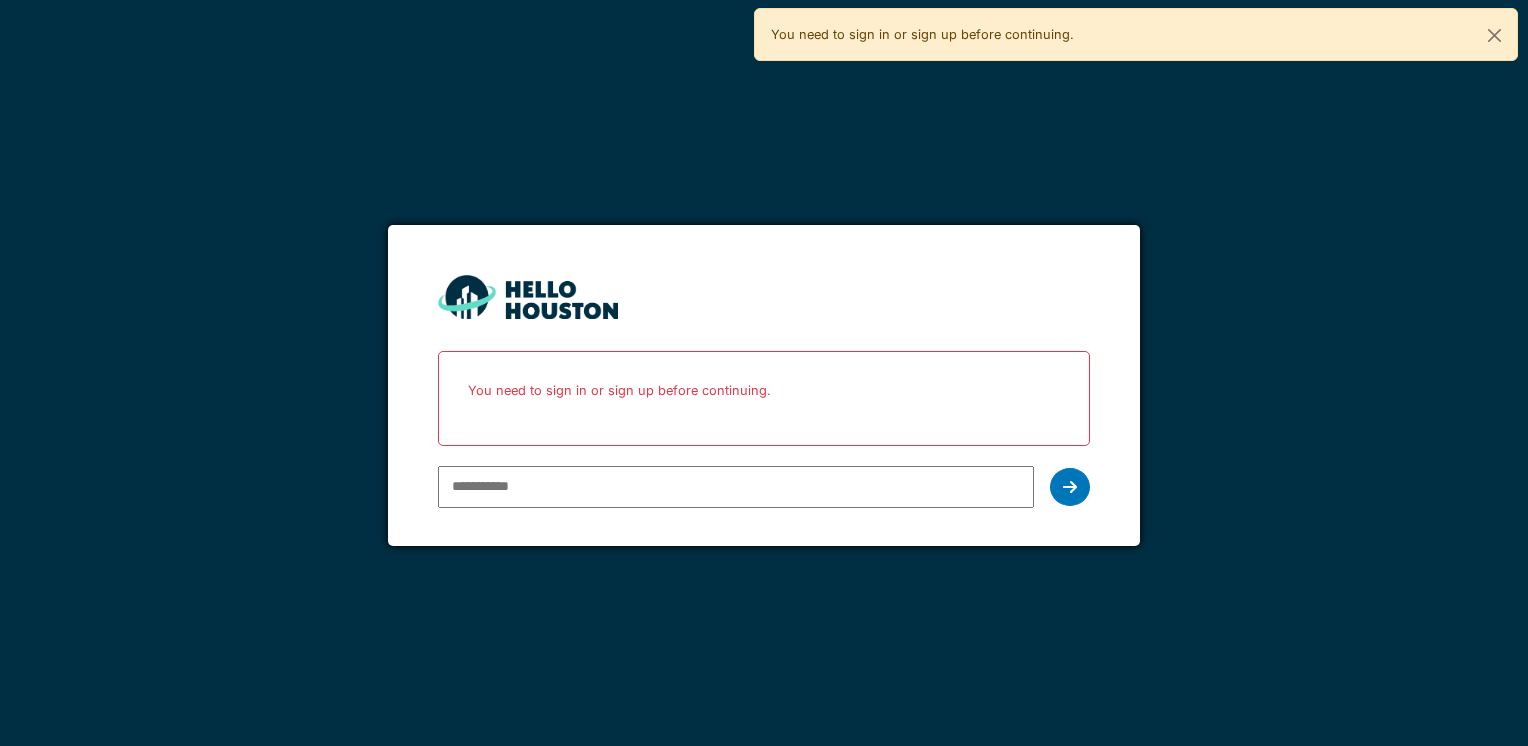 scroll, scrollTop: 0, scrollLeft: 0, axis: both 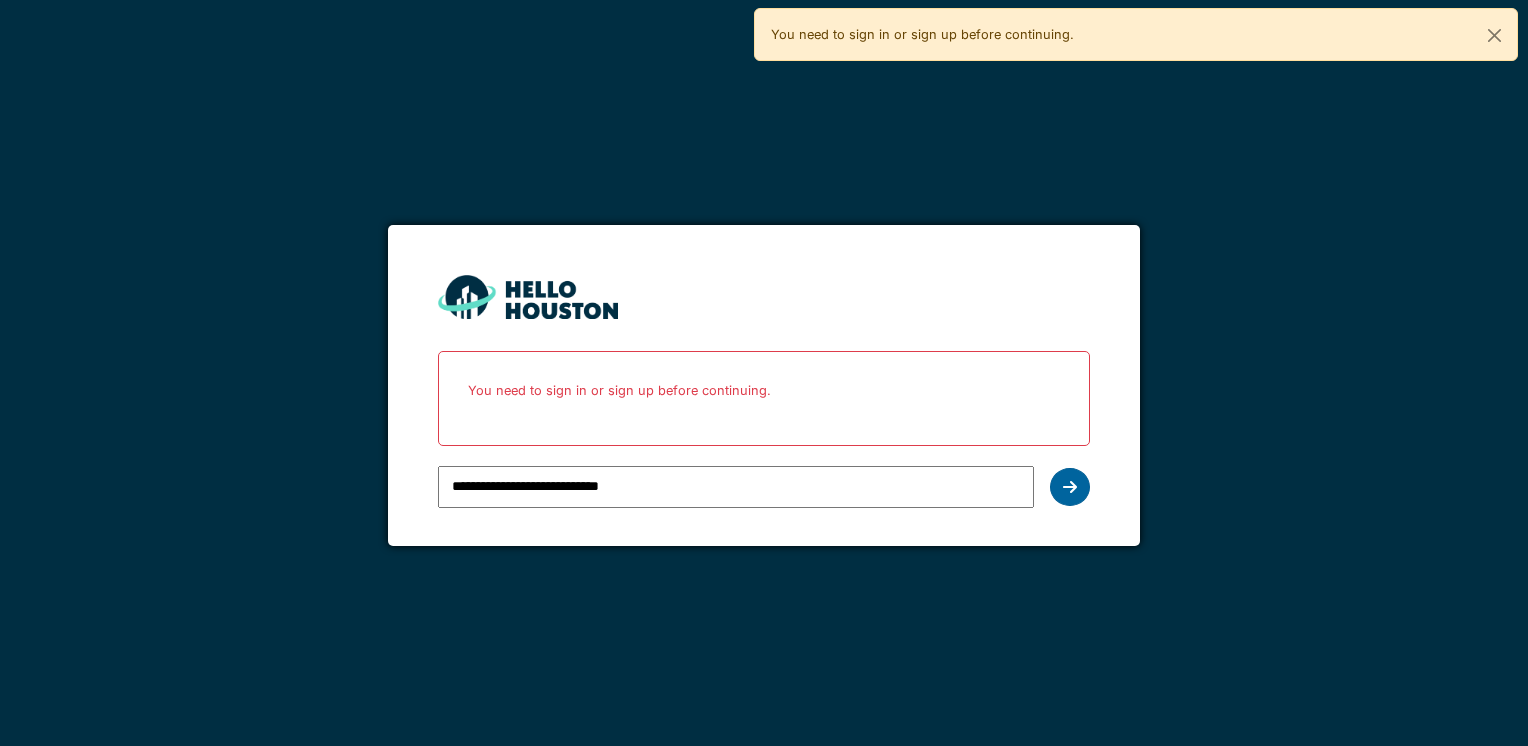 click at bounding box center (1070, 487) 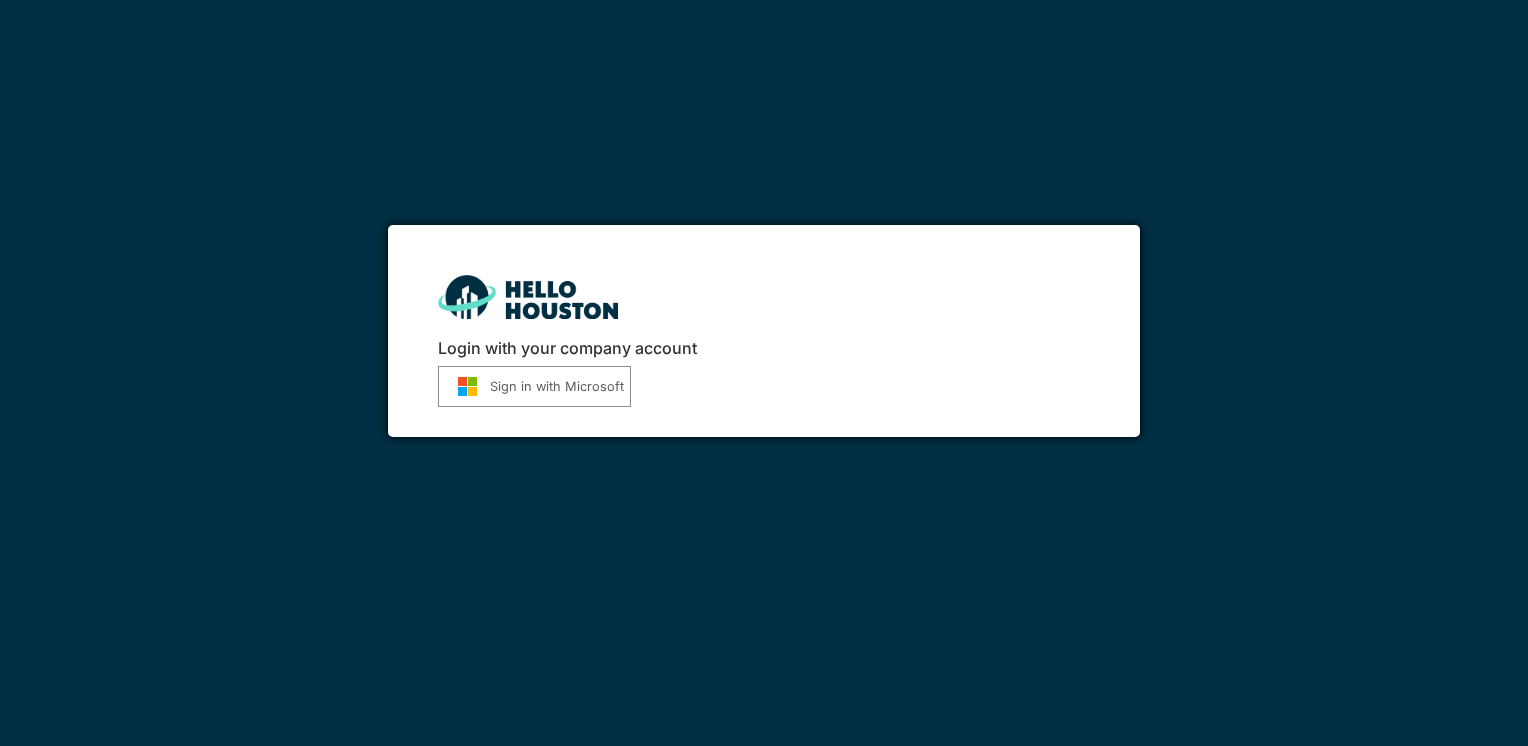 scroll, scrollTop: 0, scrollLeft: 0, axis: both 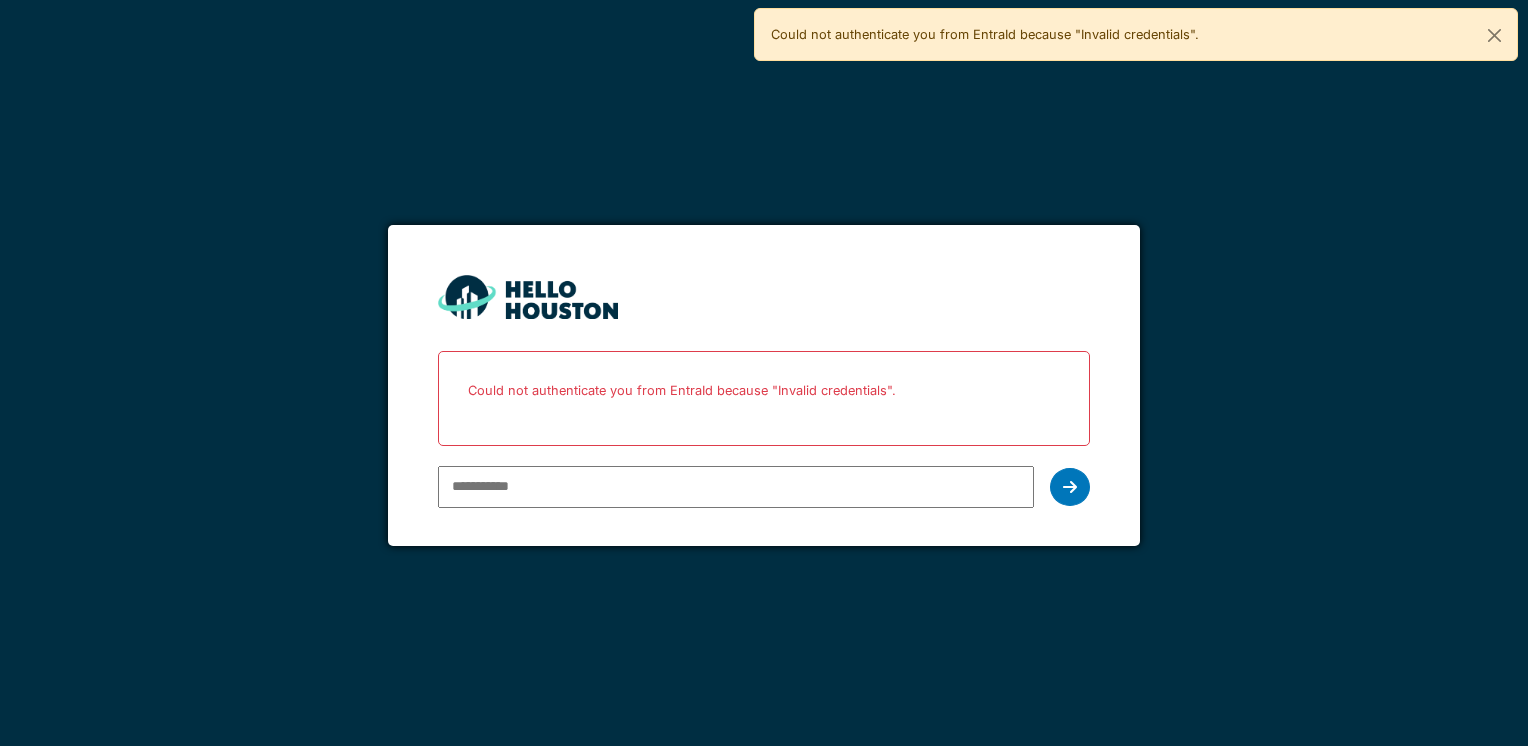 click at bounding box center [735, 487] 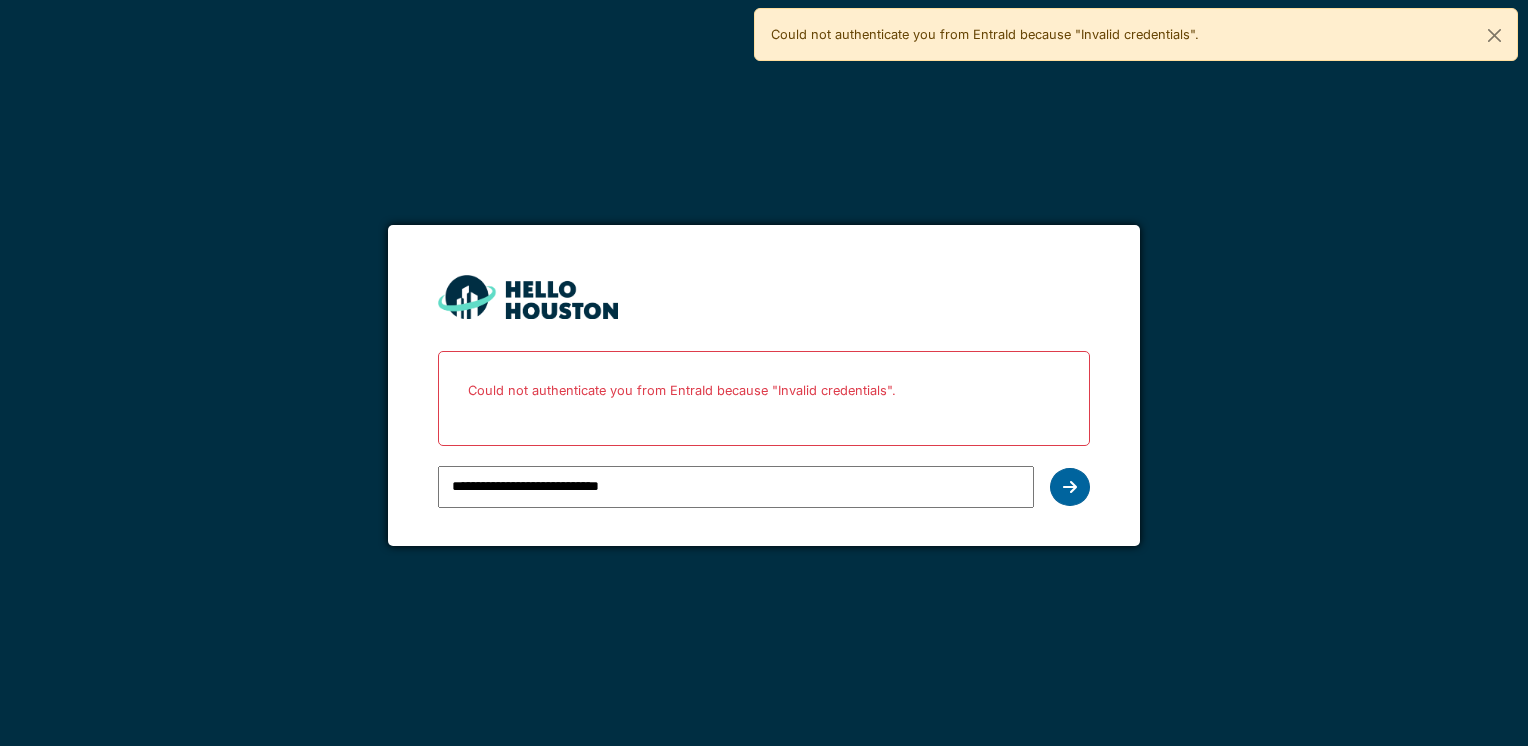 click at bounding box center (1070, 487) 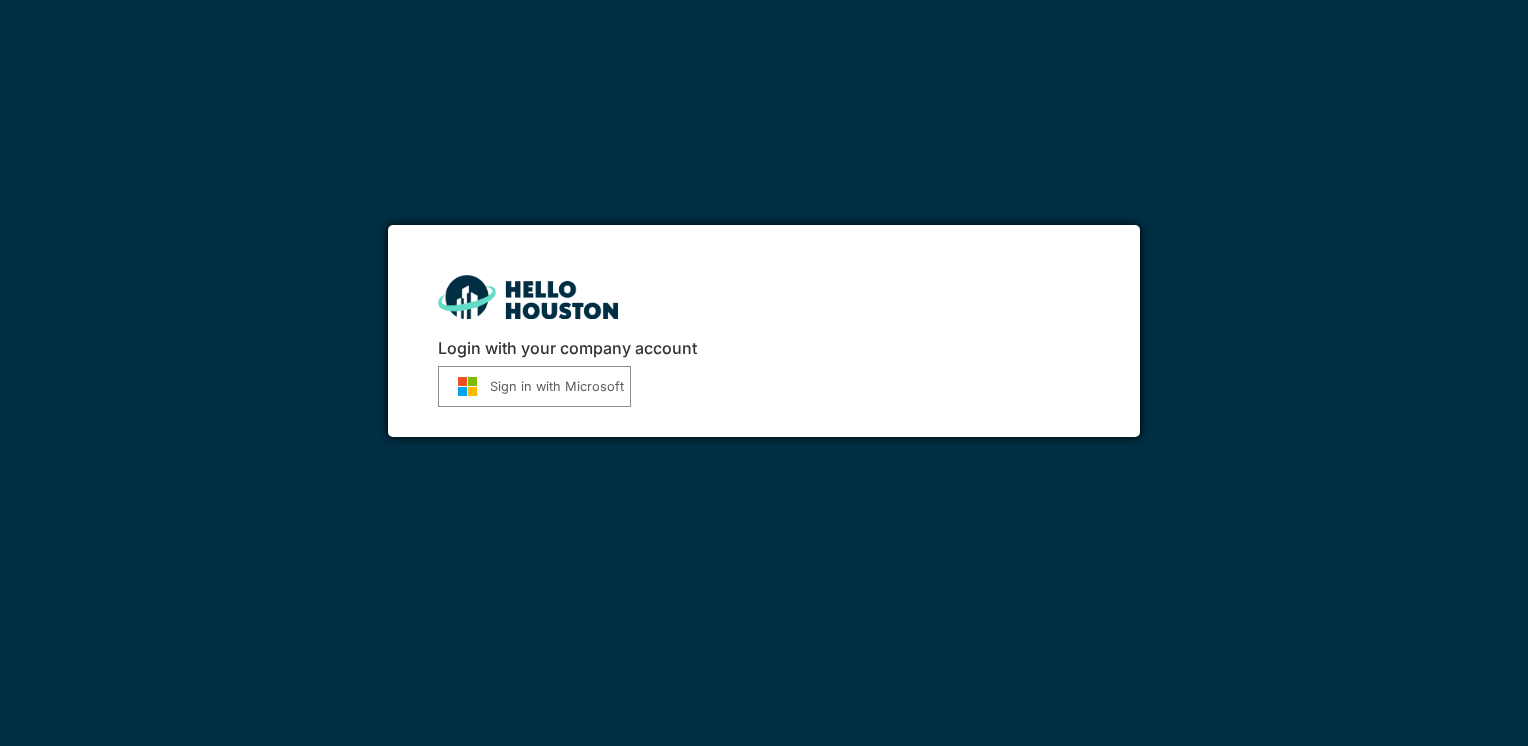 scroll, scrollTop: 0, scrollLeft: 0, axis: both 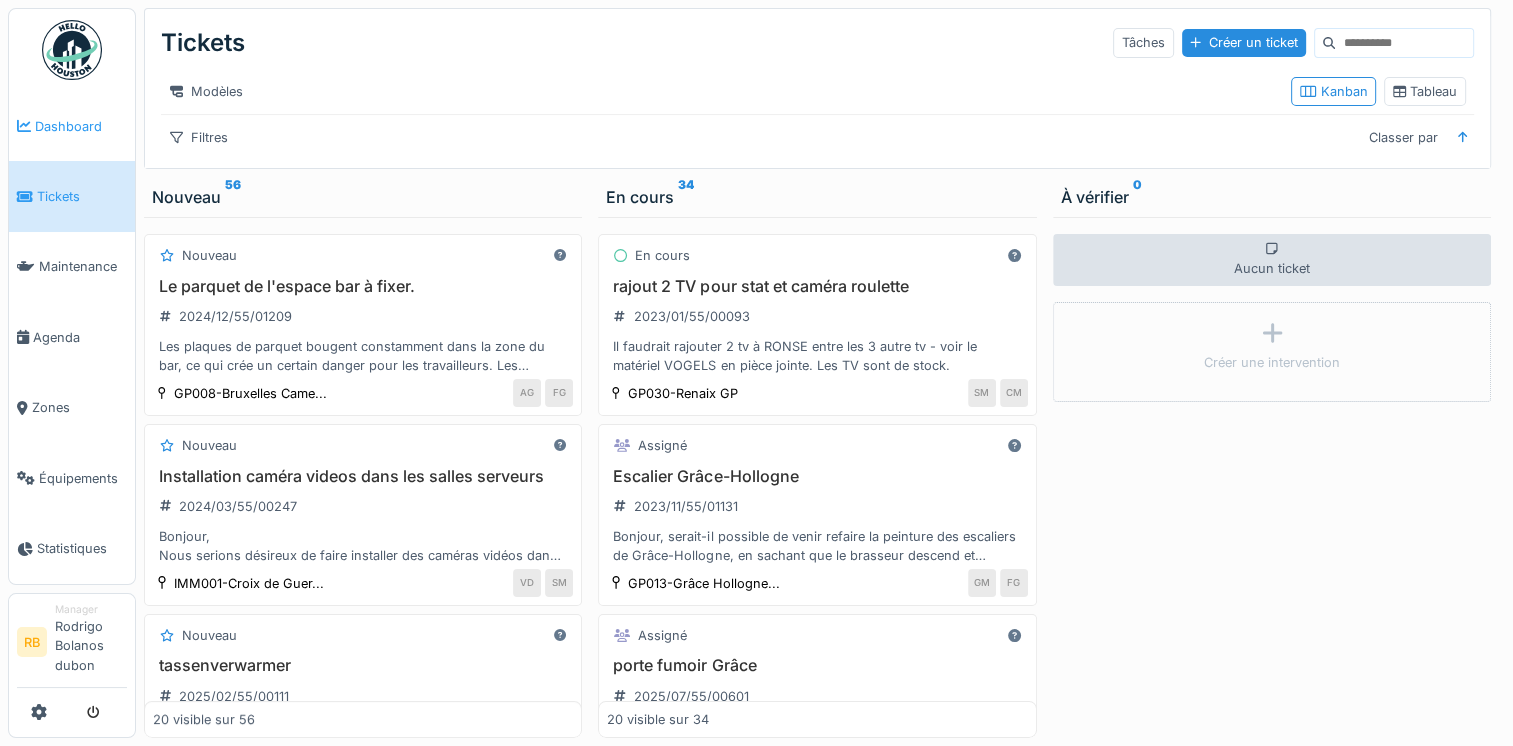 click on "Dashboard" at bounding box center (81, 126) 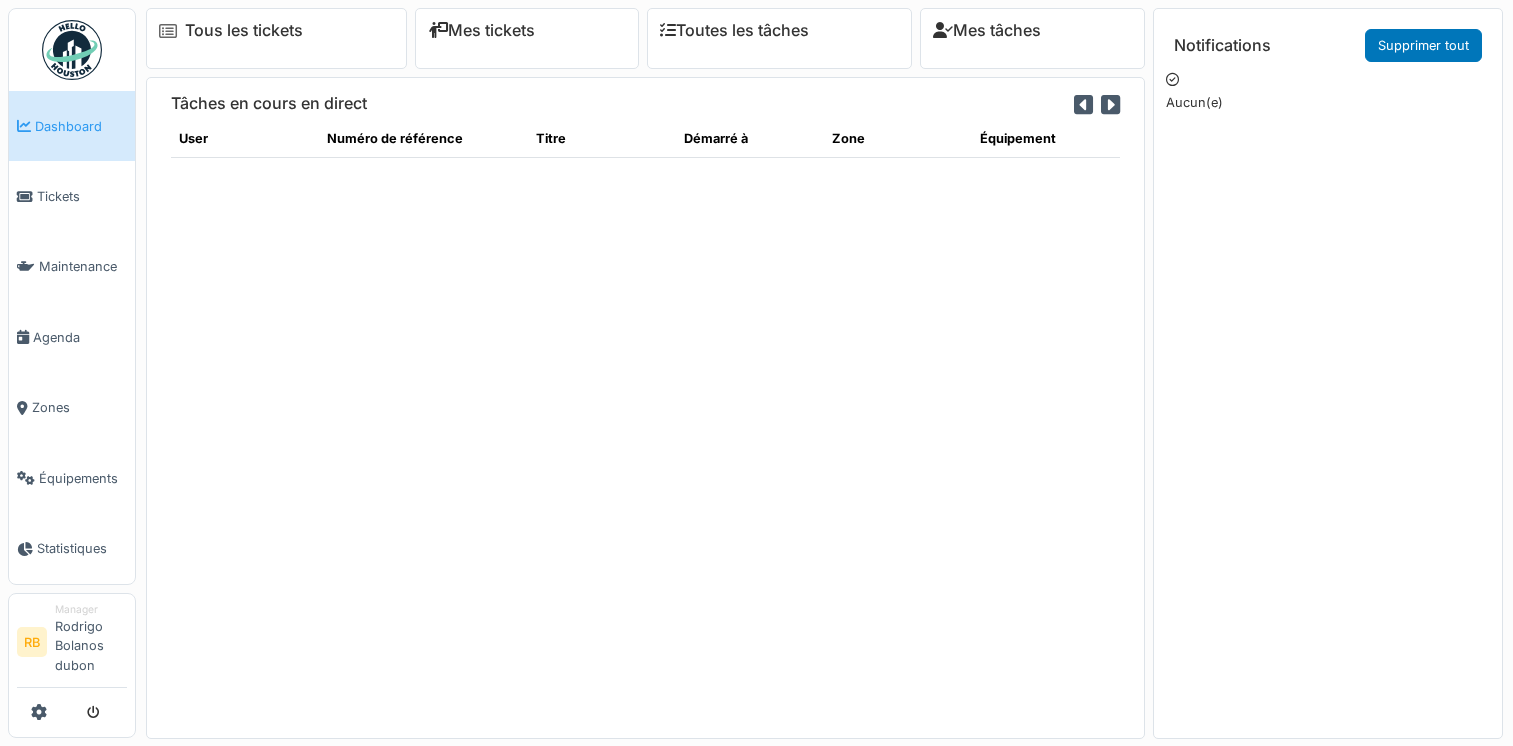 scroll, scrollTop: 0, scrollLeft: 0, axis: both 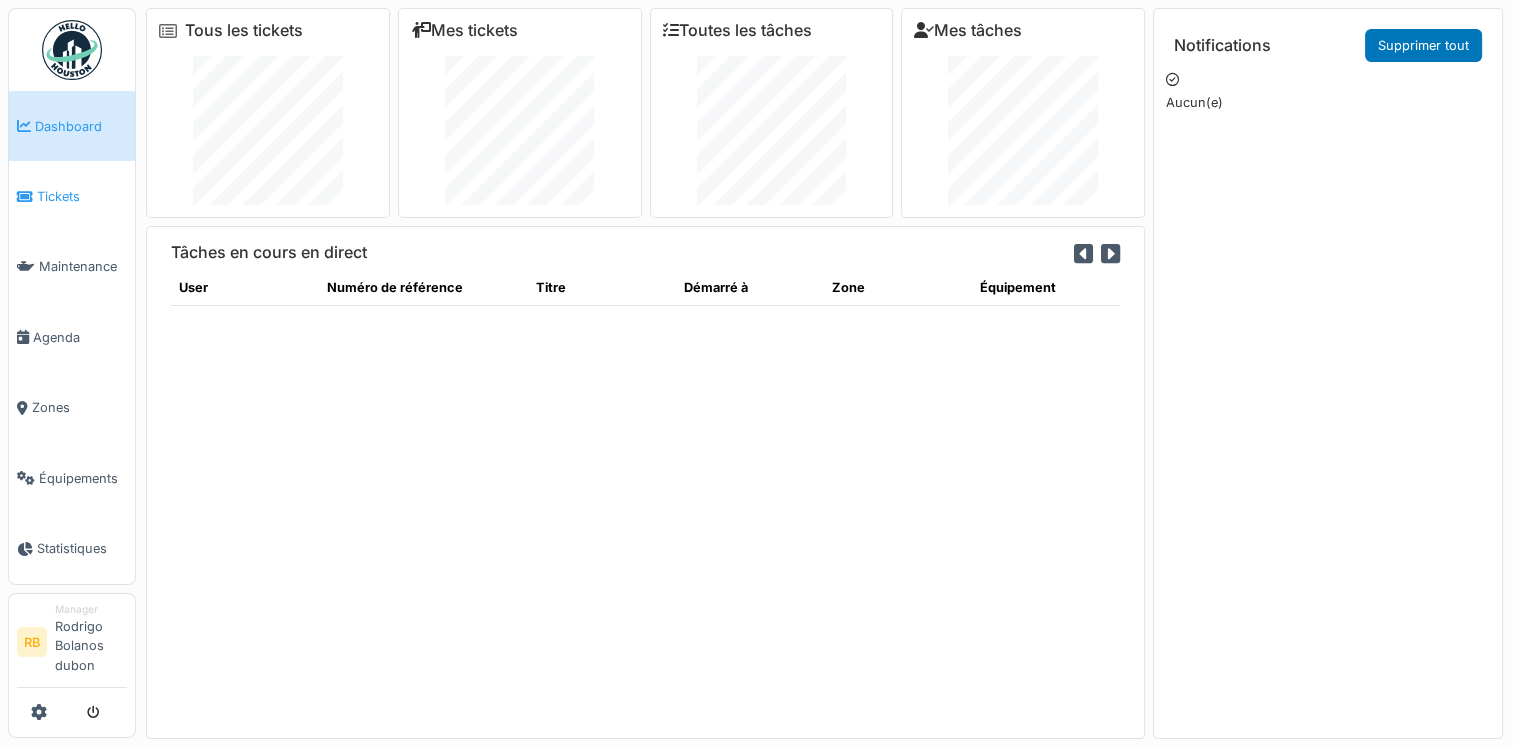 click on "Tickets" at bounding box center [72, 196] 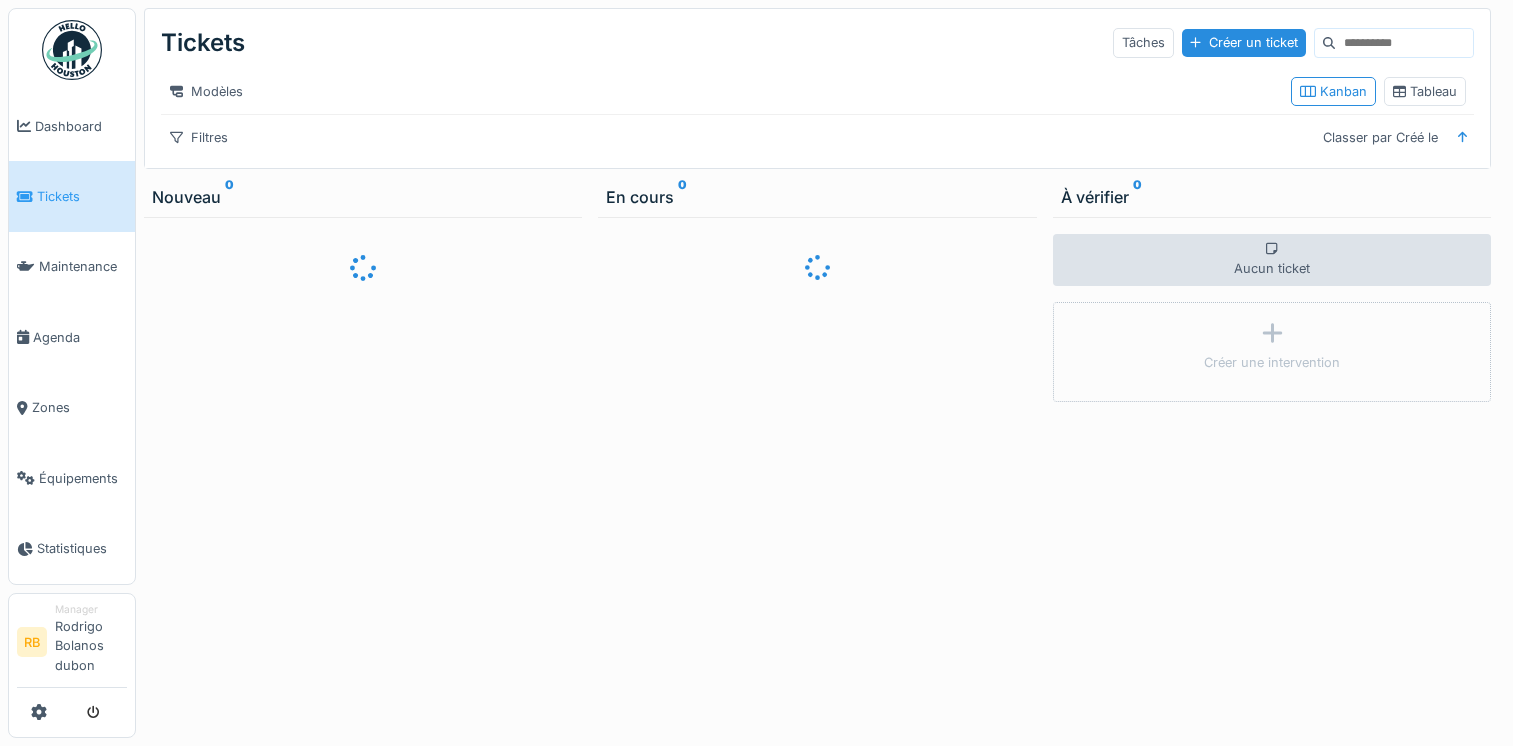scroll, scrollTop: 0, scrollLeft: 0, axis: both 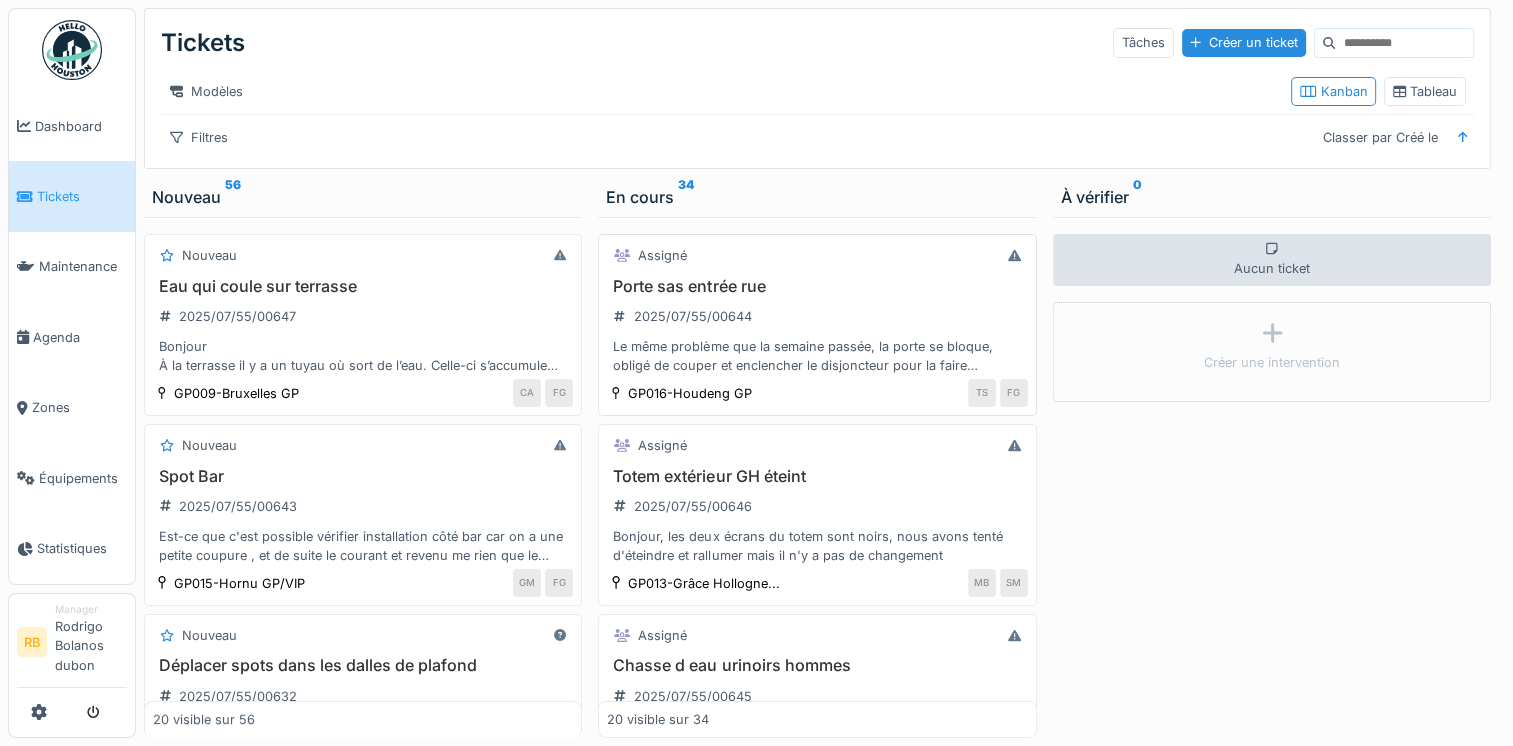 click on "Le même problème que la semaine passée,  la porte se bloque, obligé de couper et enclencher le disjoncteur pour la faire fonctionner, plusieurs fois par jour." at bounding box center [817, 356] 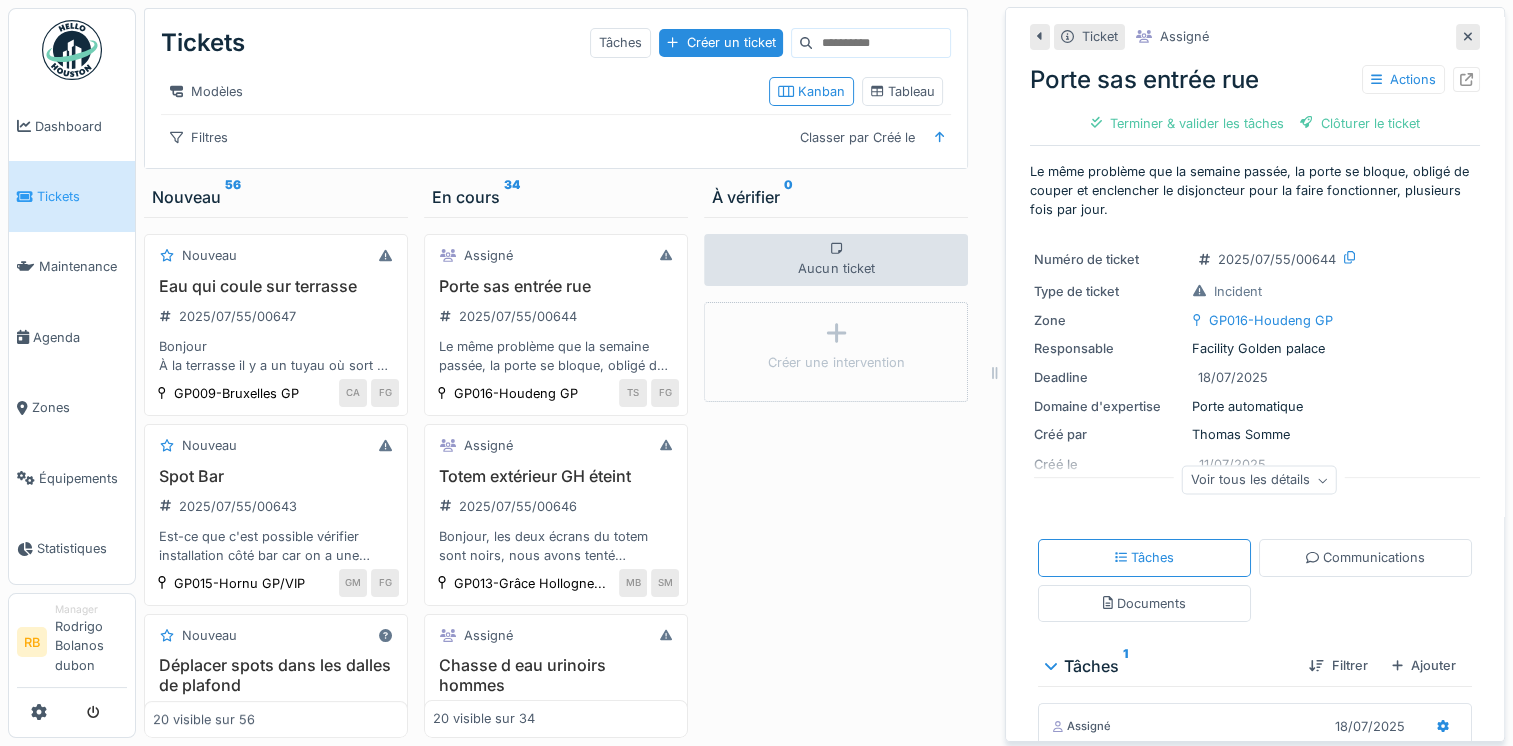 scroll, scrollTop: 356, scrollLeft: 0, axis: vertical 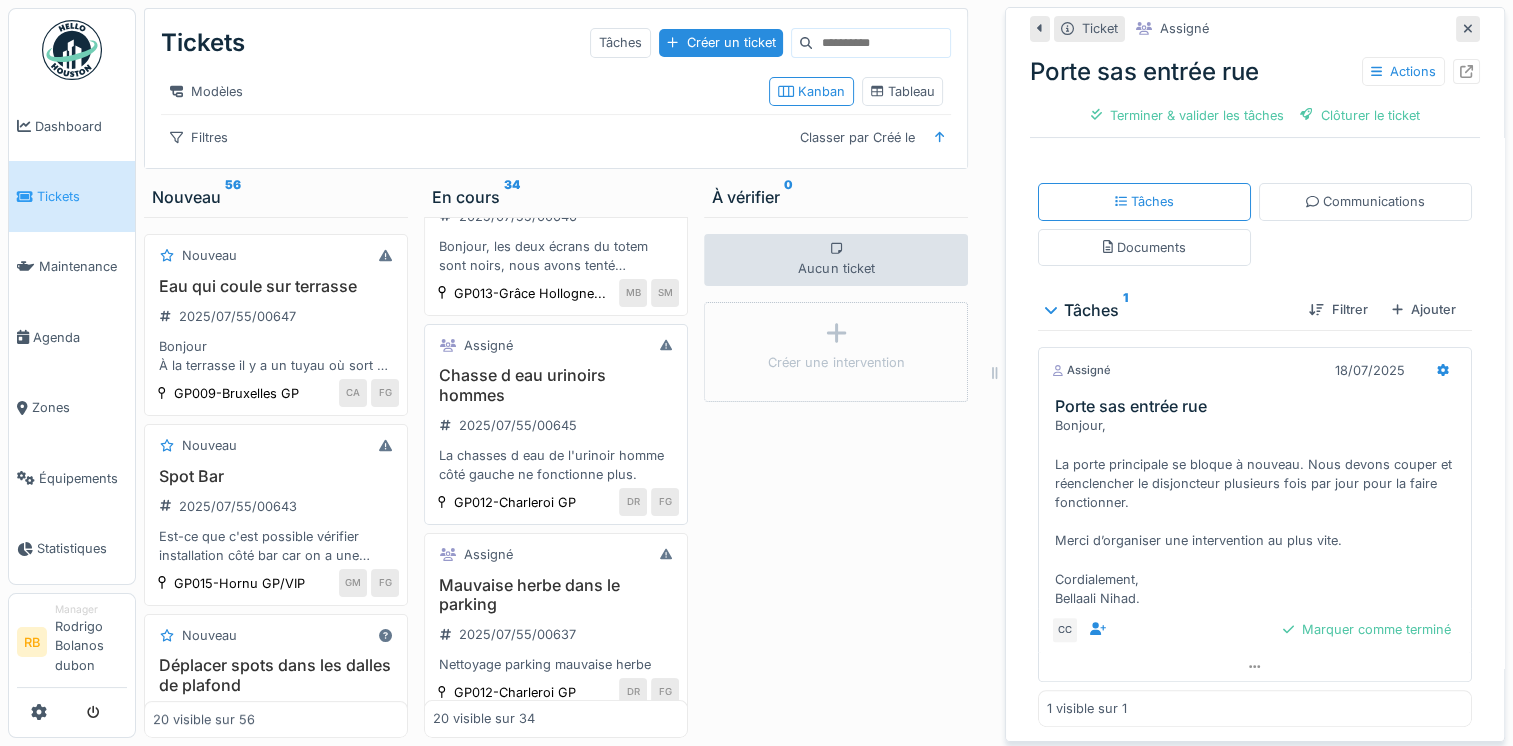click on "Chasse d eau urinoirs hommes" at bounding box center (556, 385) 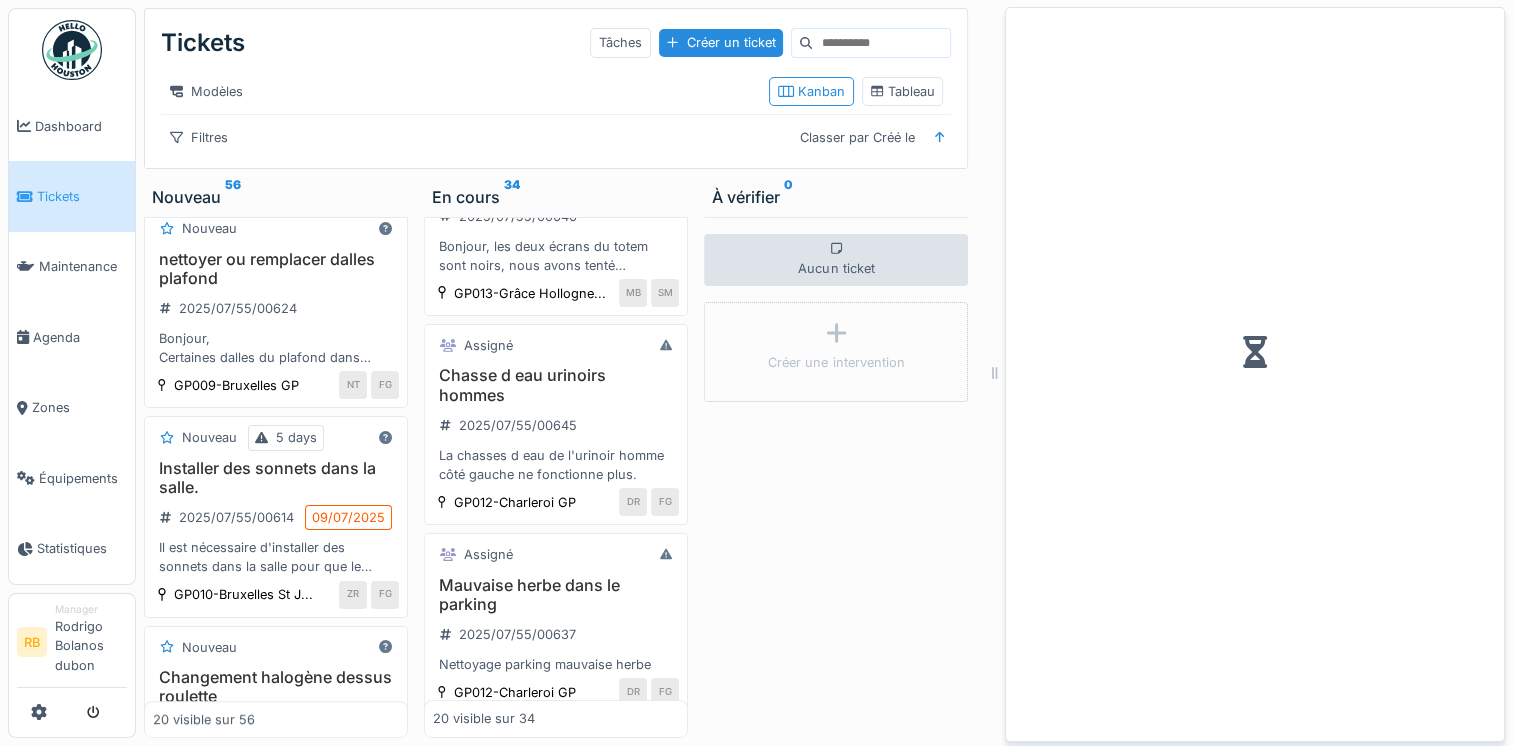scroll, scrollTop: 814, scrollLeft: 0, axis: vertical 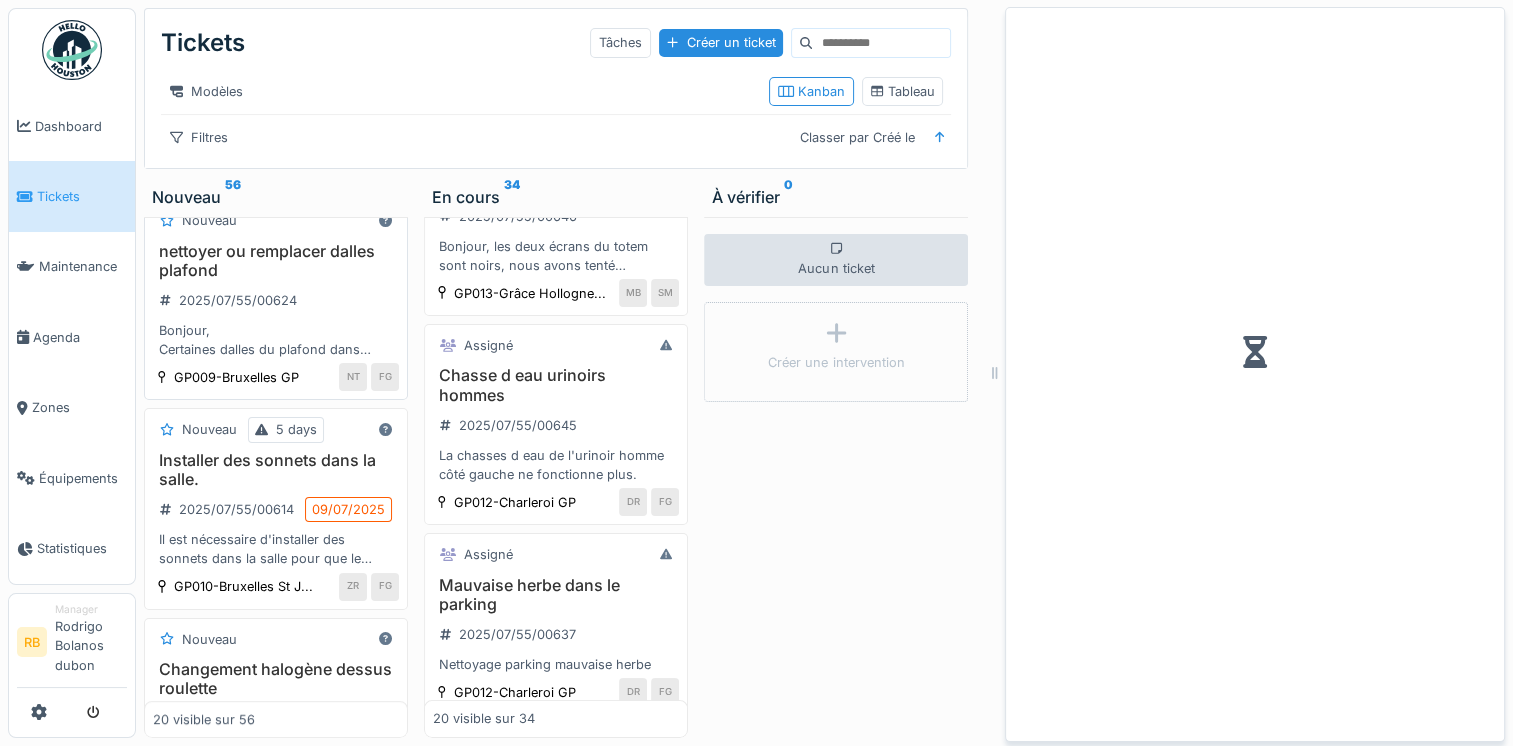 click on "nettoyer ou remplacer dalles plafond 2025/07/55/00624 Bonjour,
Certaines dalles du plafond dans l'entrée du GP Bourse nécessitent un nettoyage ou un remplacement.
Merci d'avance ! Nicolas" at bounding box center [276, 301] 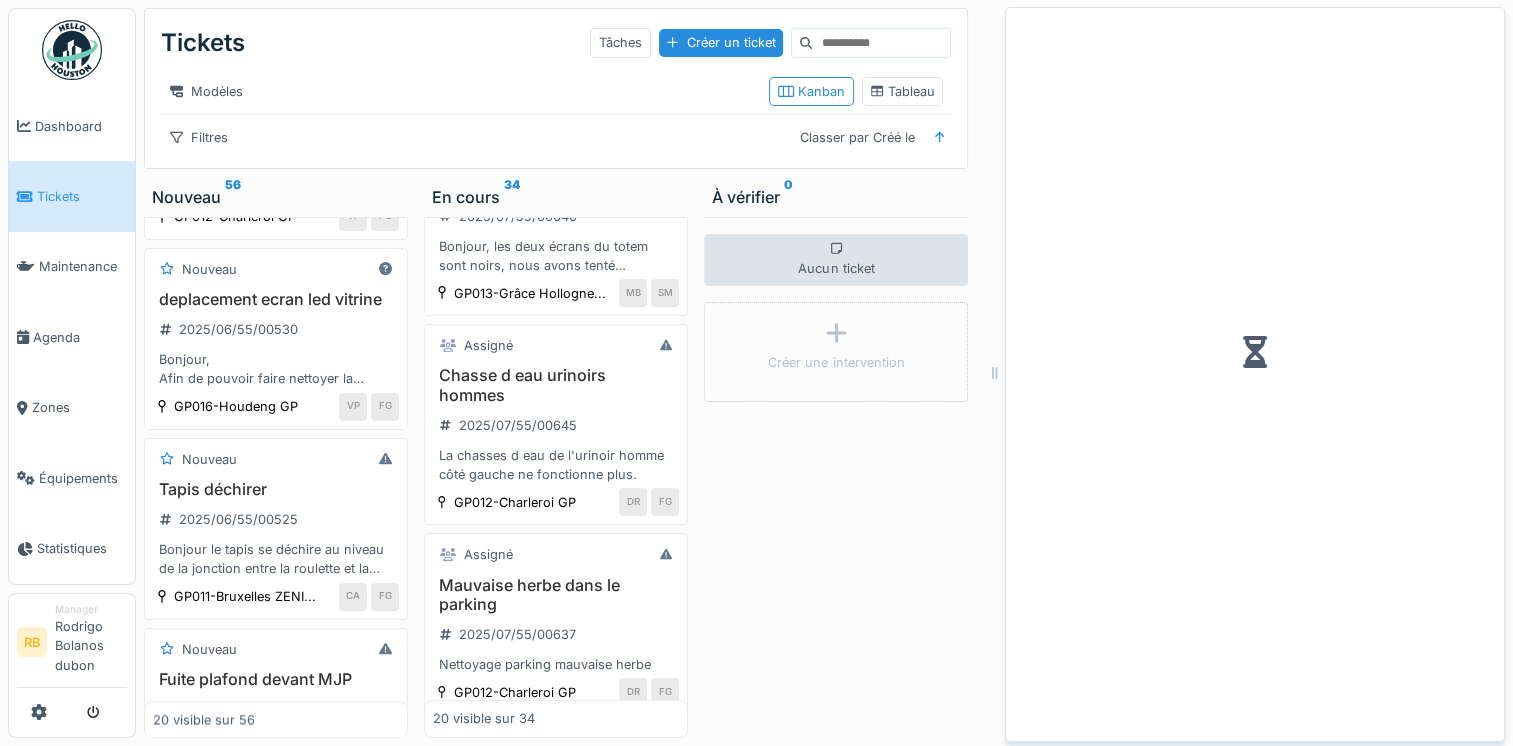 scroll, scrollTop: 3162, scrollLeft: 0, axis: vertical 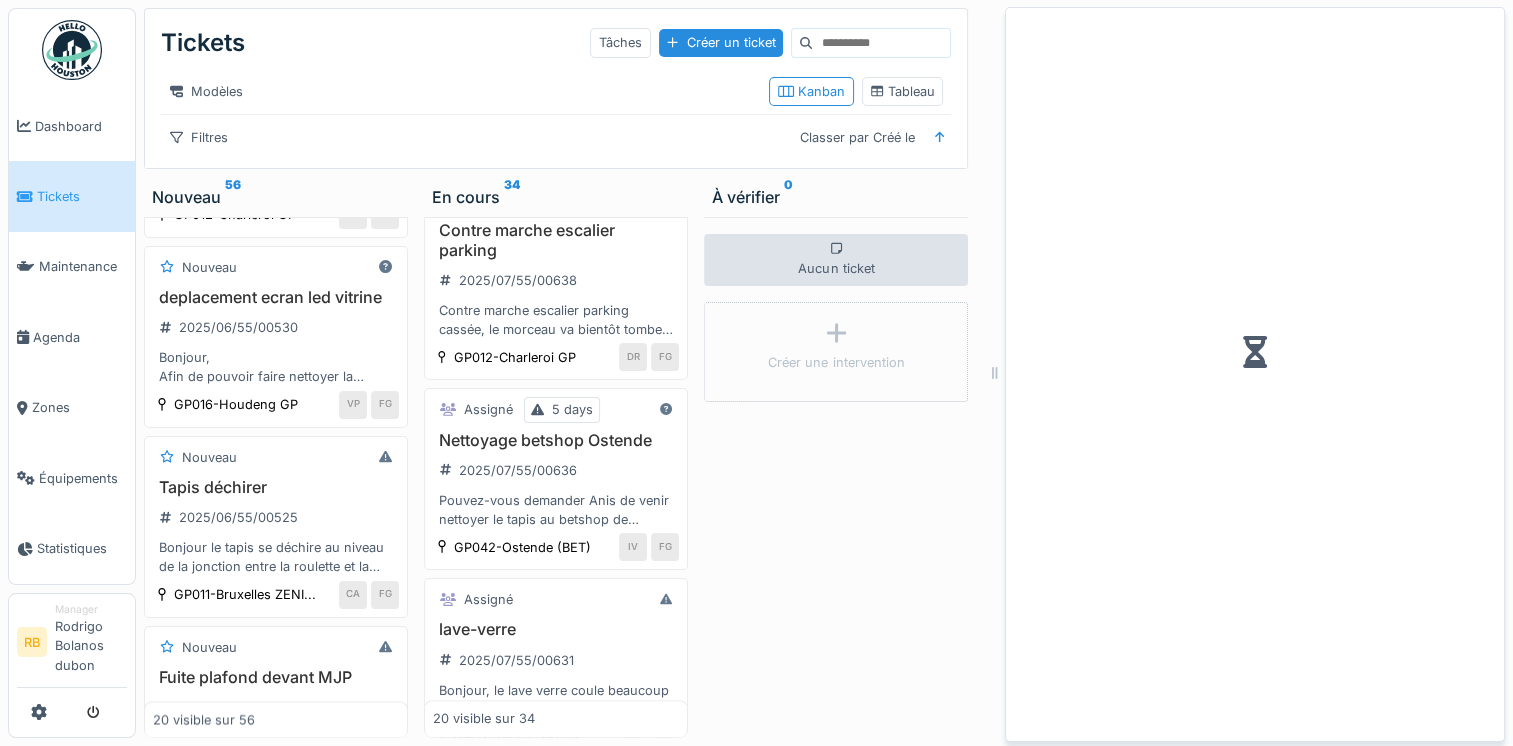click on "Contre marche escalier parking cassée,  le morceau va bientôt tomber ce qui laissera un trou." at bounding box center [556, 320] 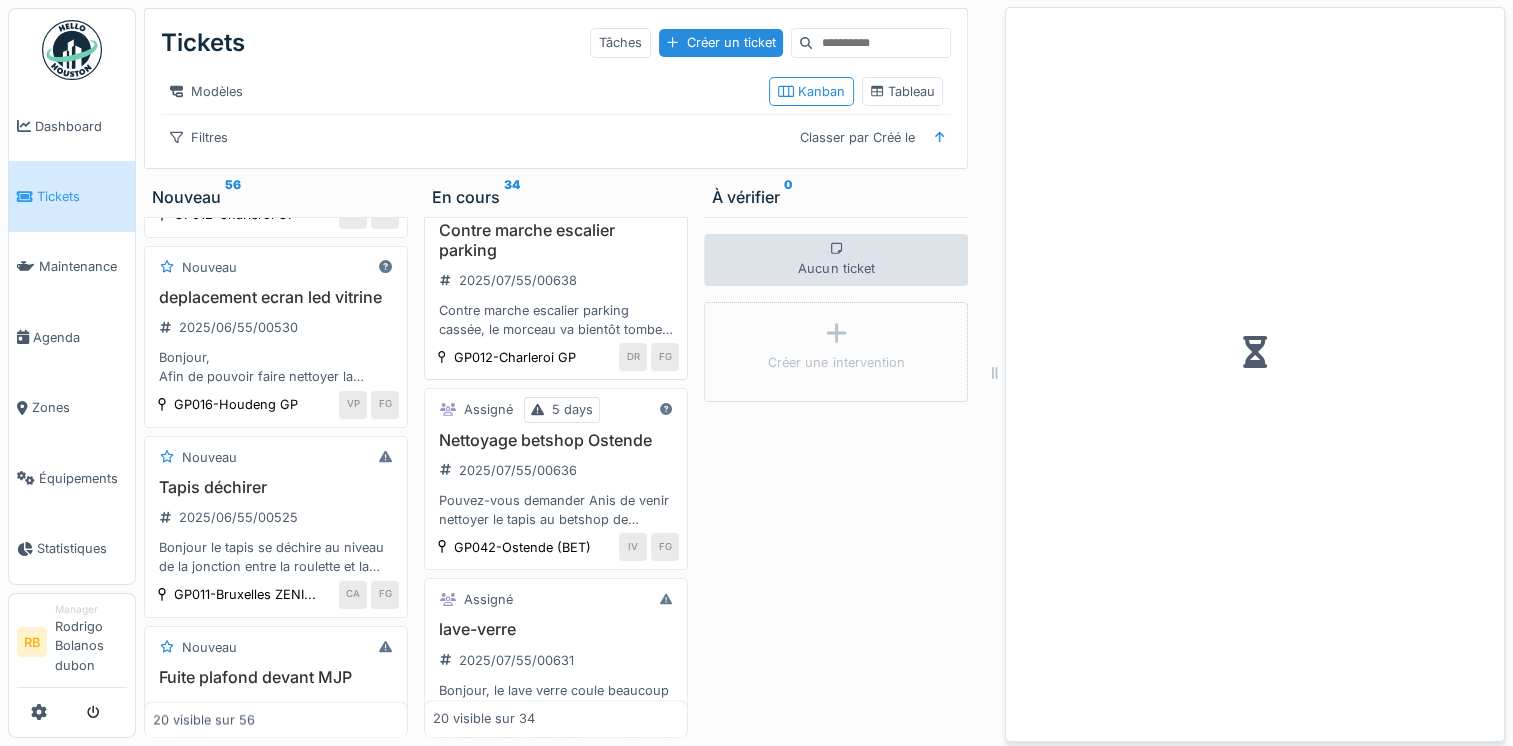 click on "Contre marche escalier parking" at bounding box center [556, 240] 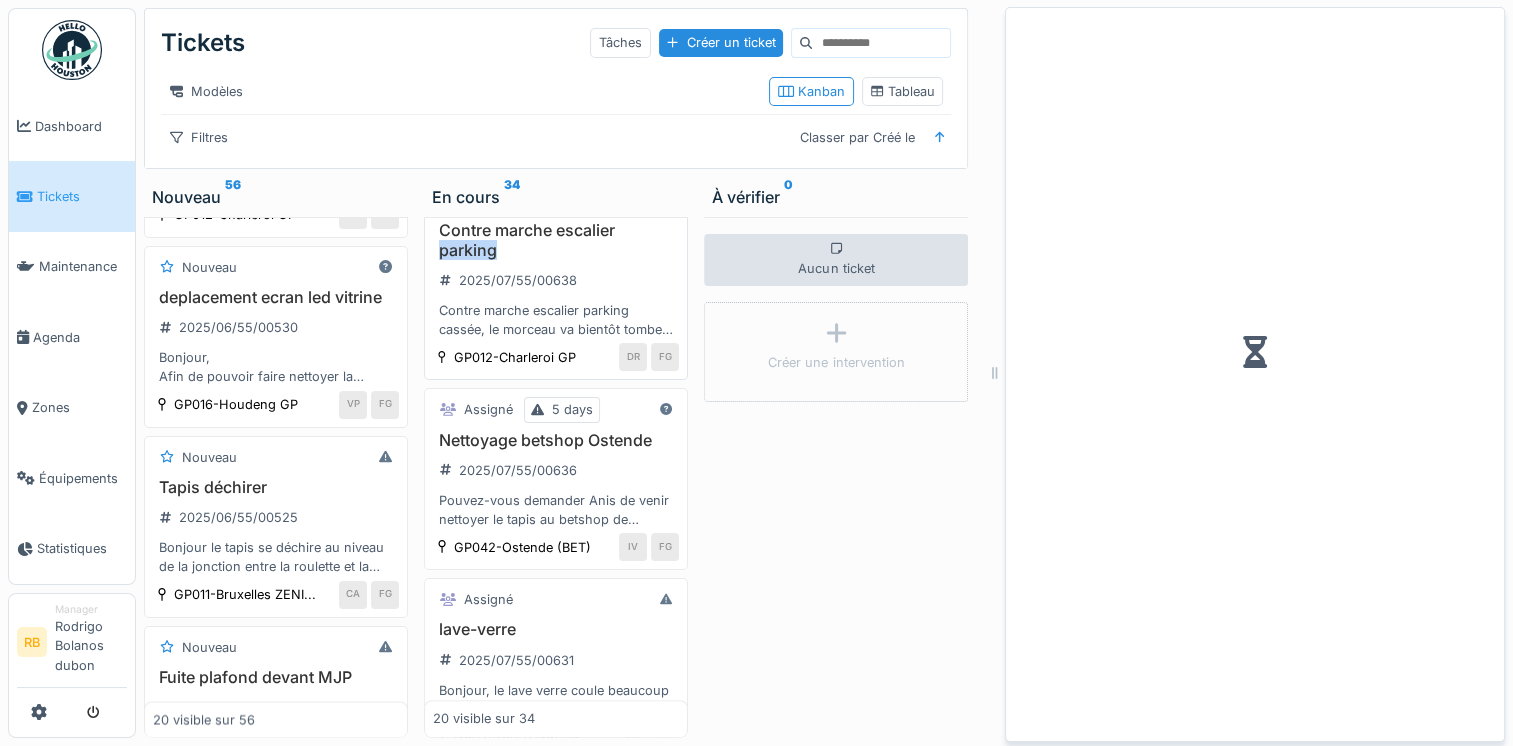 click on "Contre marche escalier parking" at bounding box center (556, 240) 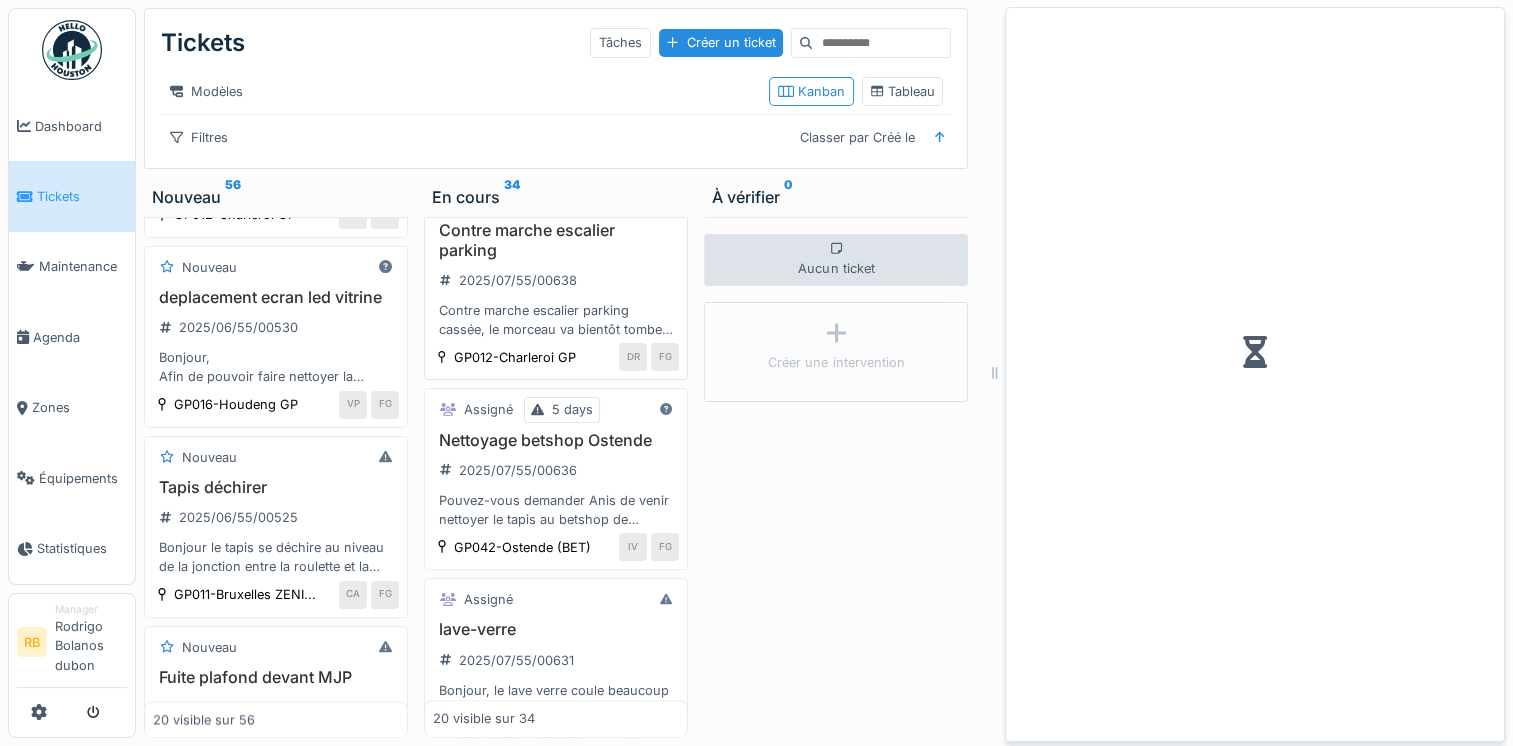drag, startPoint x: 476, startPoint y: 343, endPoint x: 580, endPoint y: 362, distance: 105.72133 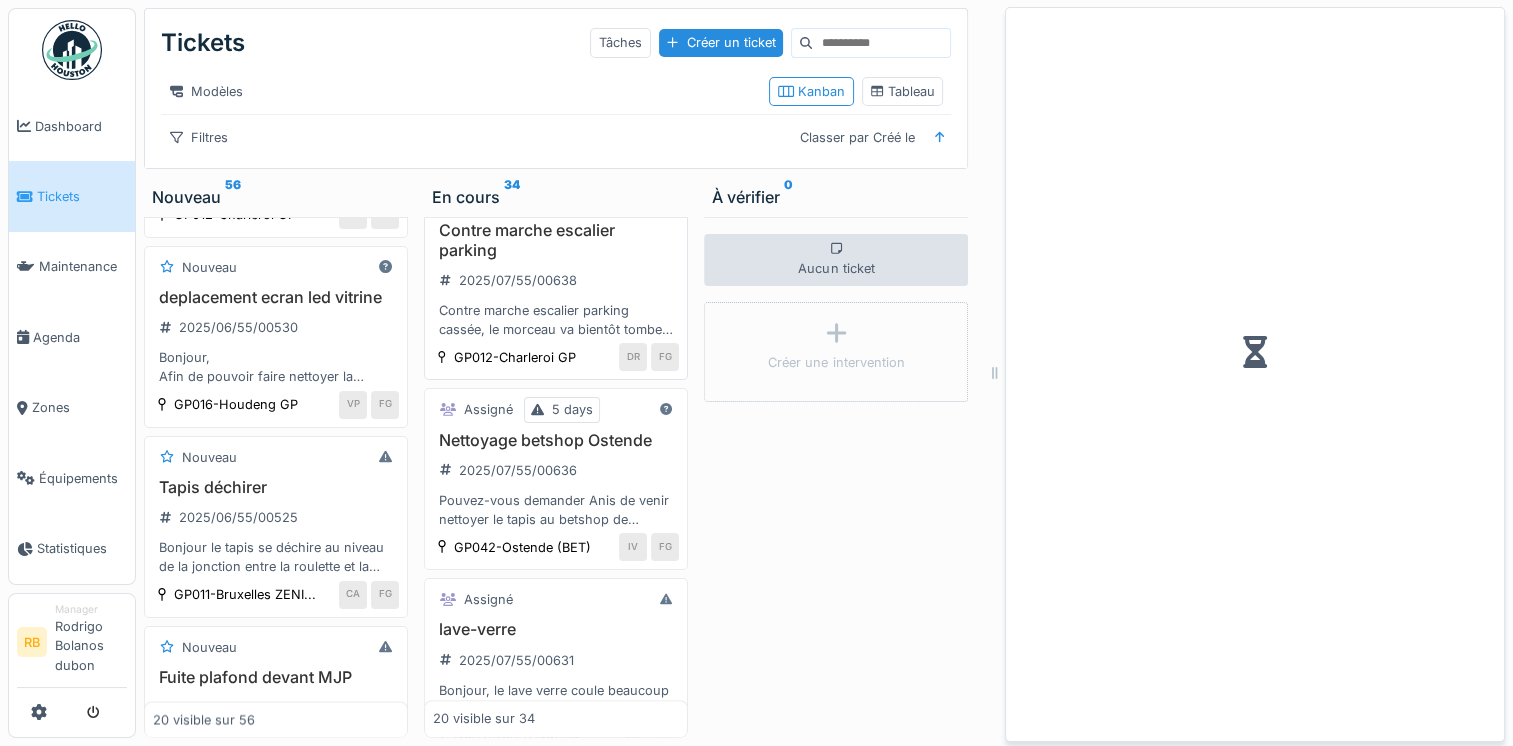click on "Contre marche escalier parking  2025/07/55/00638 Contre marche escalier parking cassée,  le morceau va bientôt tomber ce qui laissera un trou." at bounding box center (556, 280) 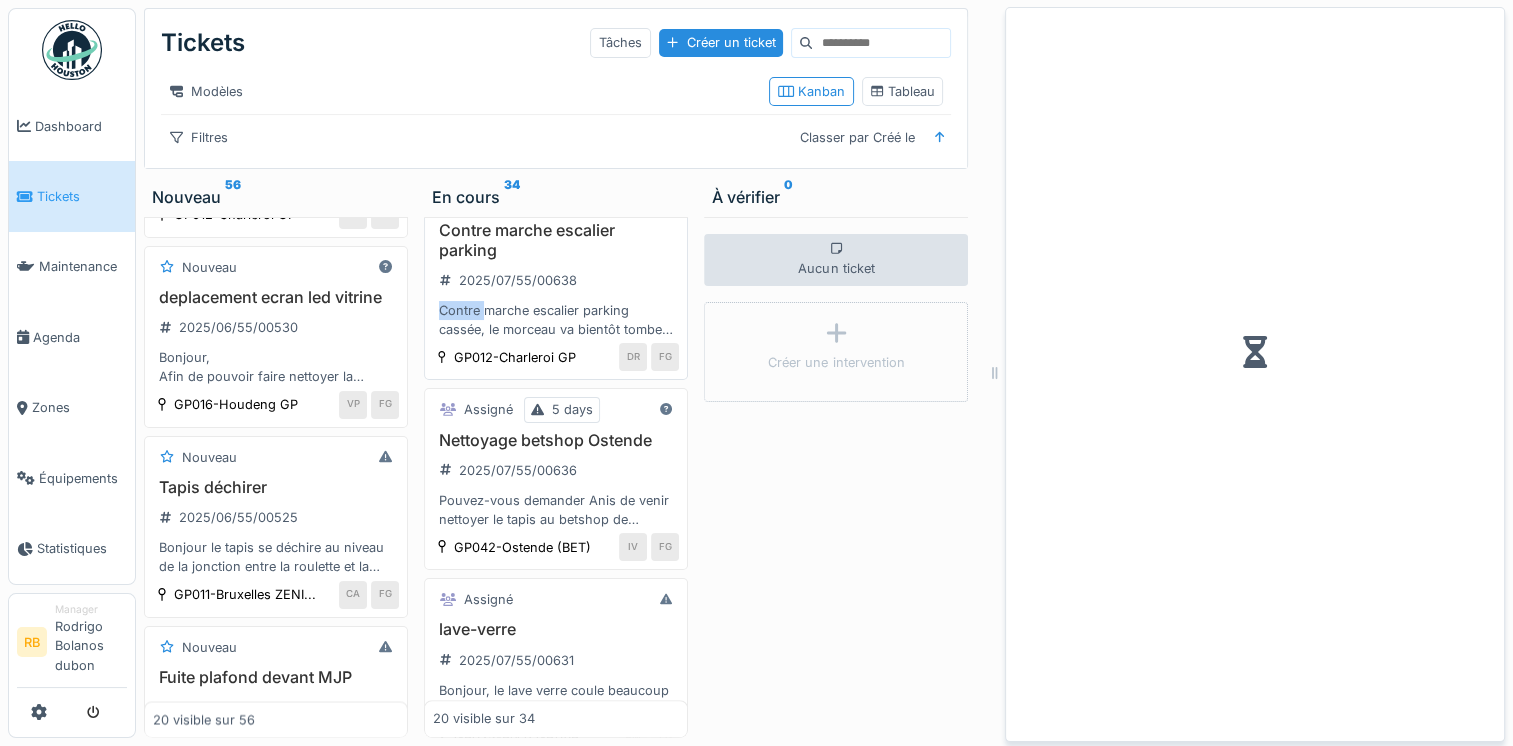 click on "Contre marche escalier parking  2025/07/55/00638 Contre marche escalier parking cassée,  le morceau va bientôt tomber ce qui laissera un trou." at bounding box center (556, 280) 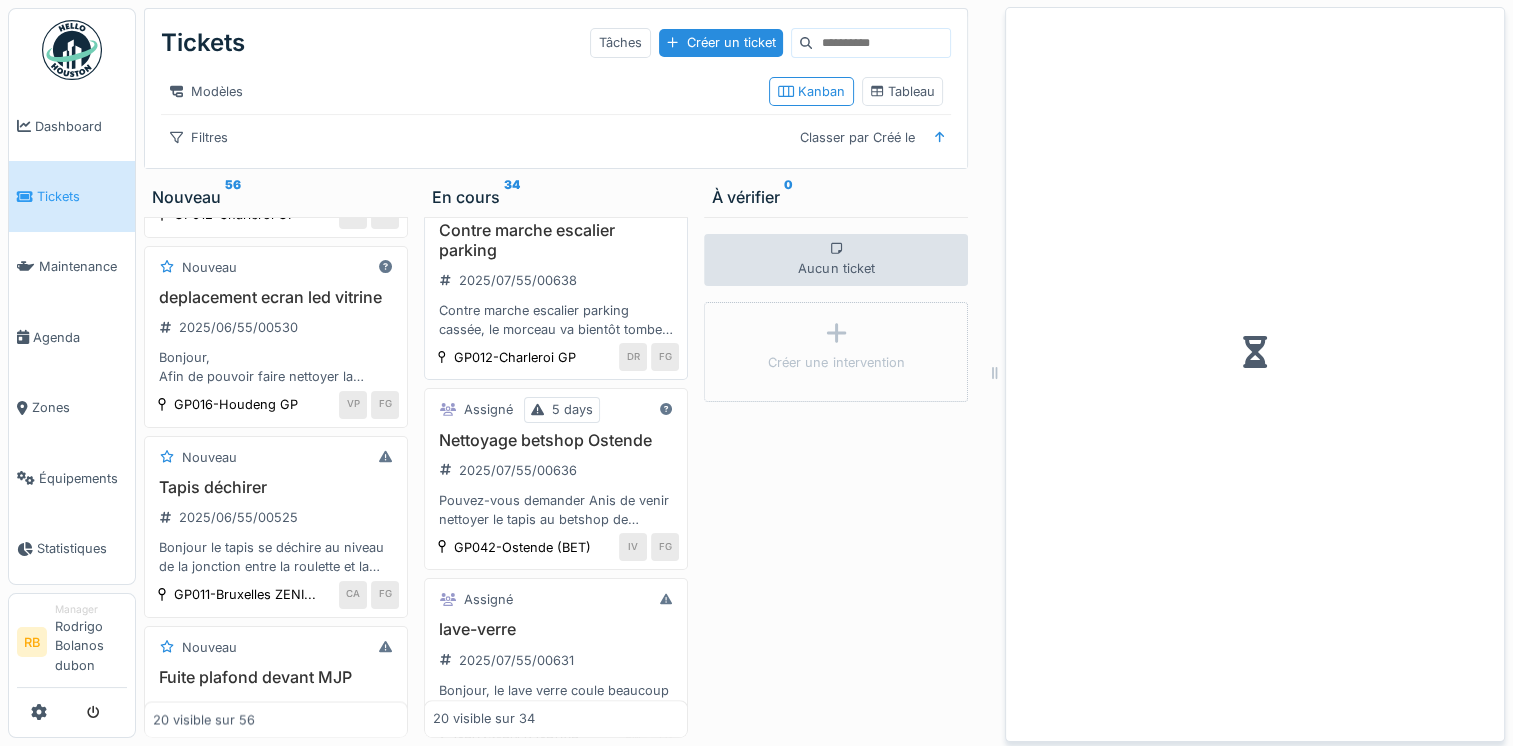 click on "Contre marche escalier parking  2025/07/55/00638 Contre marche escalier parking cassée,  le morceau va bientôt tomber ce qui laissera un trou." at bounding box center (556, 280) 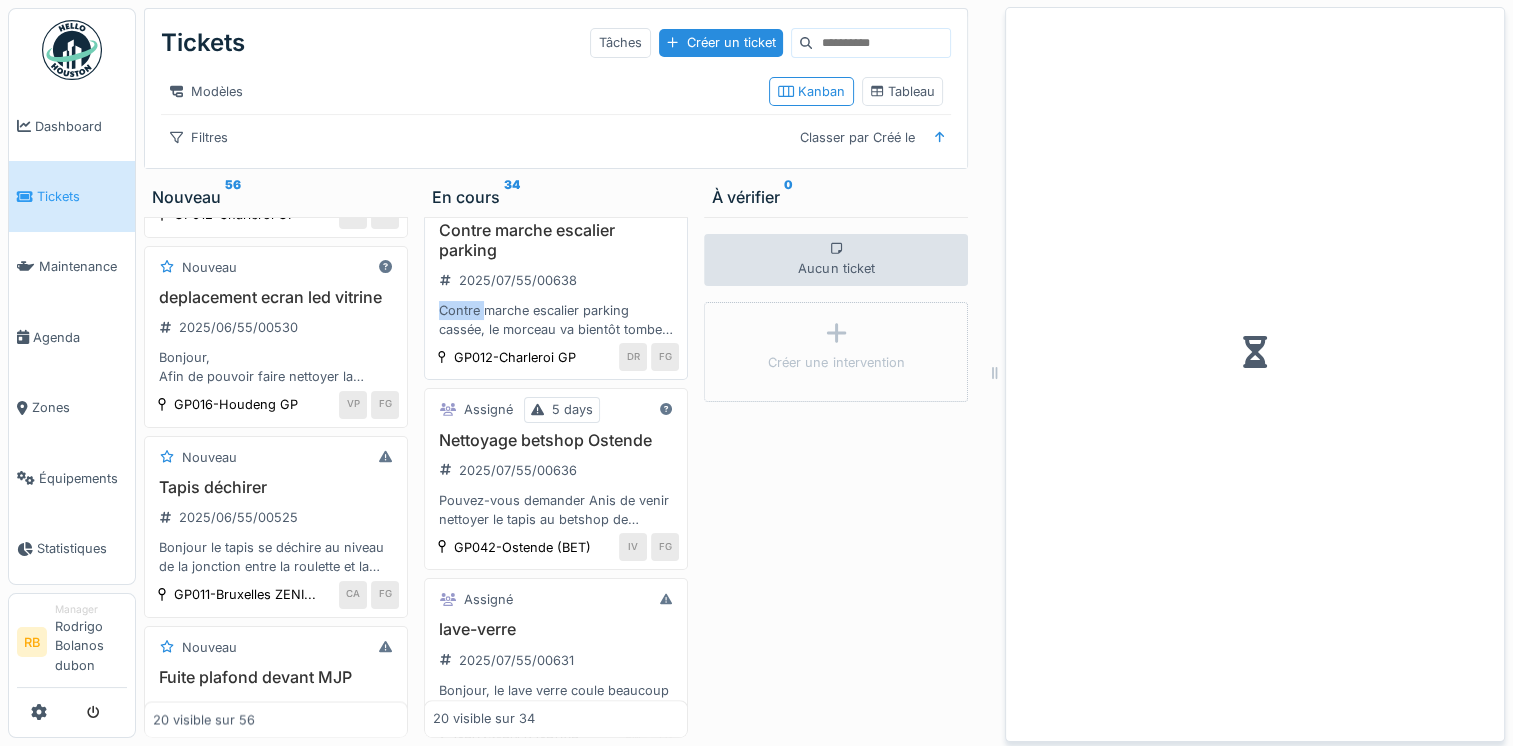 click on "Contre marche escalier parking  2025/07/55/00638 Contre marche escalier parking cassée,  le morceau va bientôt tomber ce qui laissera un trou." at bounding box center (556, 280) 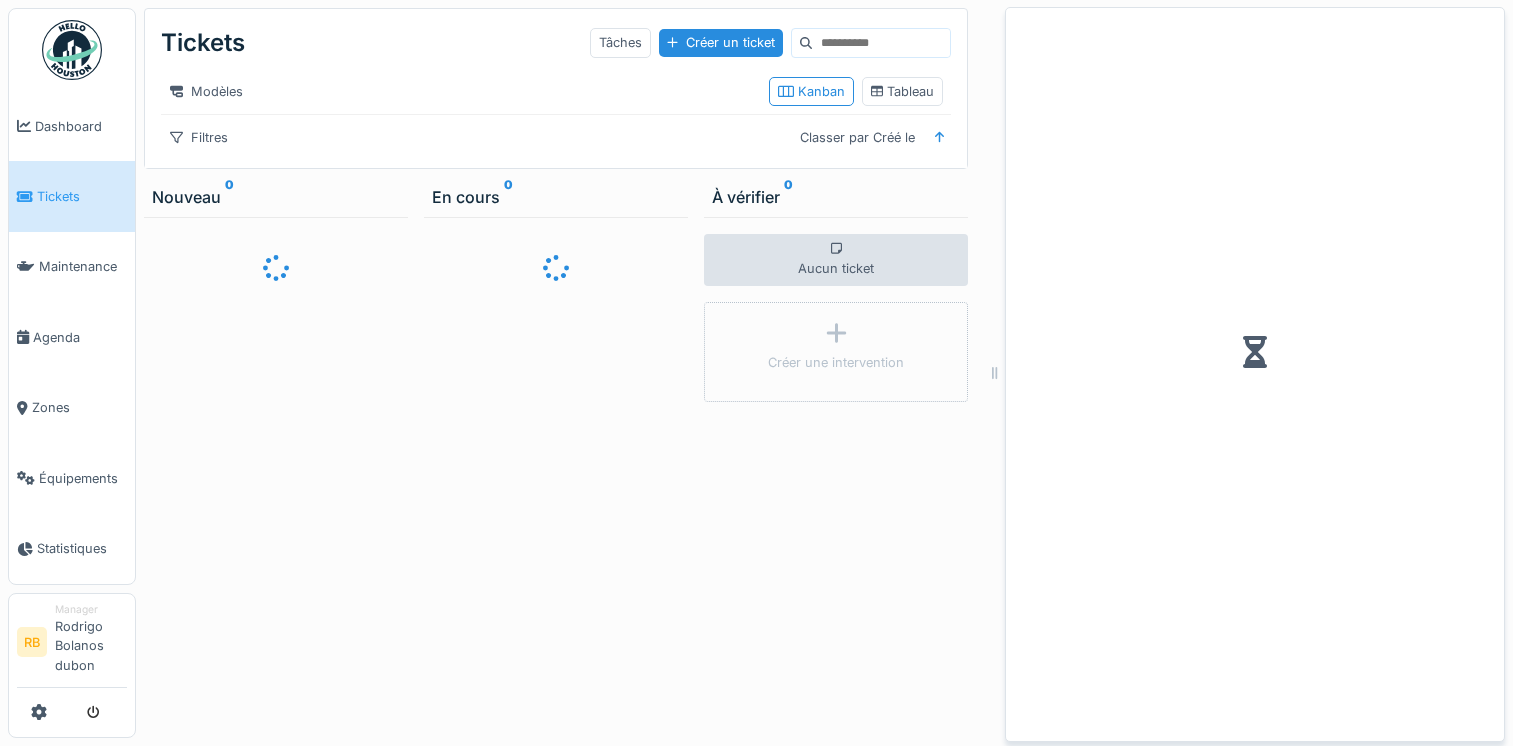 scroll, scrollTop: 0, scrollLeft: 0, axis: both 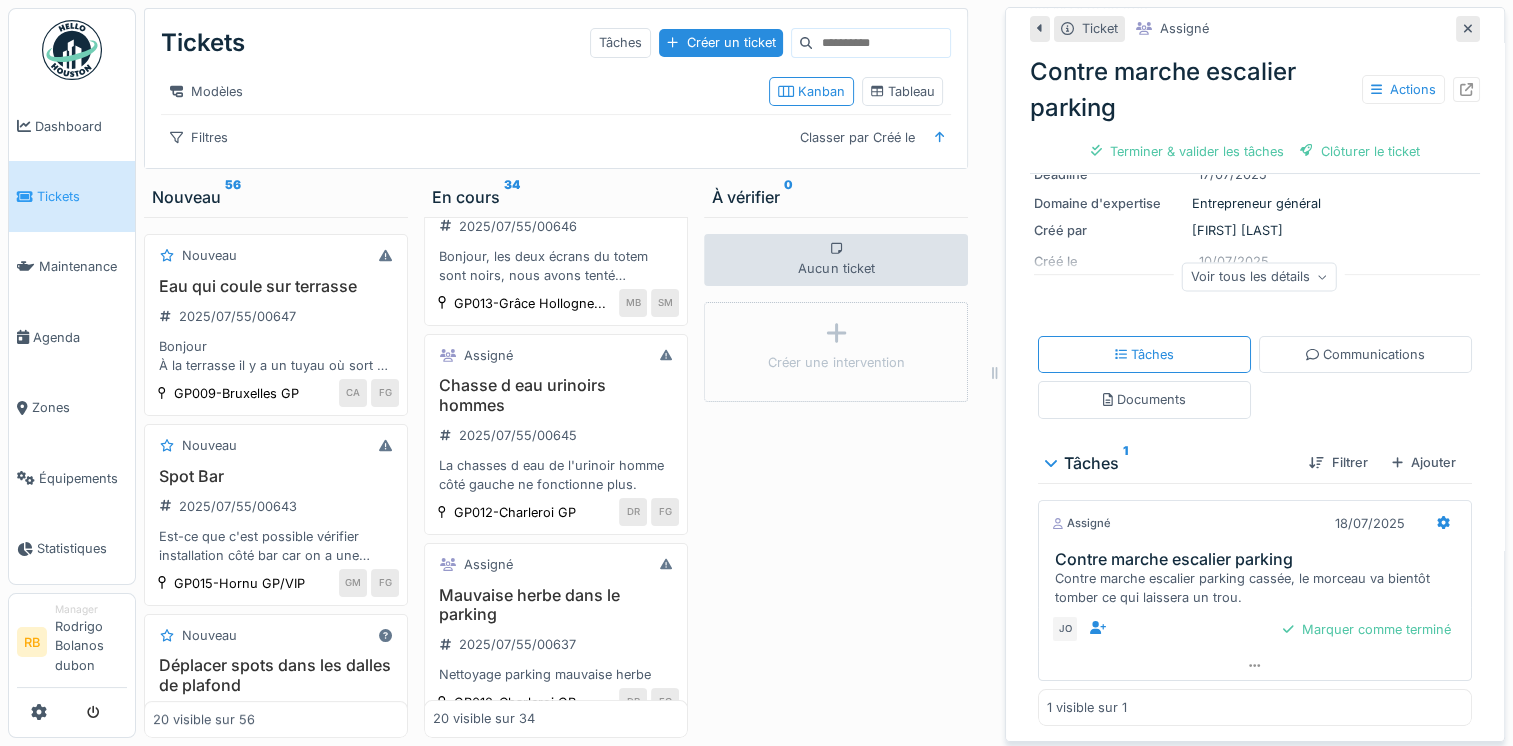 click on "Voir tous les détails" at bounding box center [1259, 276] 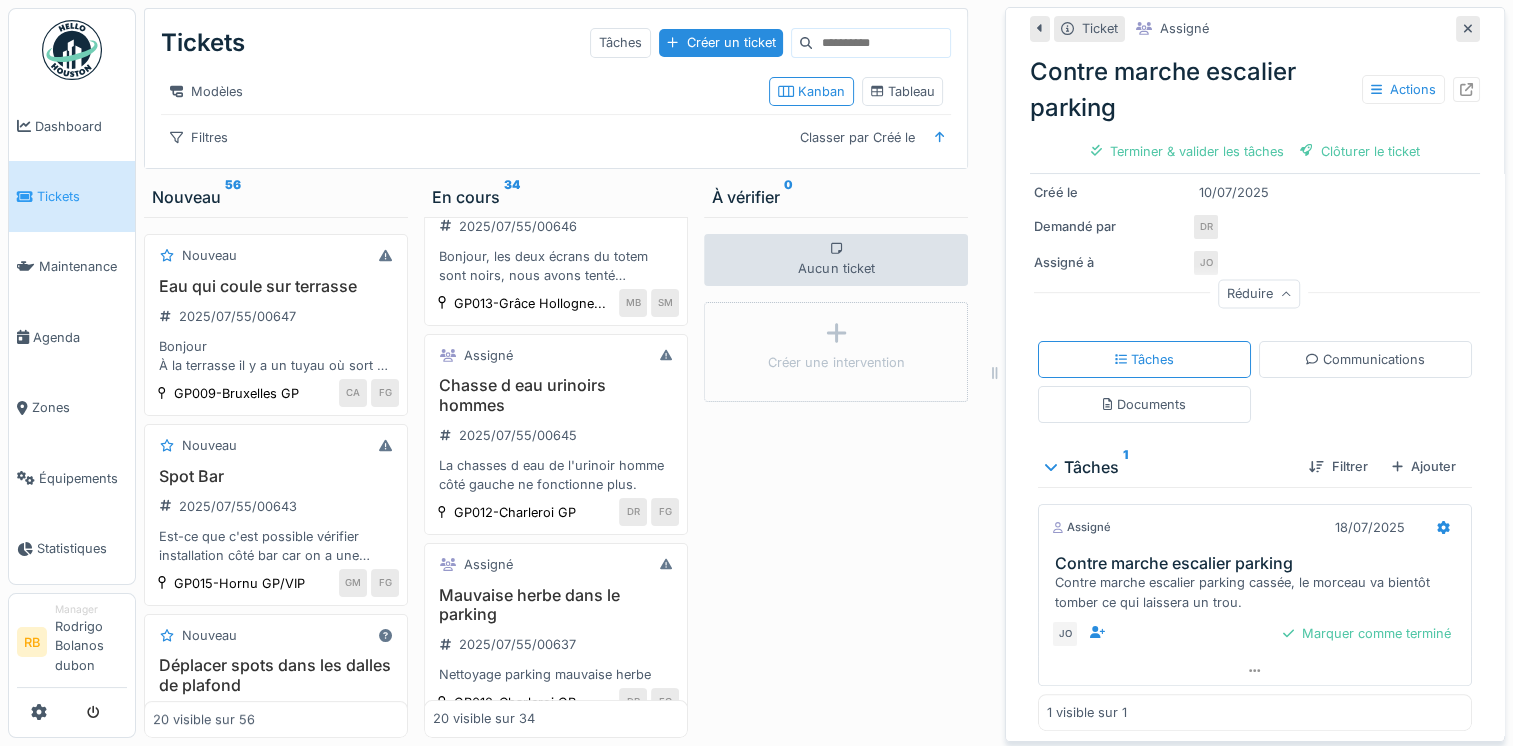 scroll, scrollTop: 288, scrollLeft: 0, axis: vertical 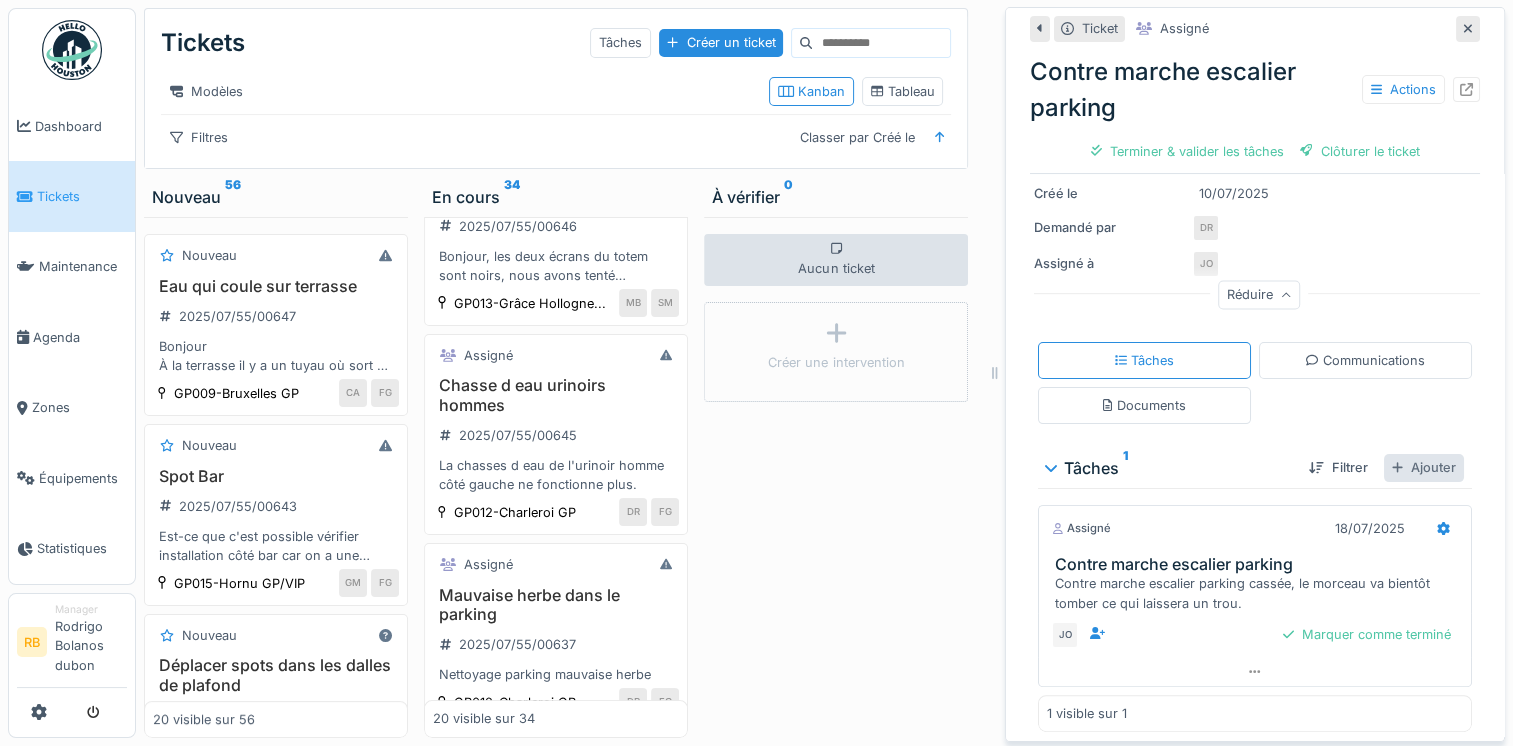 click on "Ajouter" at bounding box center (1424, 467) 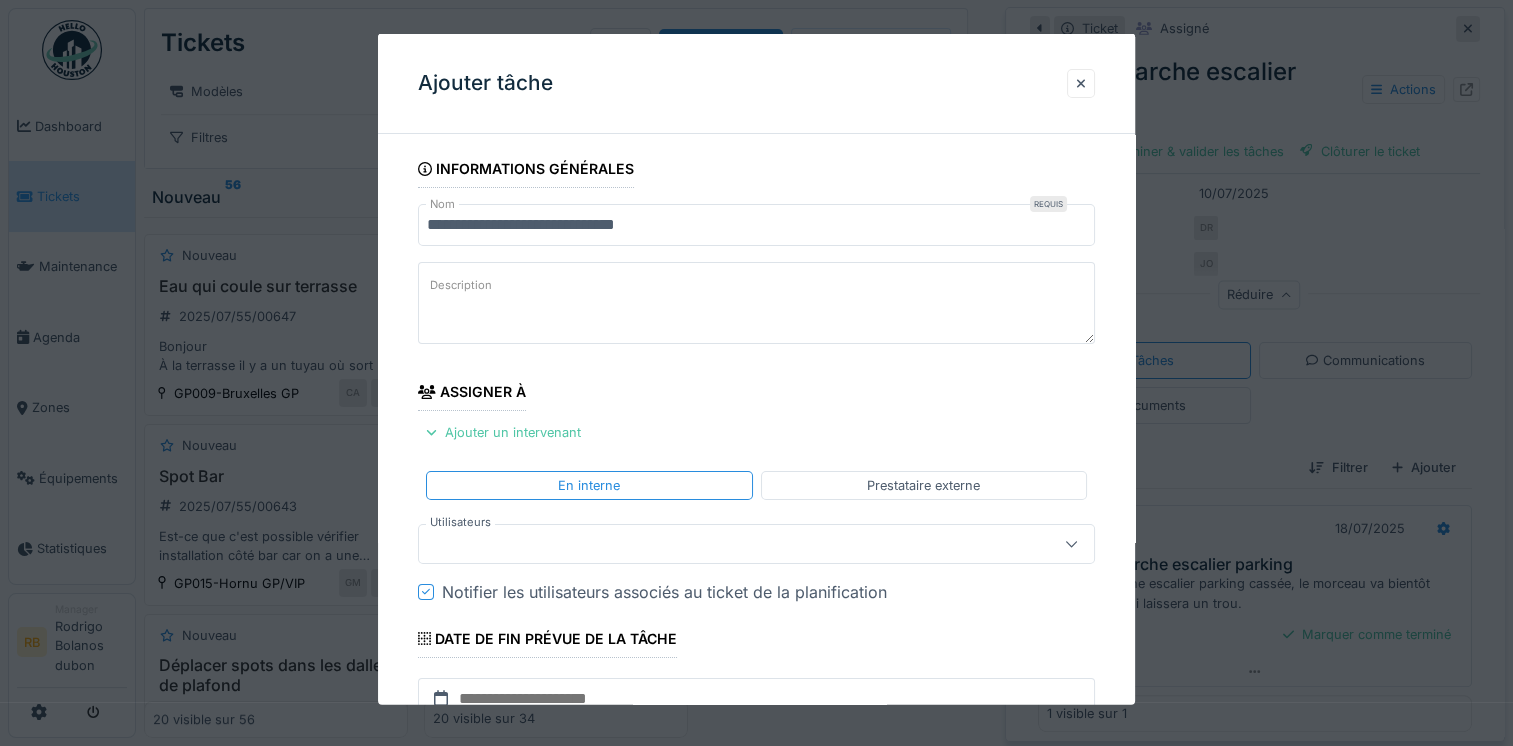 click at bounding box center (756, 543) 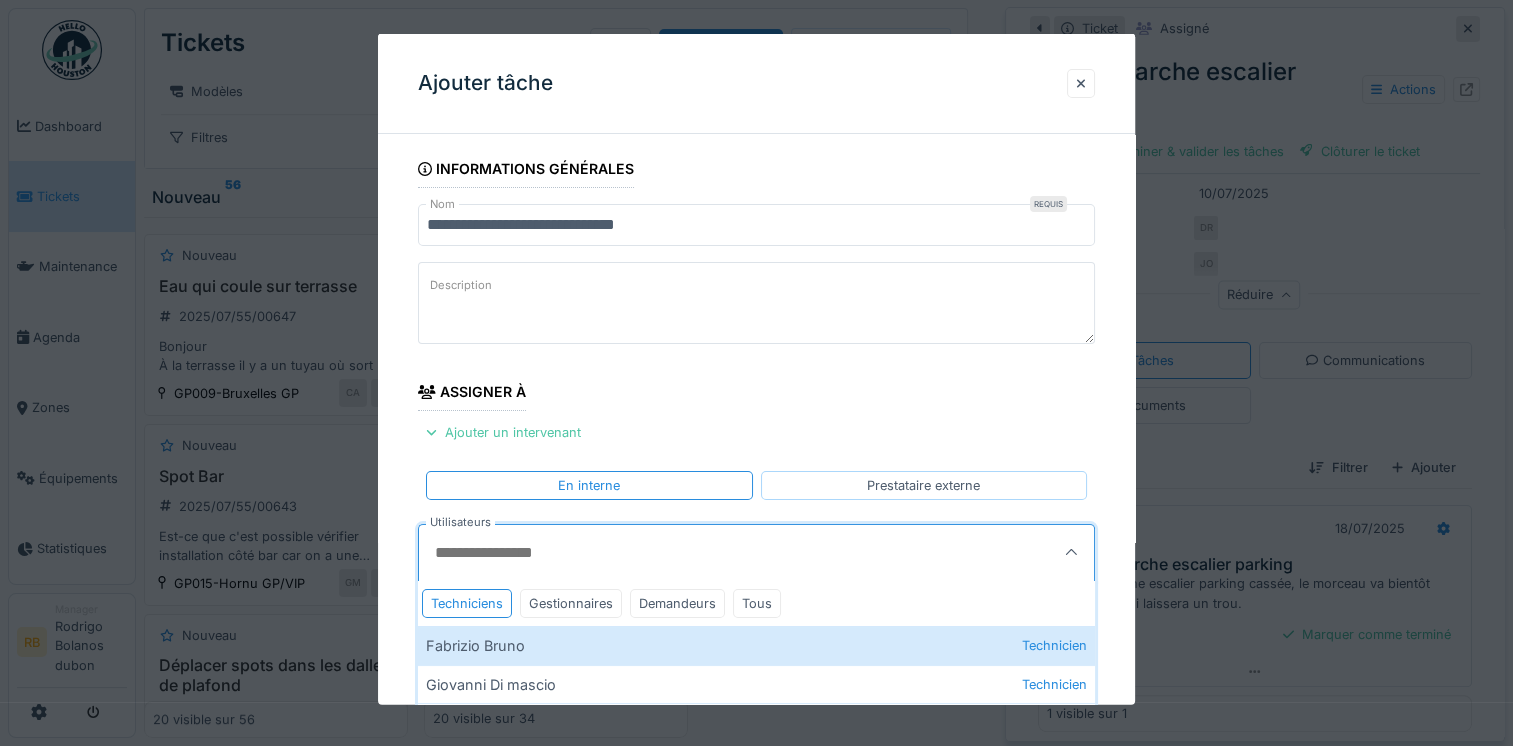 click on "Prestataire externe" at bounding box center [924, 484] 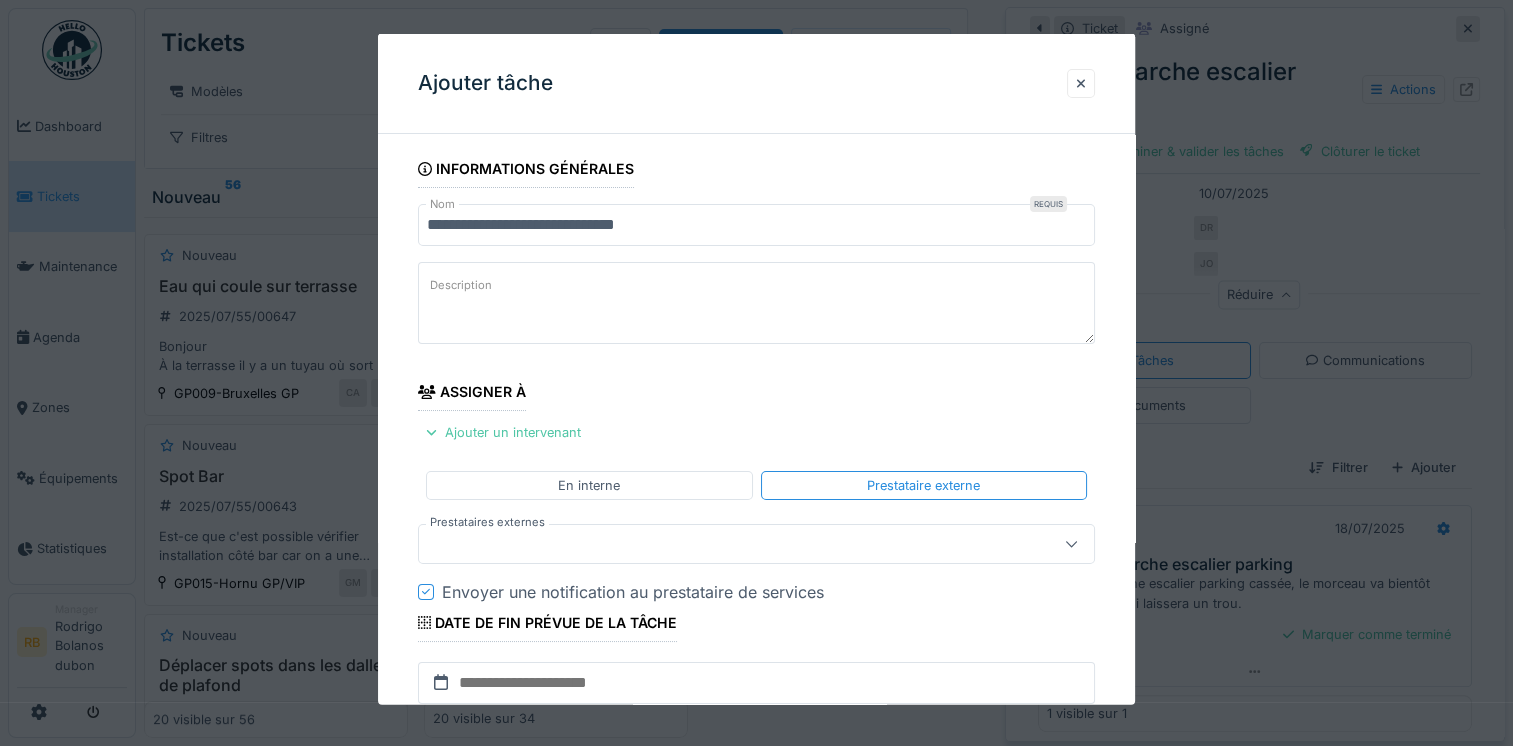 click at bounding box center (722, 543) 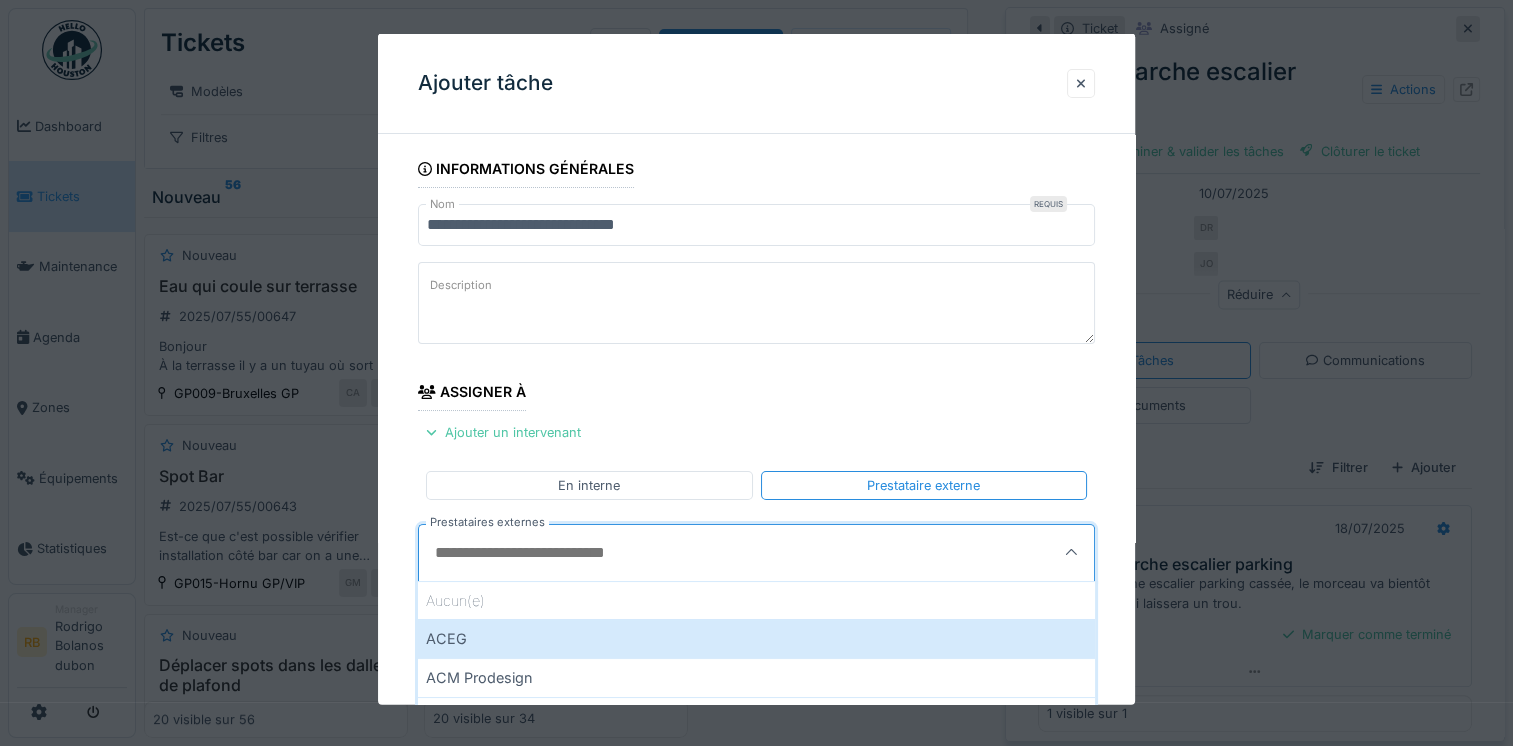 click on "Prestataires externes" at bounding box center [710, 552] 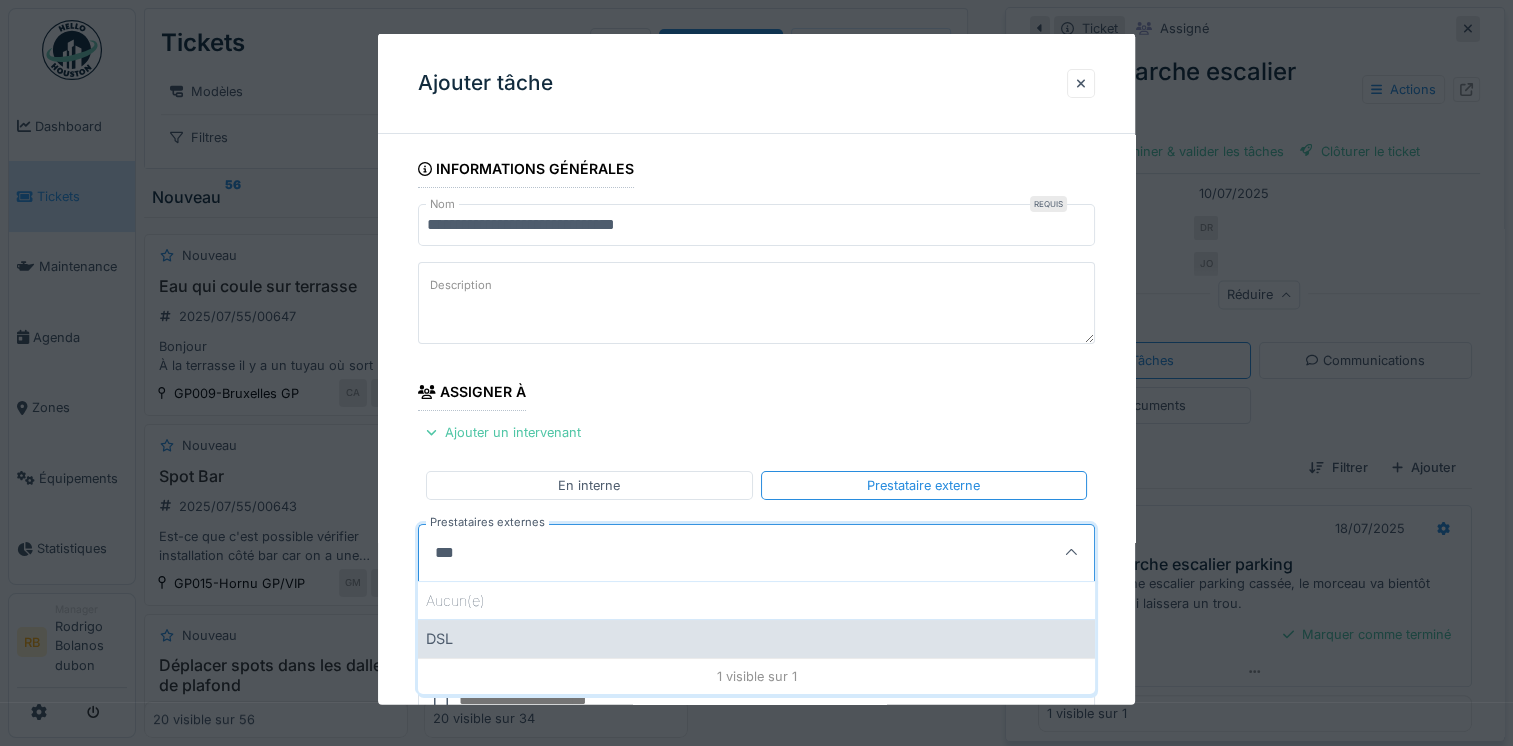 type on "***" 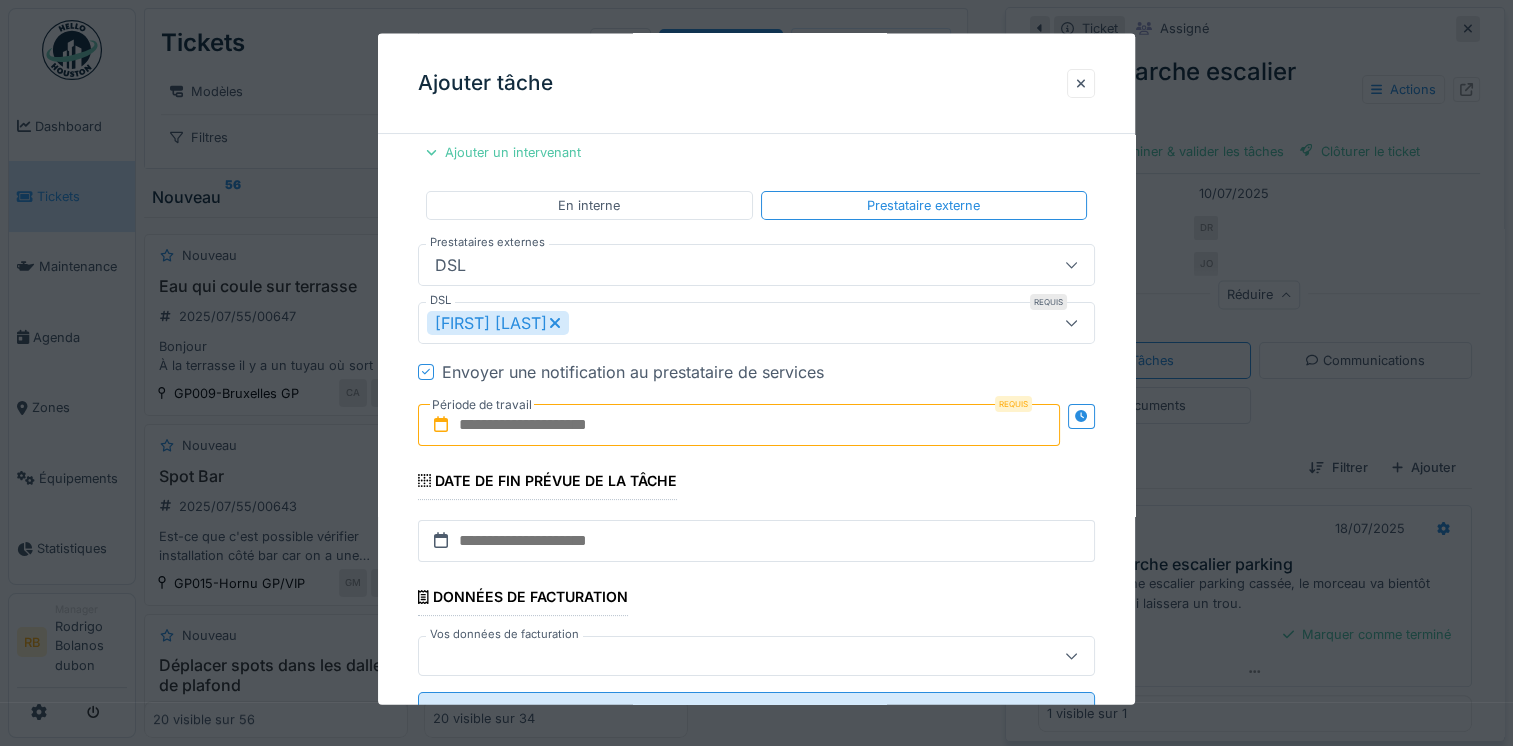 scroll, scrollTop: 284, scrollLeft: 0, axis: vertical 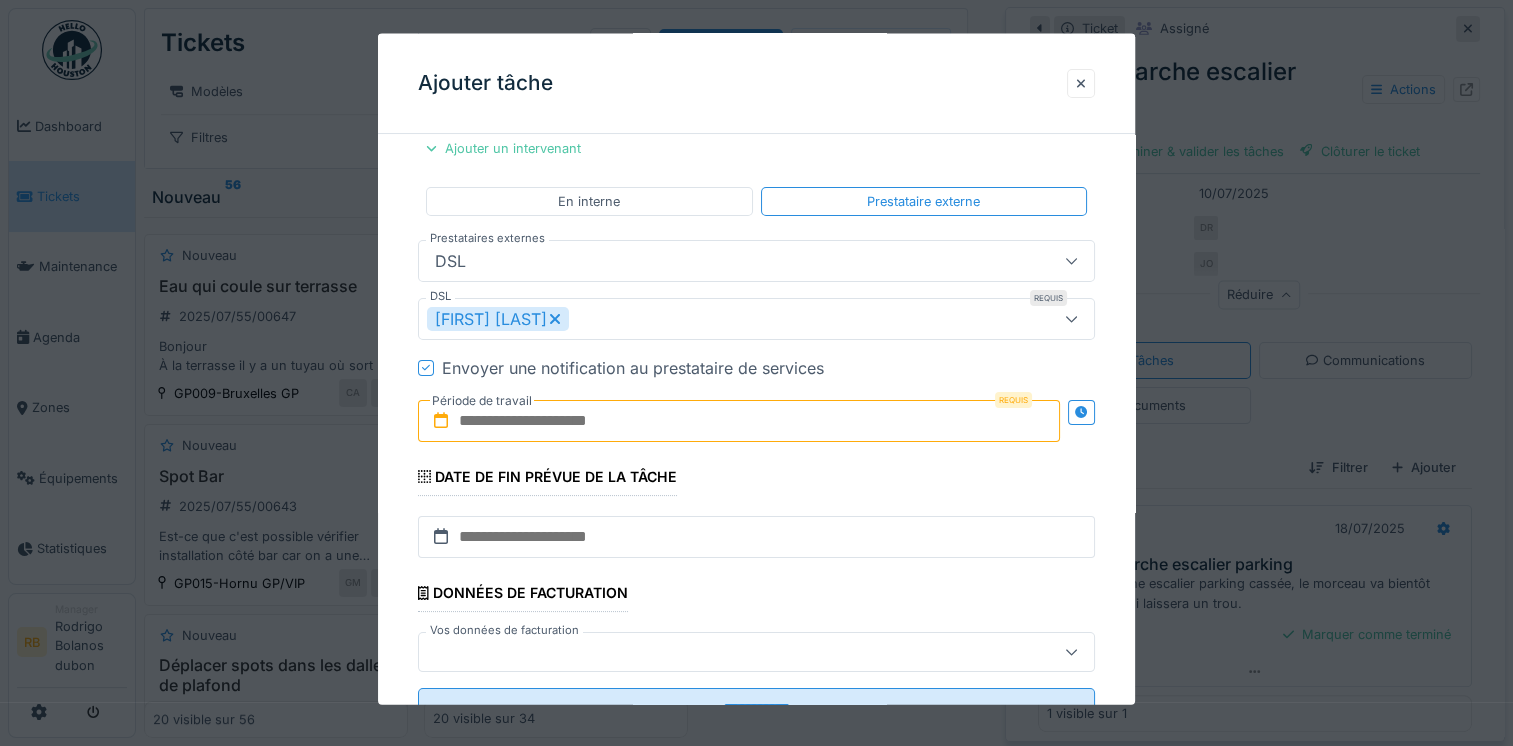 click at bounding box center (739, 420) 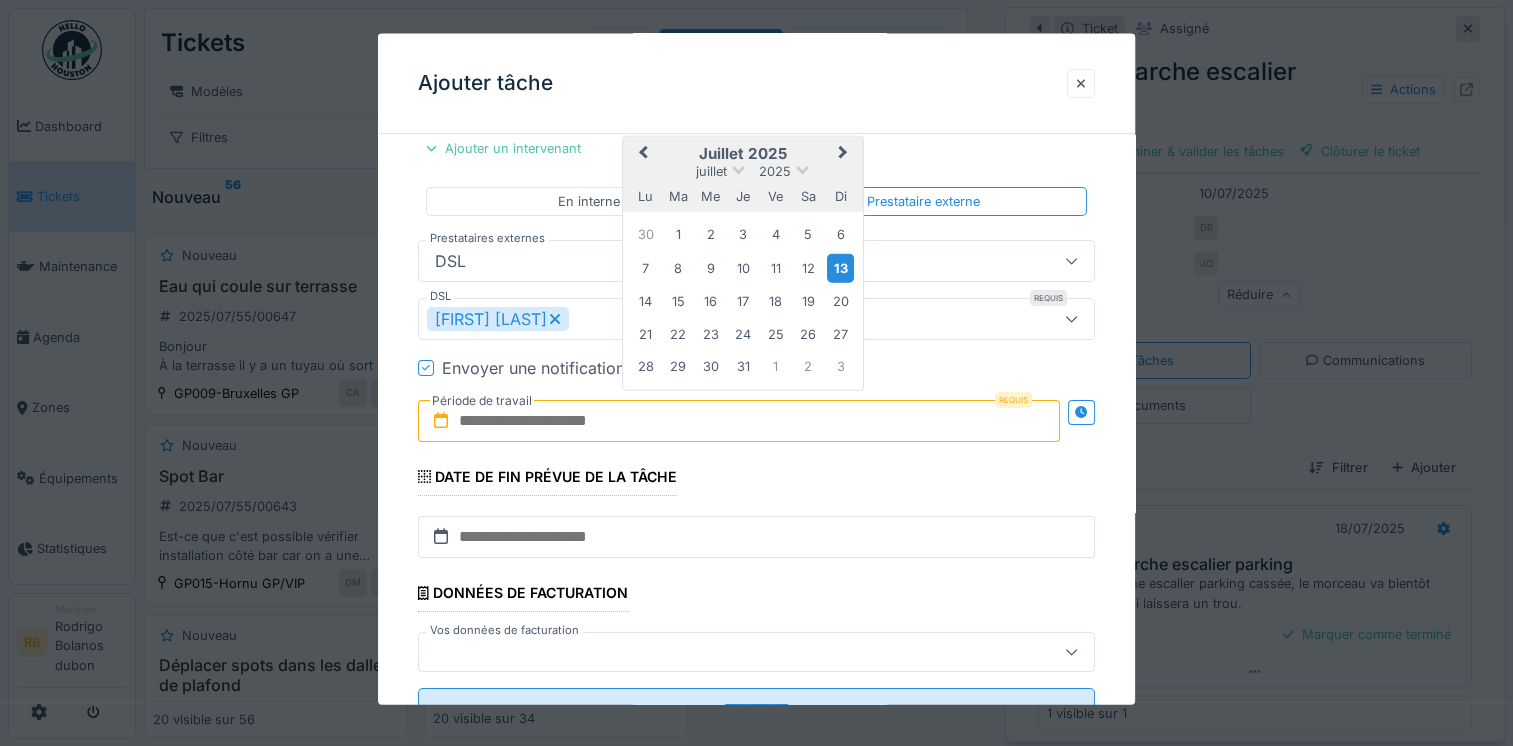 click on "13" at bounding box center [840, 267] 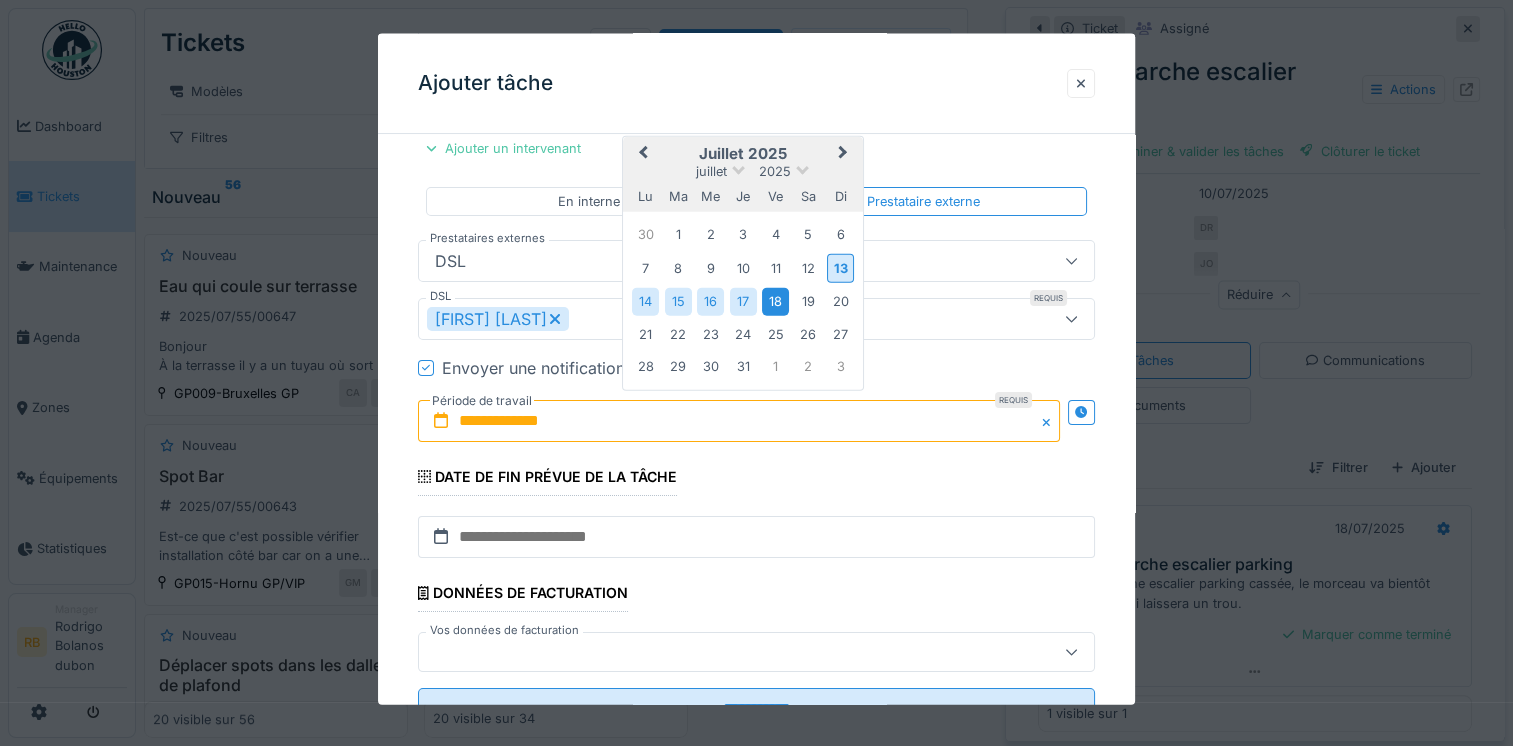 click on "18" at bounding box center (775, 301) 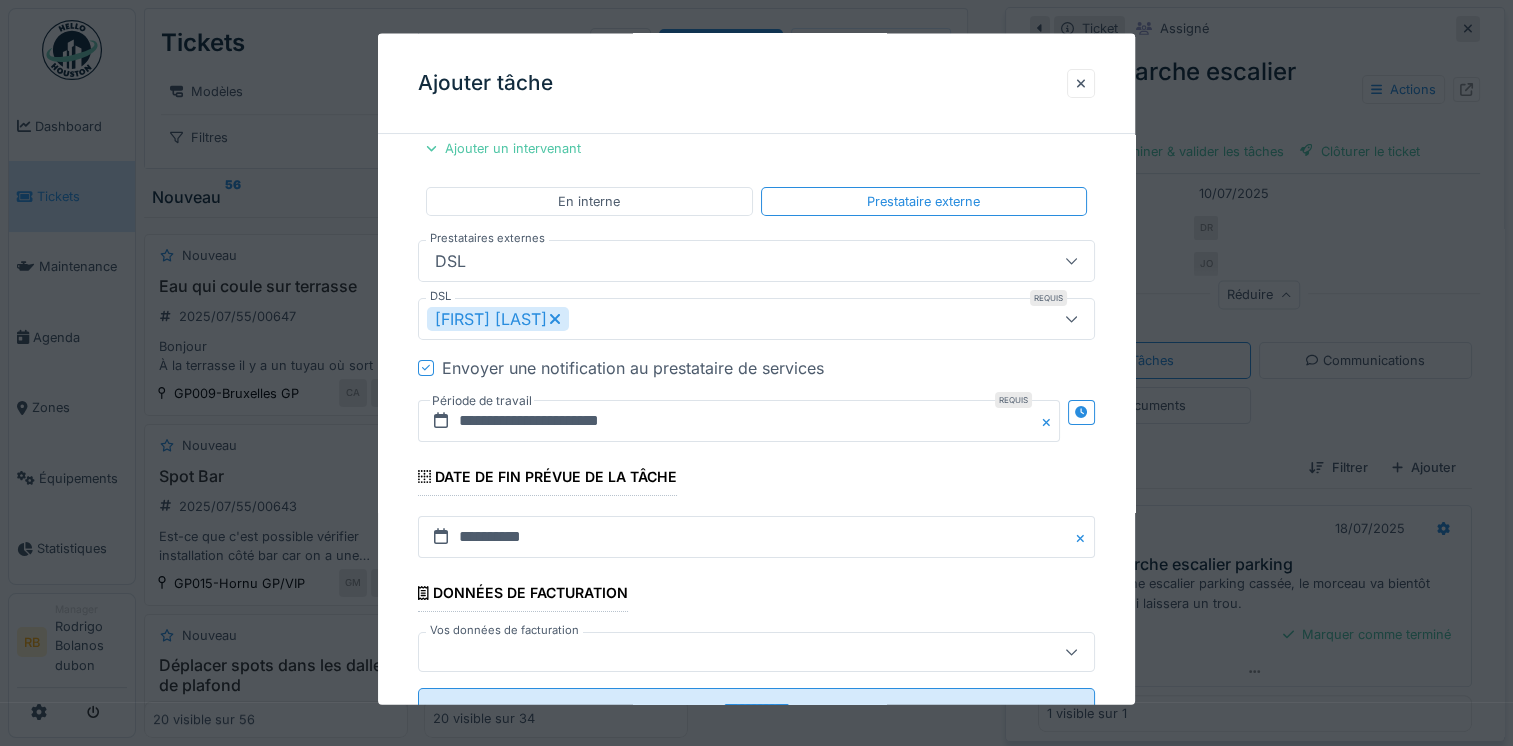 scroll, scrollTop: 360, scrollLeft: 0, axis: vertical 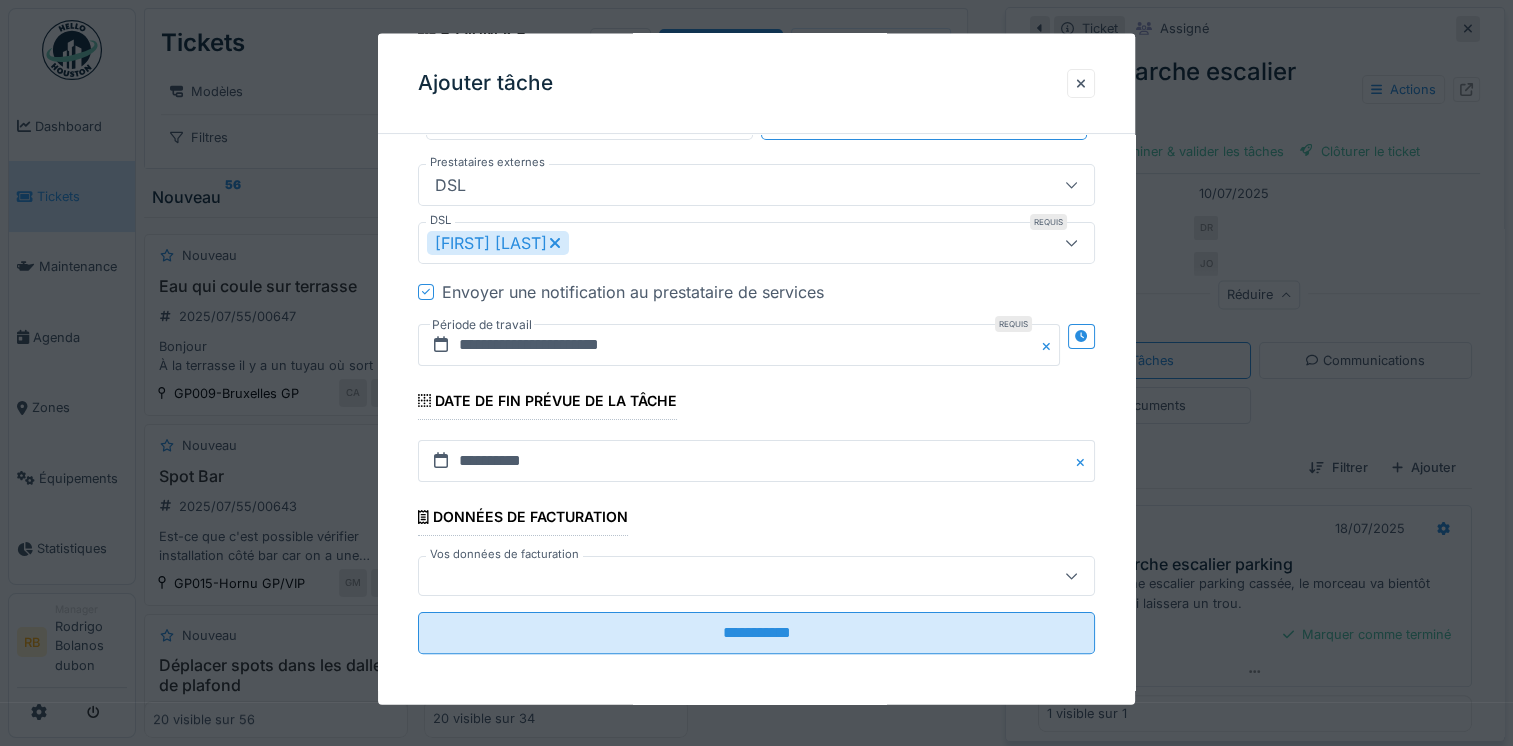 click at bounding box center (756, 576) 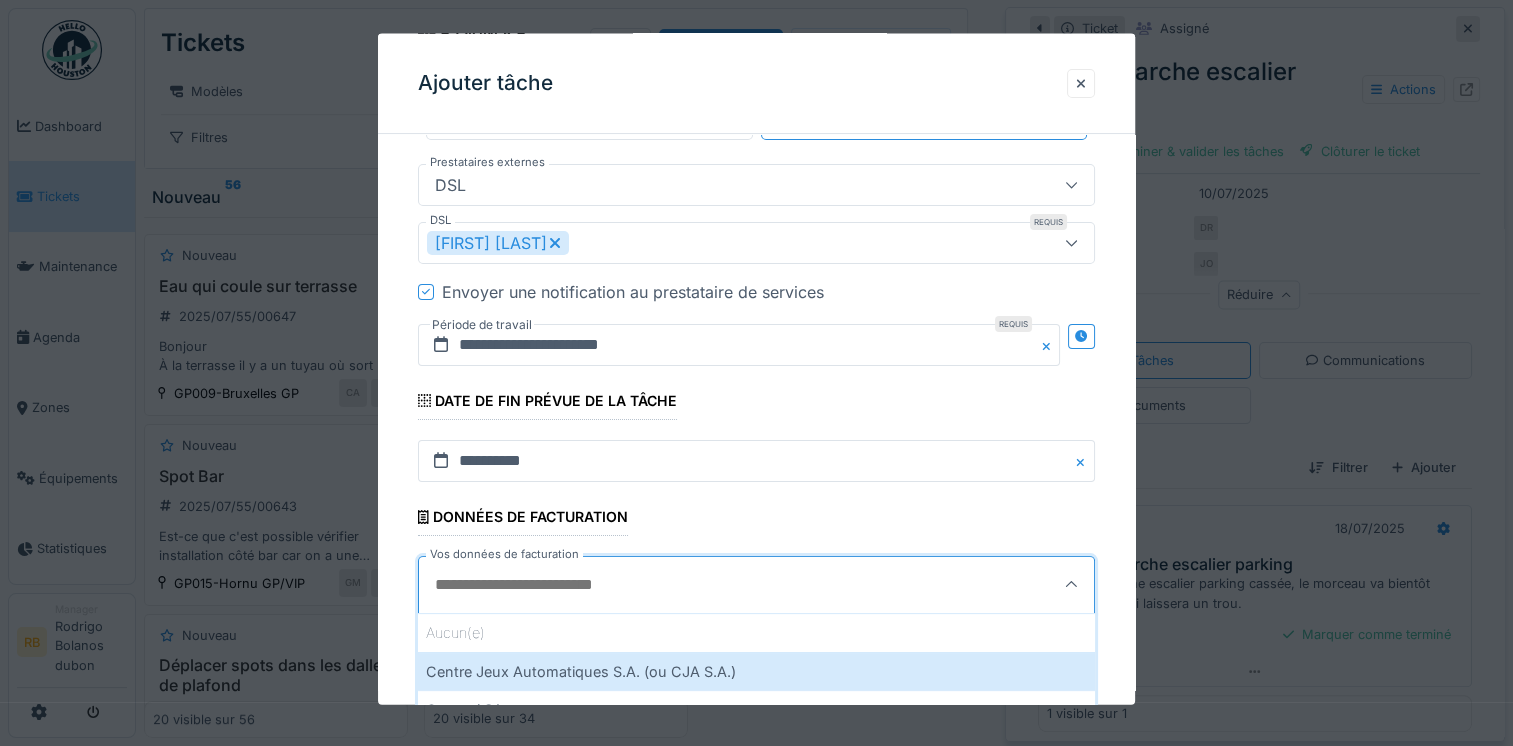 click at bounding box center [756, 584] 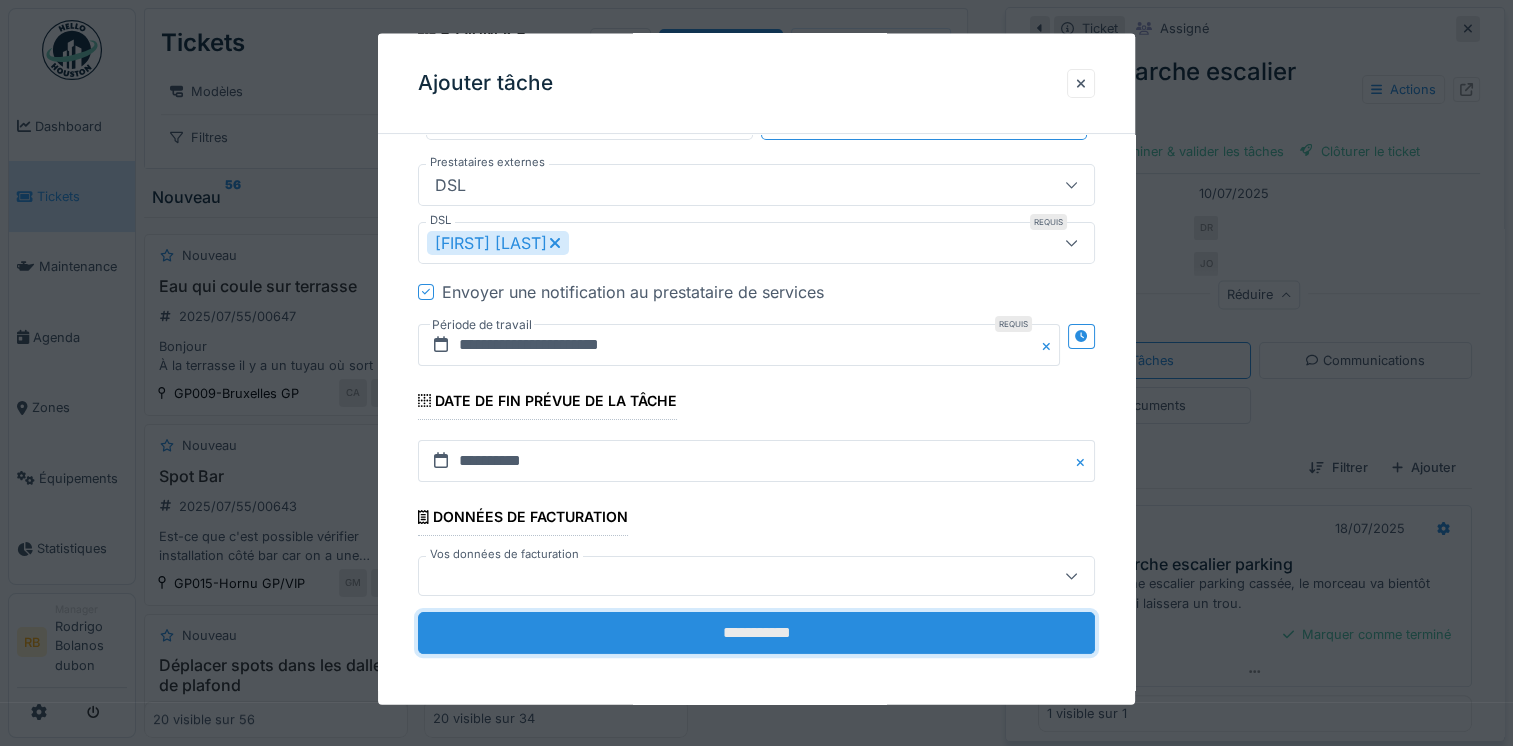 click on "**********" at bounding box center [756, 633] 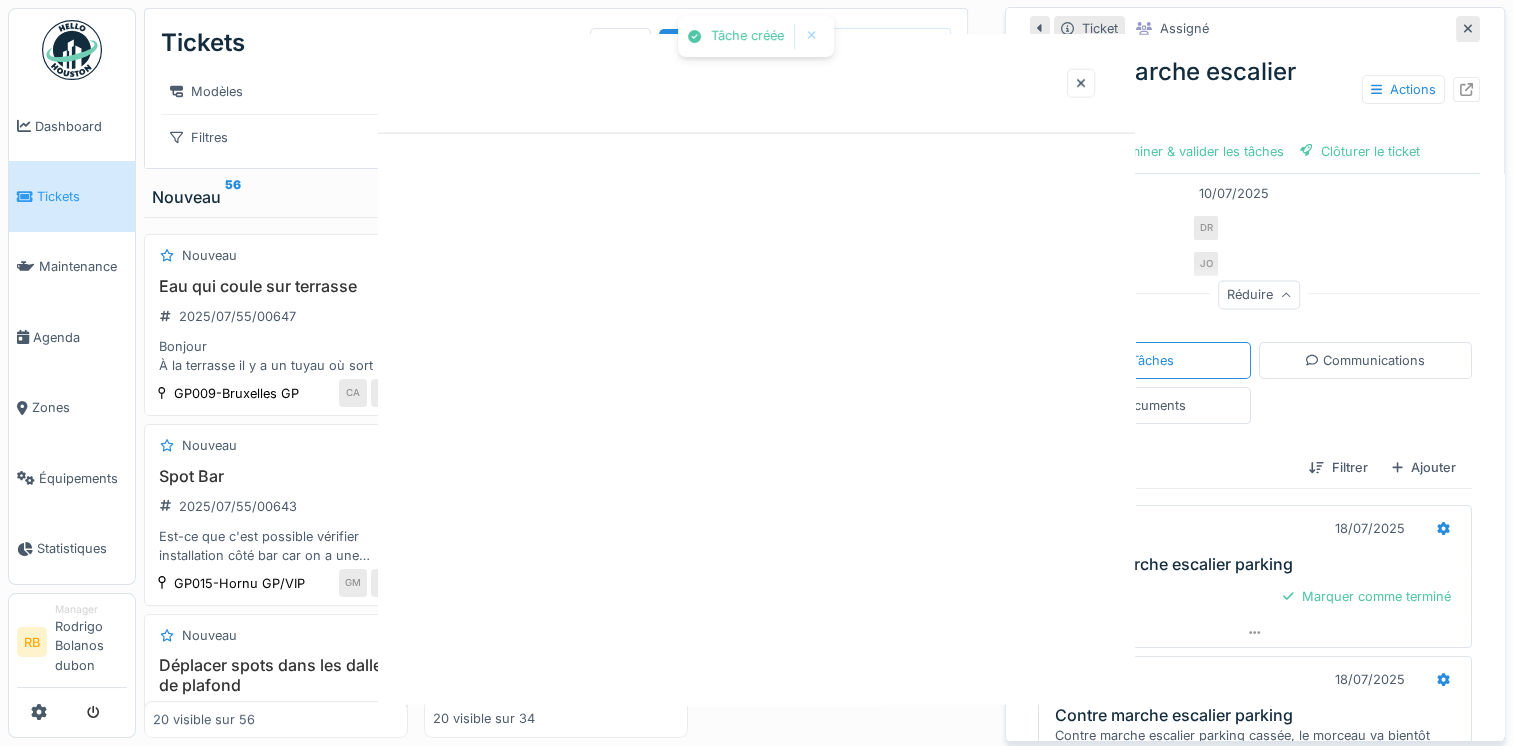scroll, scrollTop: 0, scrollLeft: 0, axis: both 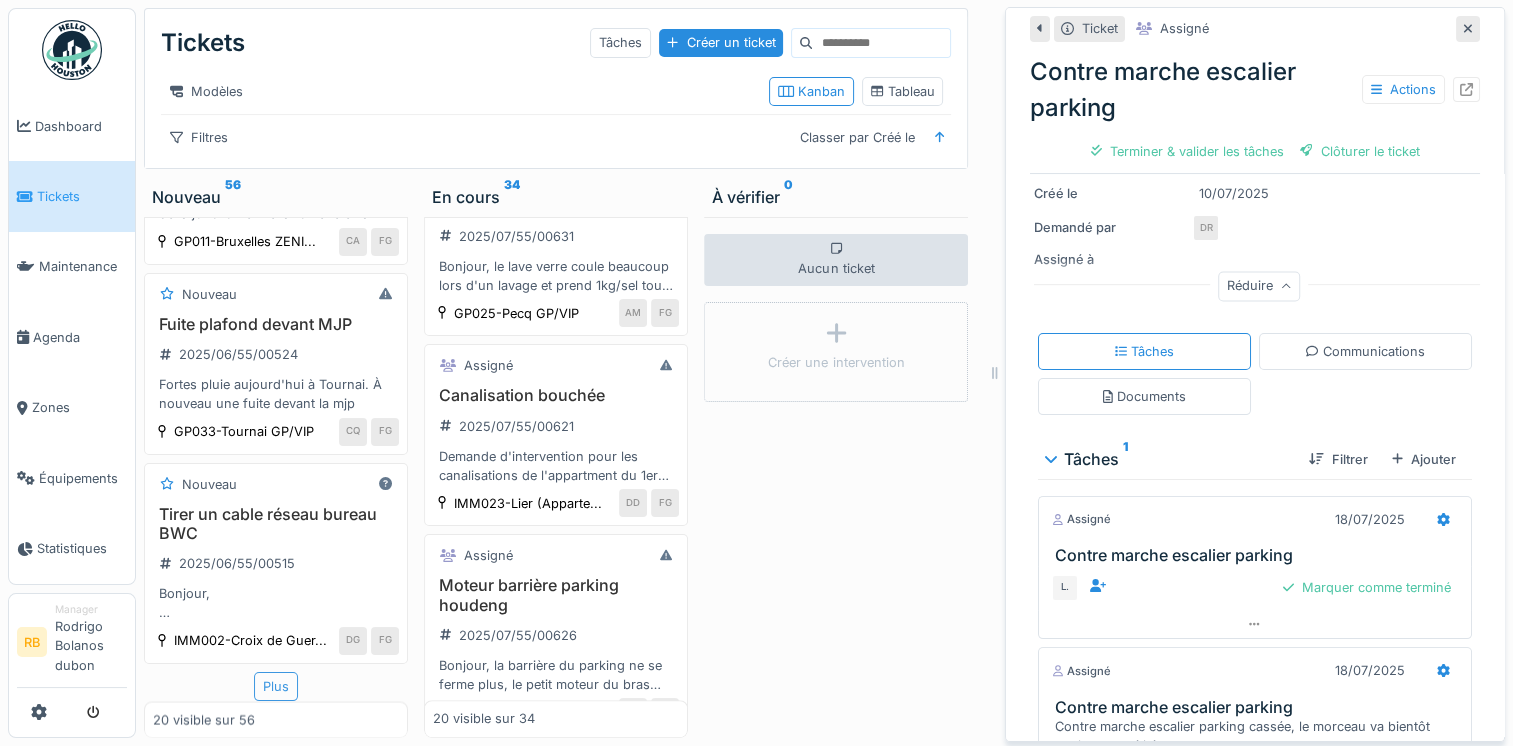 click on "Plus" at bounding box center (276, 686) 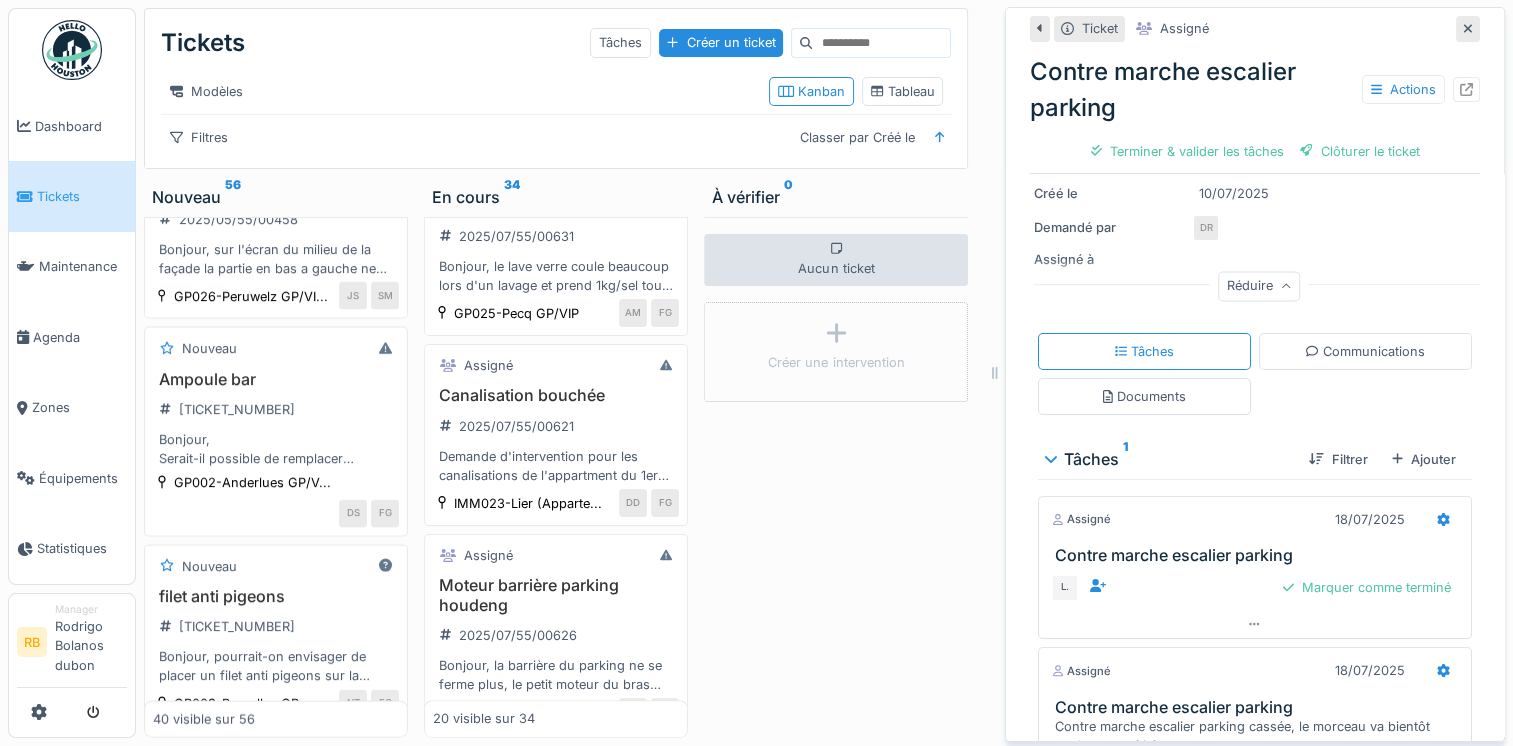 scroll, scrollTop: 4438, scrollLeft: 0, axis: vertical 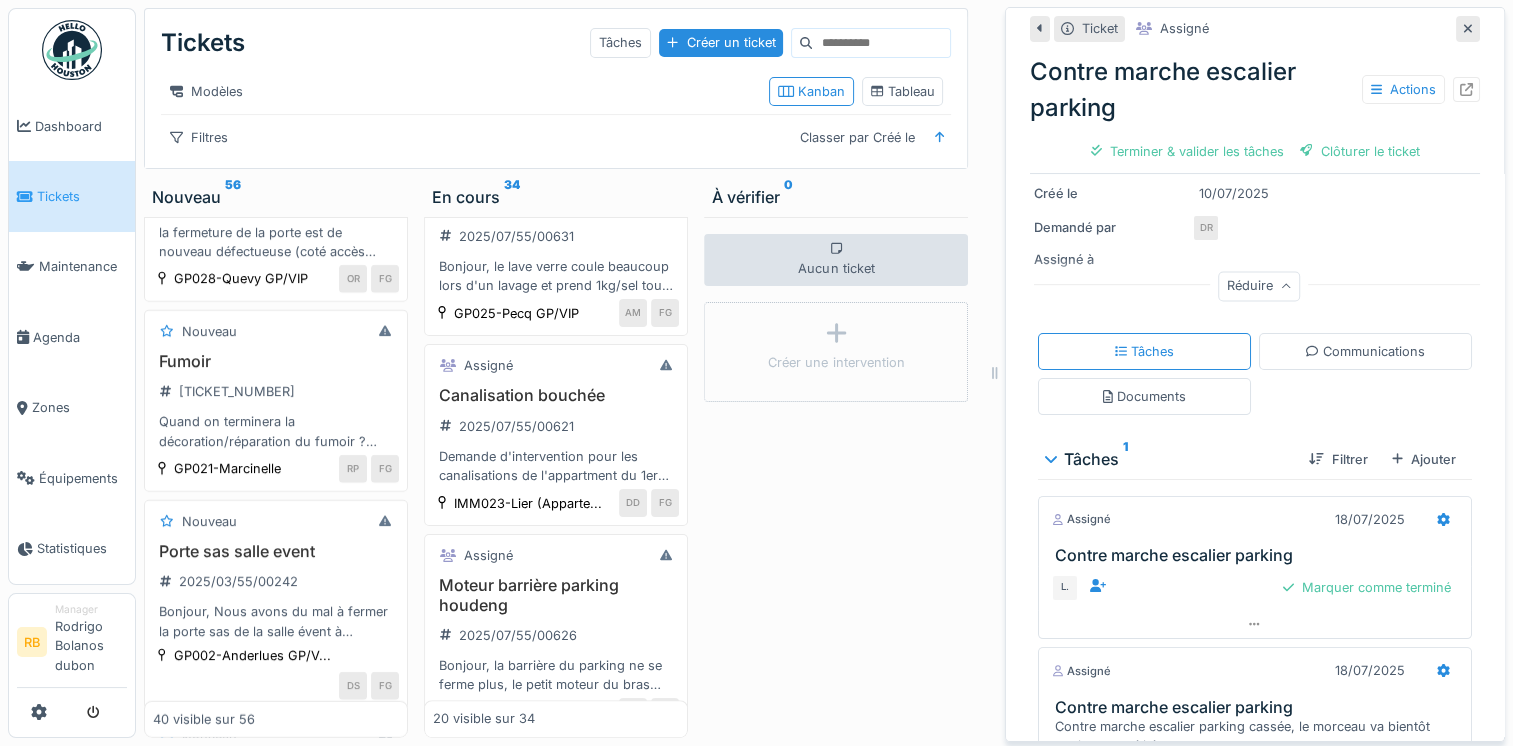 click on "enduit et peinture [TICKET_NUMBER] Bonjour, suite au déplacement des écrans tv de la roulette ainsi que la séparation entre les deux salles serait-il possible de faire venir quelqu'un afin de reboucher les trous et remettre une couche de peinture sur ces emplacements
Sur la photo écran droit, l'écran de droite va également être déplacé lorsque la nouvelle roulette arrivera et il faudra également supprimer les marques de l'ancienne attache" at bounding box center [276, -17] 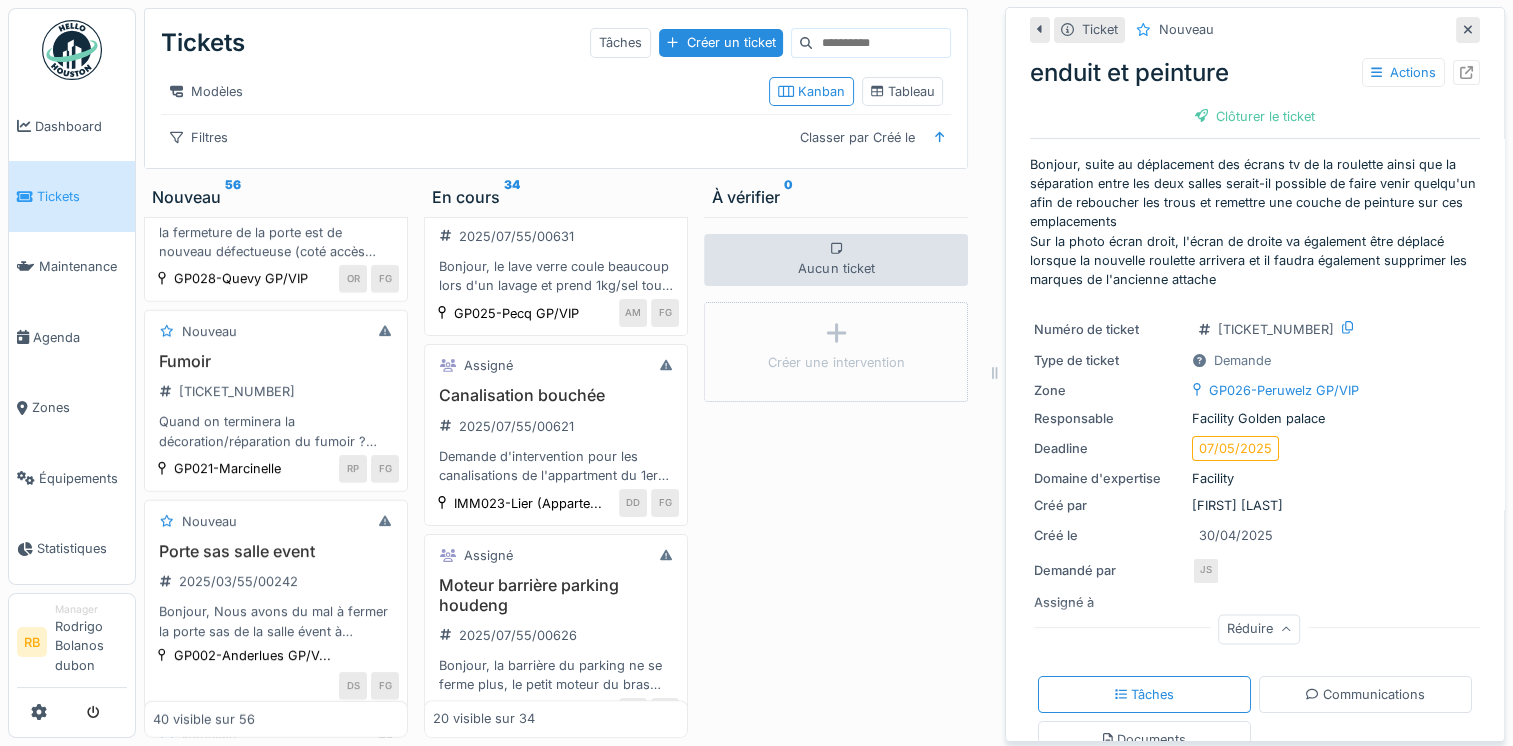 scroll, scrollTop: 0, scrollLeft: 0, axis: both 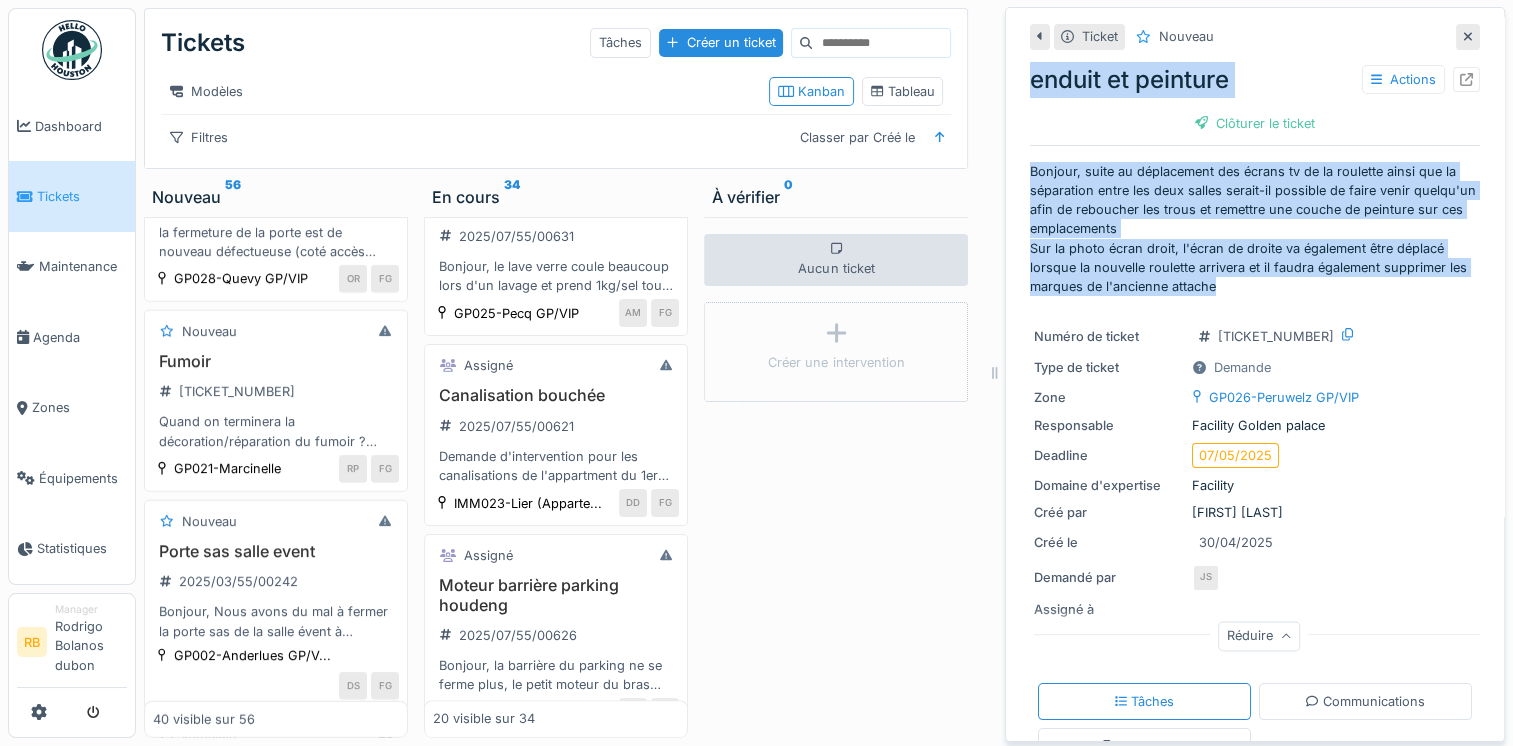 drag, startPoint x: 1216, startPoint y: 274, endPoint x: 998, endPoint y: 58, distance: 306.8876 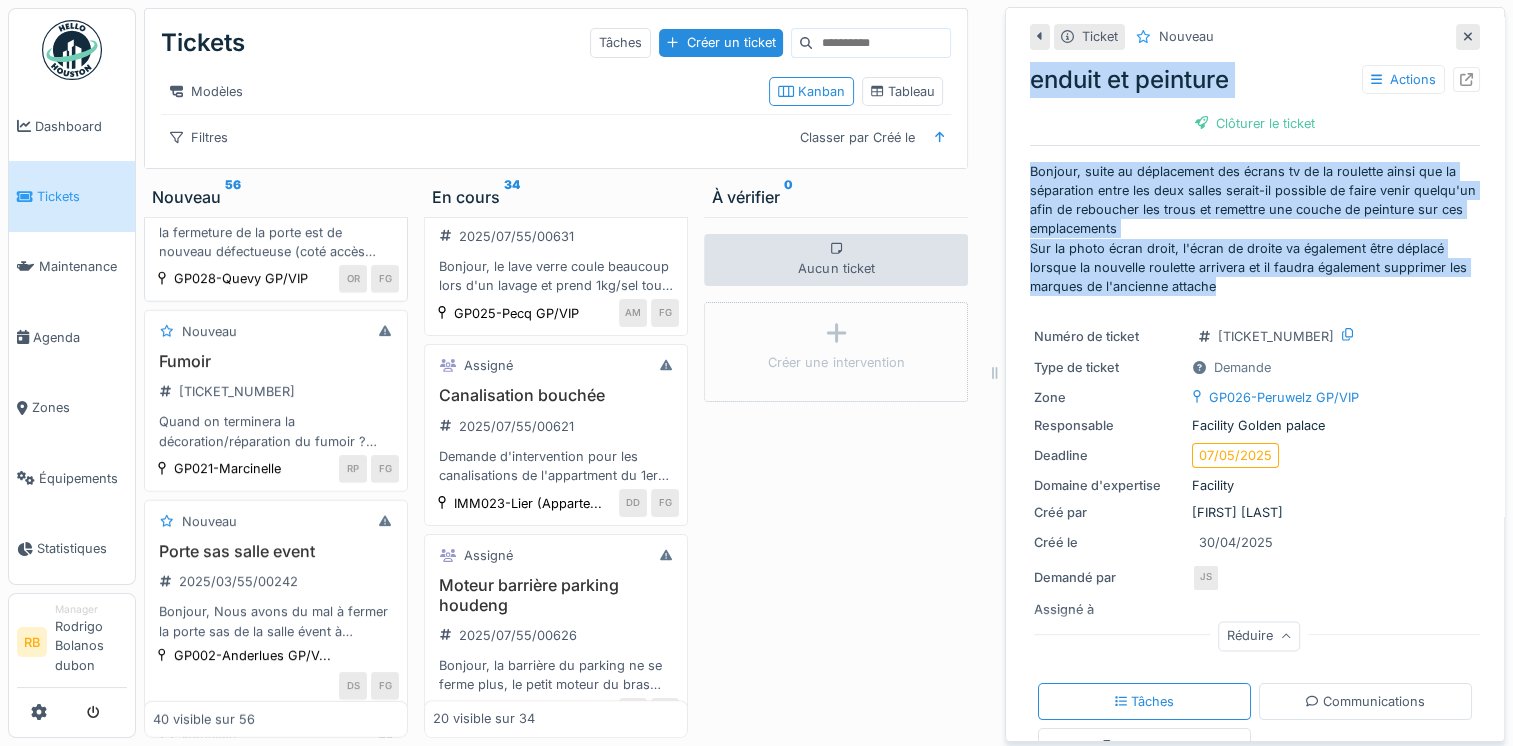 scroll, scrollTop: 5417, scrollLeft: 0, axis: vertical 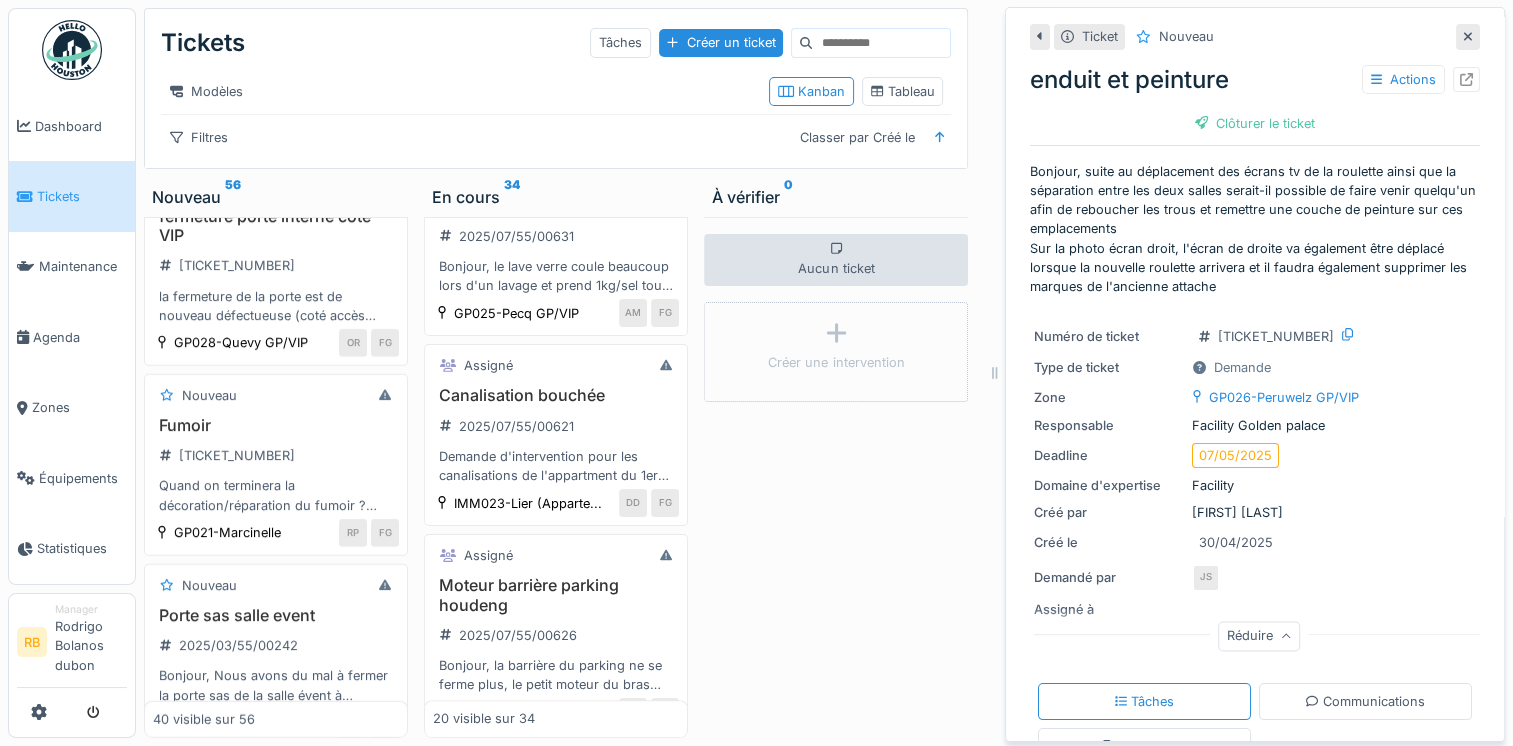 click on "enduit et peinture [TICKET_NUMBER] Bonjour, suite au déplacement des écrans tv de la roulette ainsi que la séparation entre les deux salles serait-il possible de faire venir quelqu'un afin de reboucher les trous et remettre une couche de peinture sur ces emplacements
Sur la photo écran droit, l'écran de droite va également être déplacé lorsque la nouvelle roulette arrivera et il faudra également supprimer les marques de l'ancienne attache" at bounding box center (276, 47) 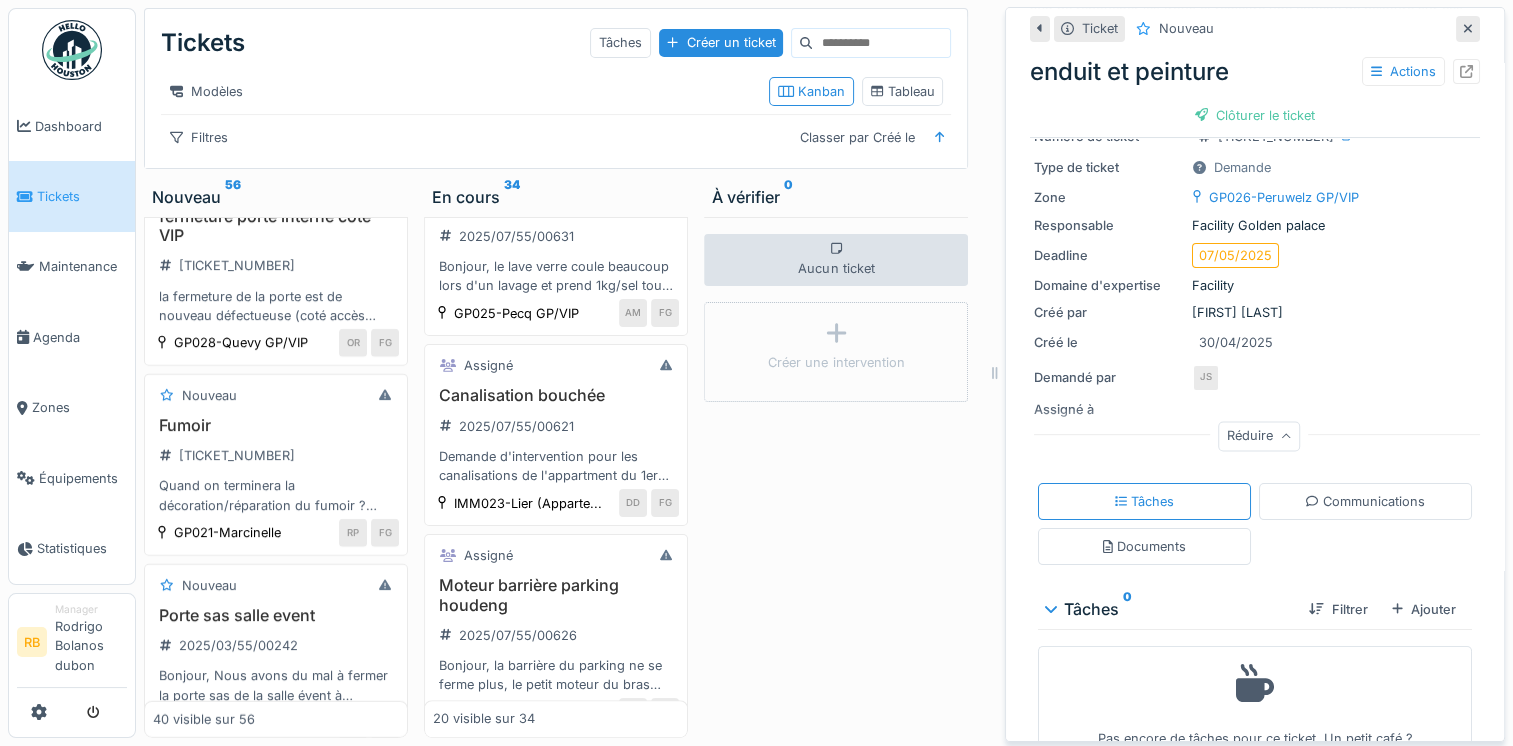 scroll, scrollTop: 202, scrollLeft: 0, axis: vertical 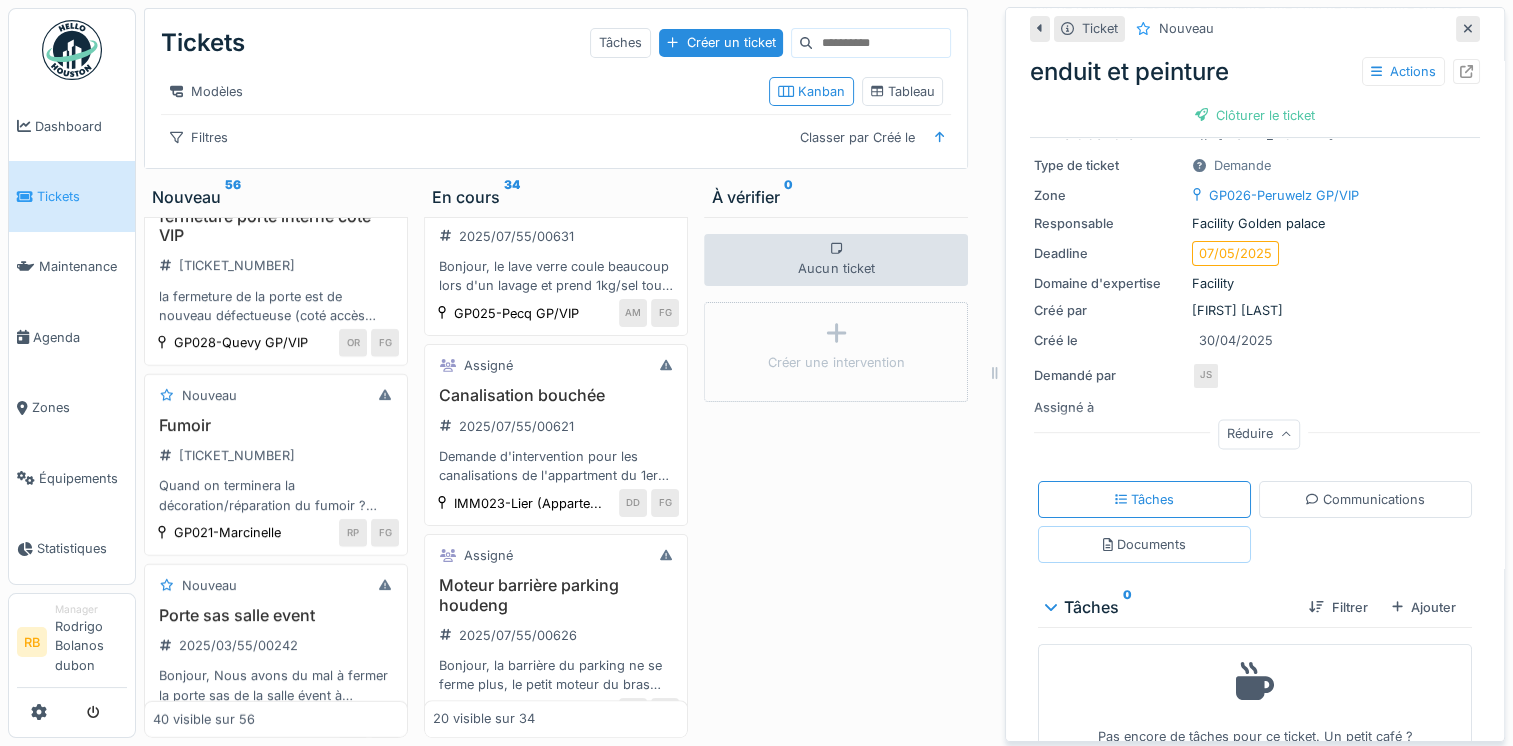 click on "Documents" at bounding box center [1144, 544] 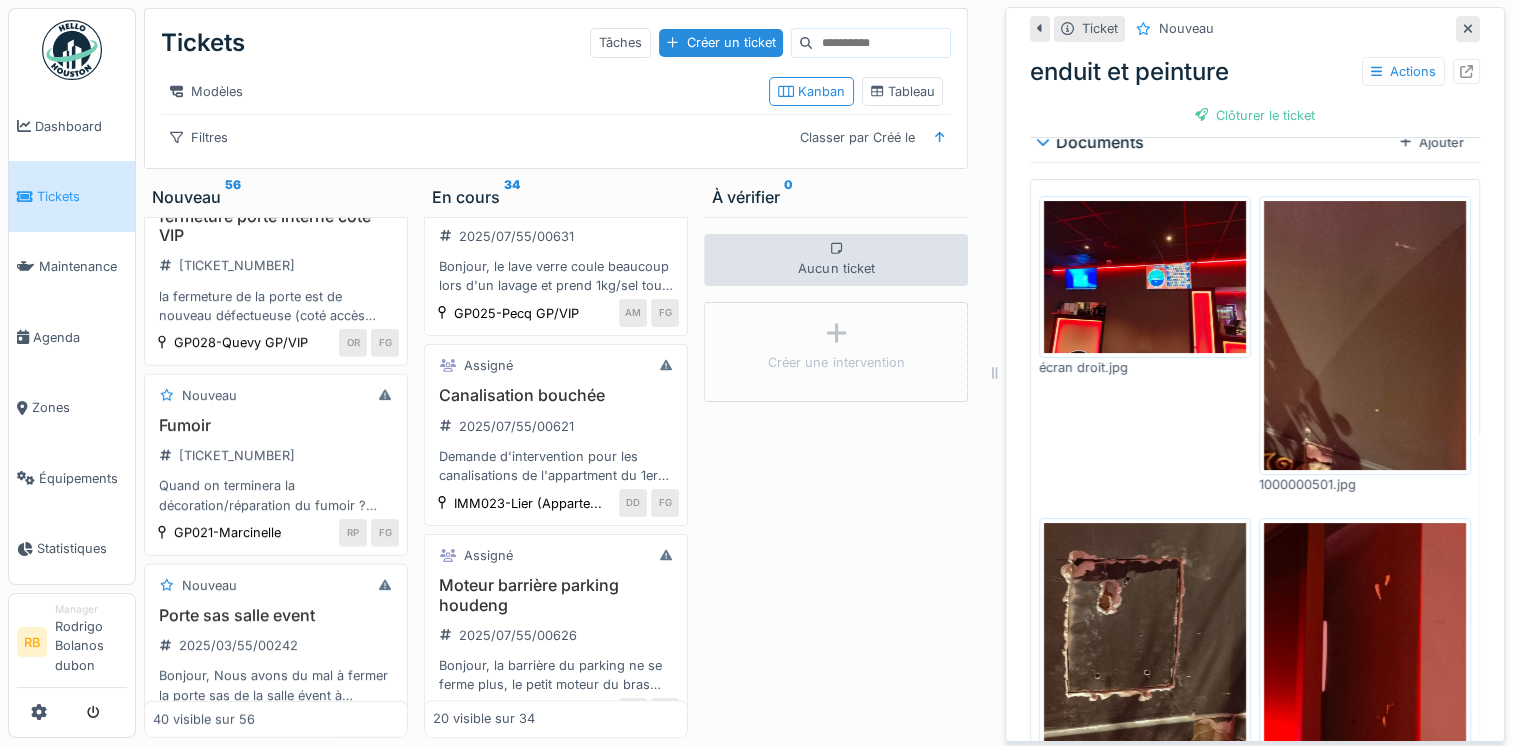 scroll, scrollTop: 674, scrollLeft: 0, axis: vertical 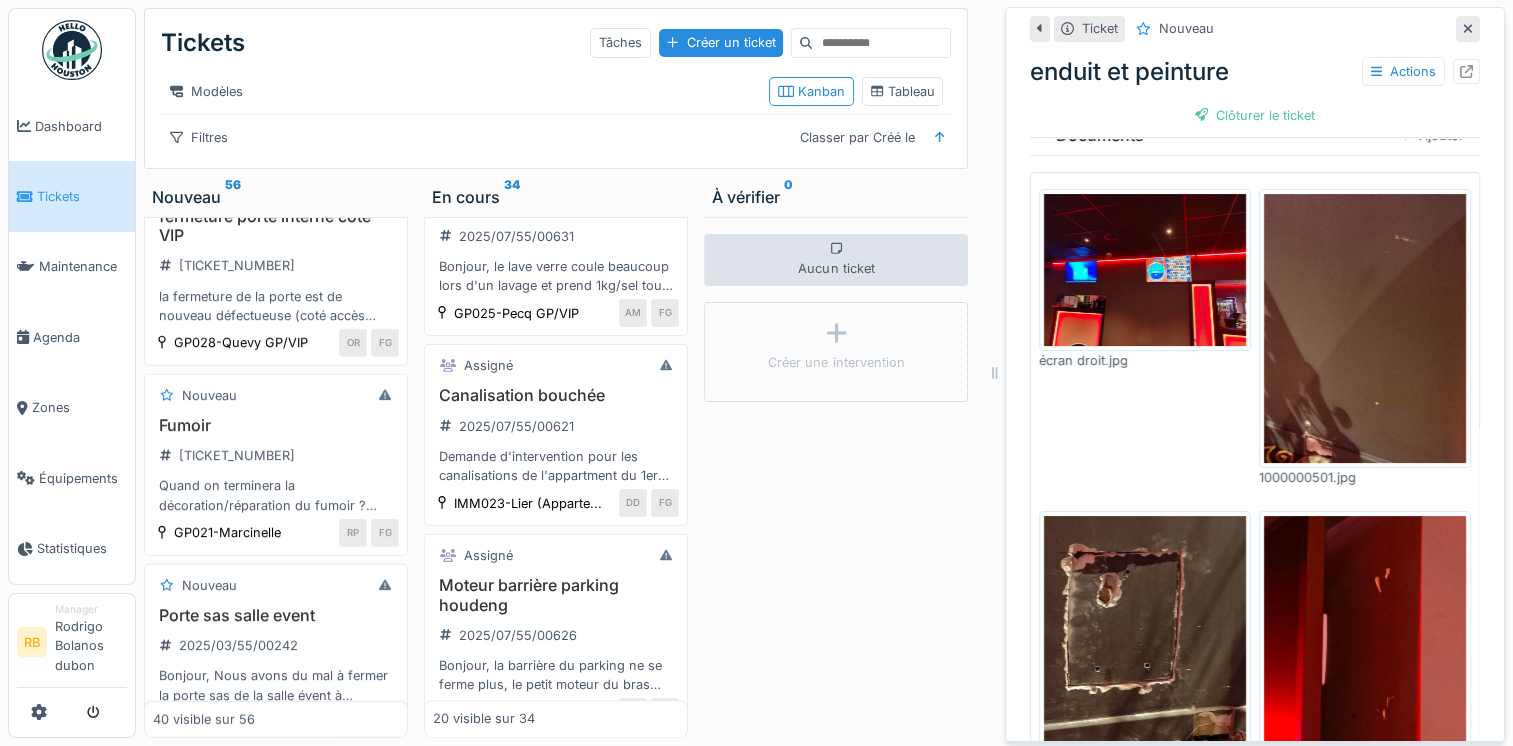 click at bounding box center (1145, 650) 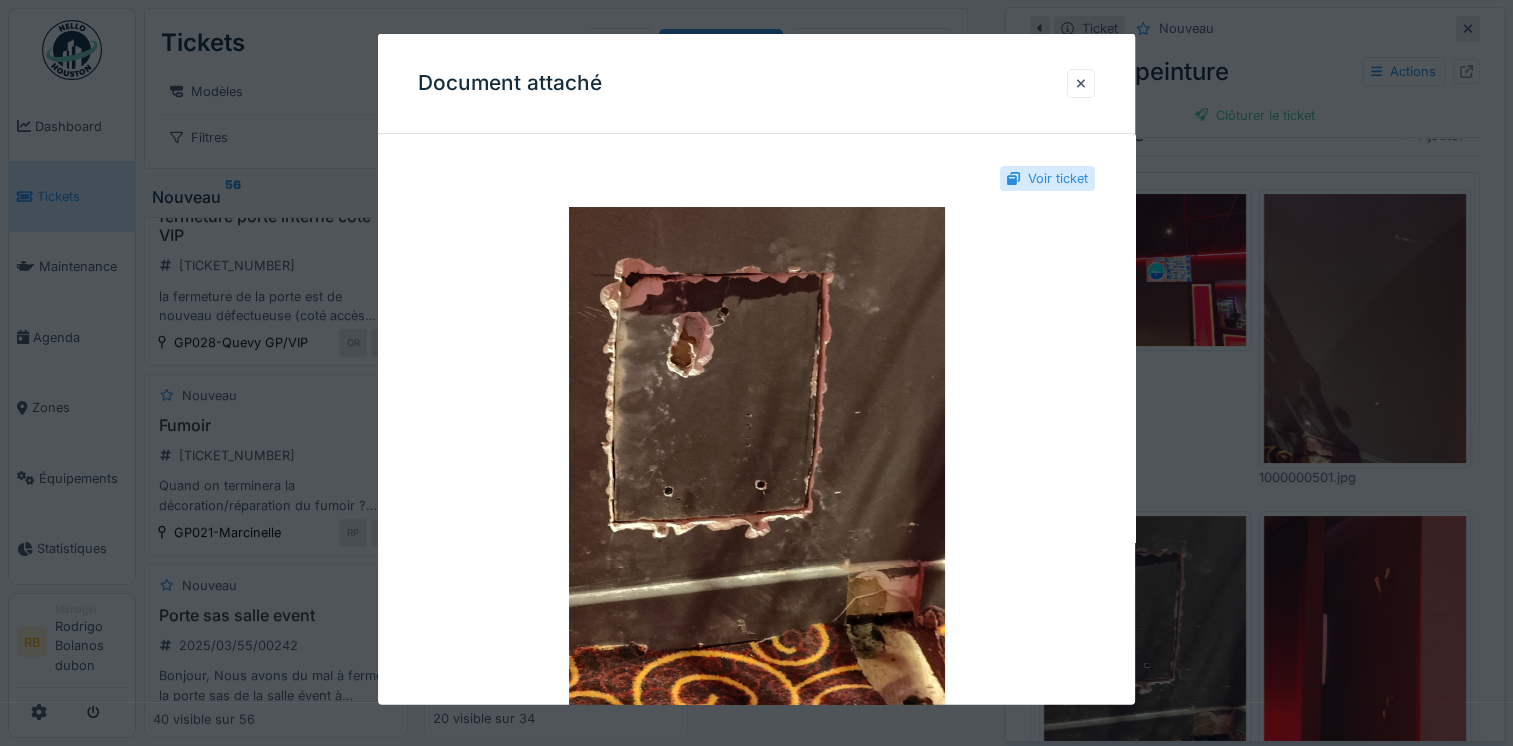 click on "Document attaché" at bounding box center [756, 84] 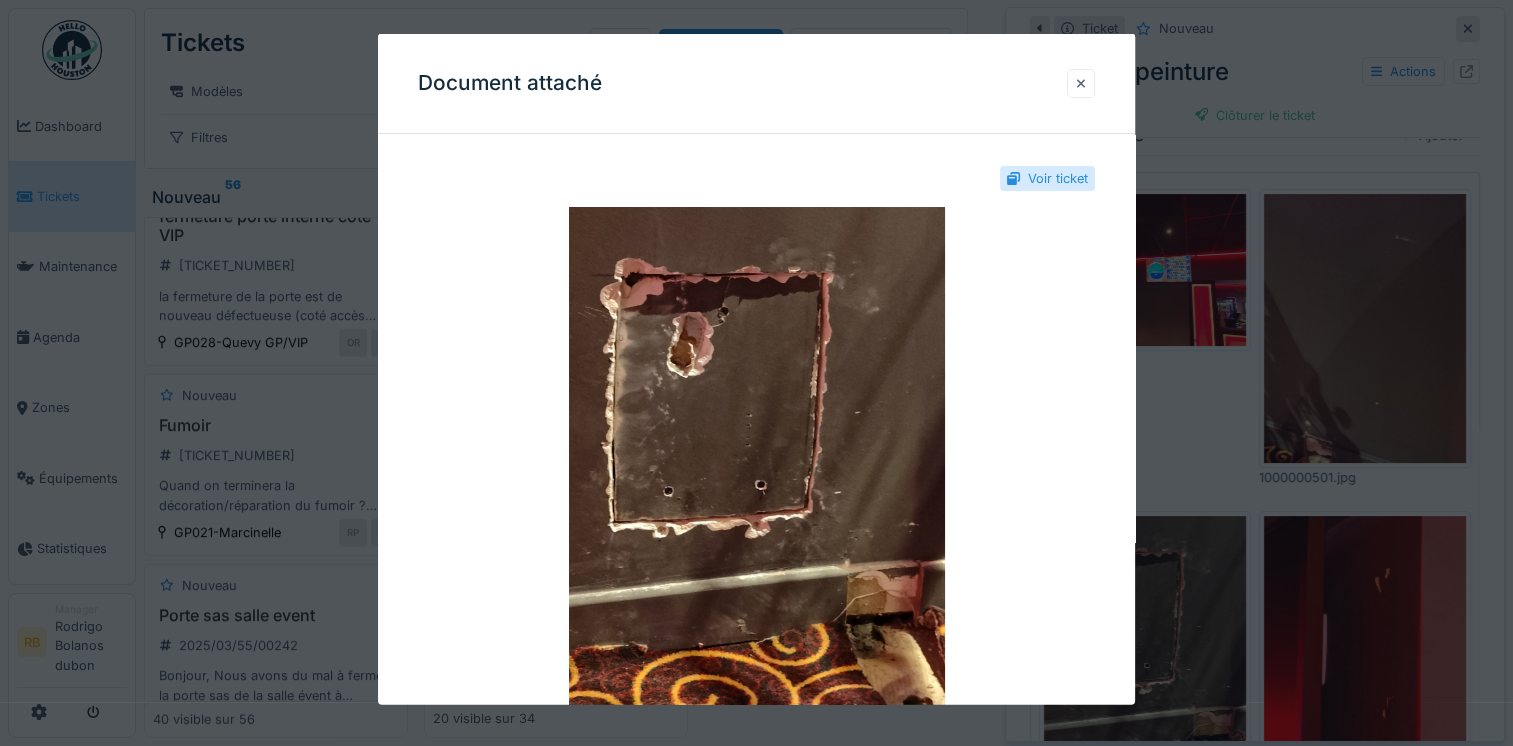 click at bounding box center (1081, 82) 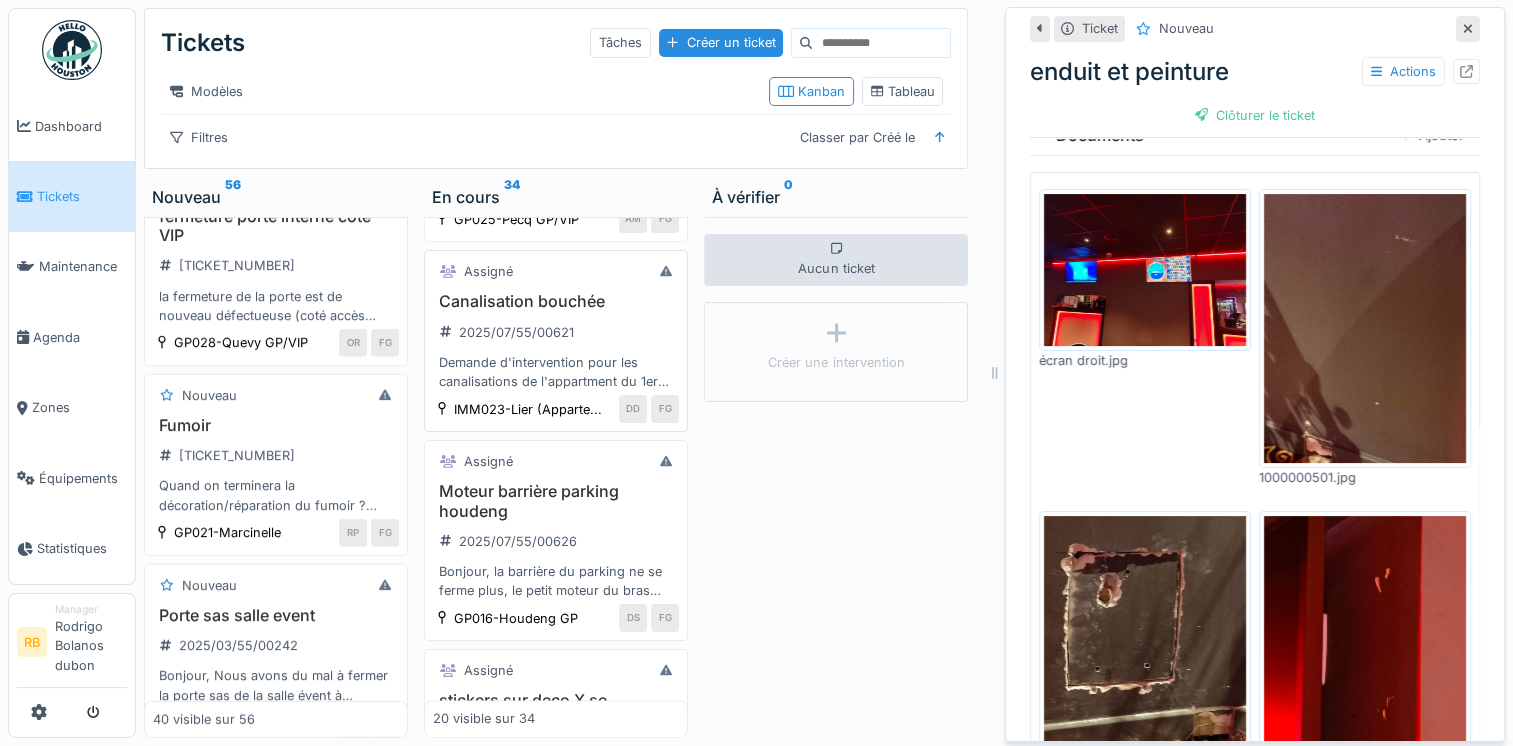scroll, scrollTop: 1816, scrollLeft: 0, axis: vertical 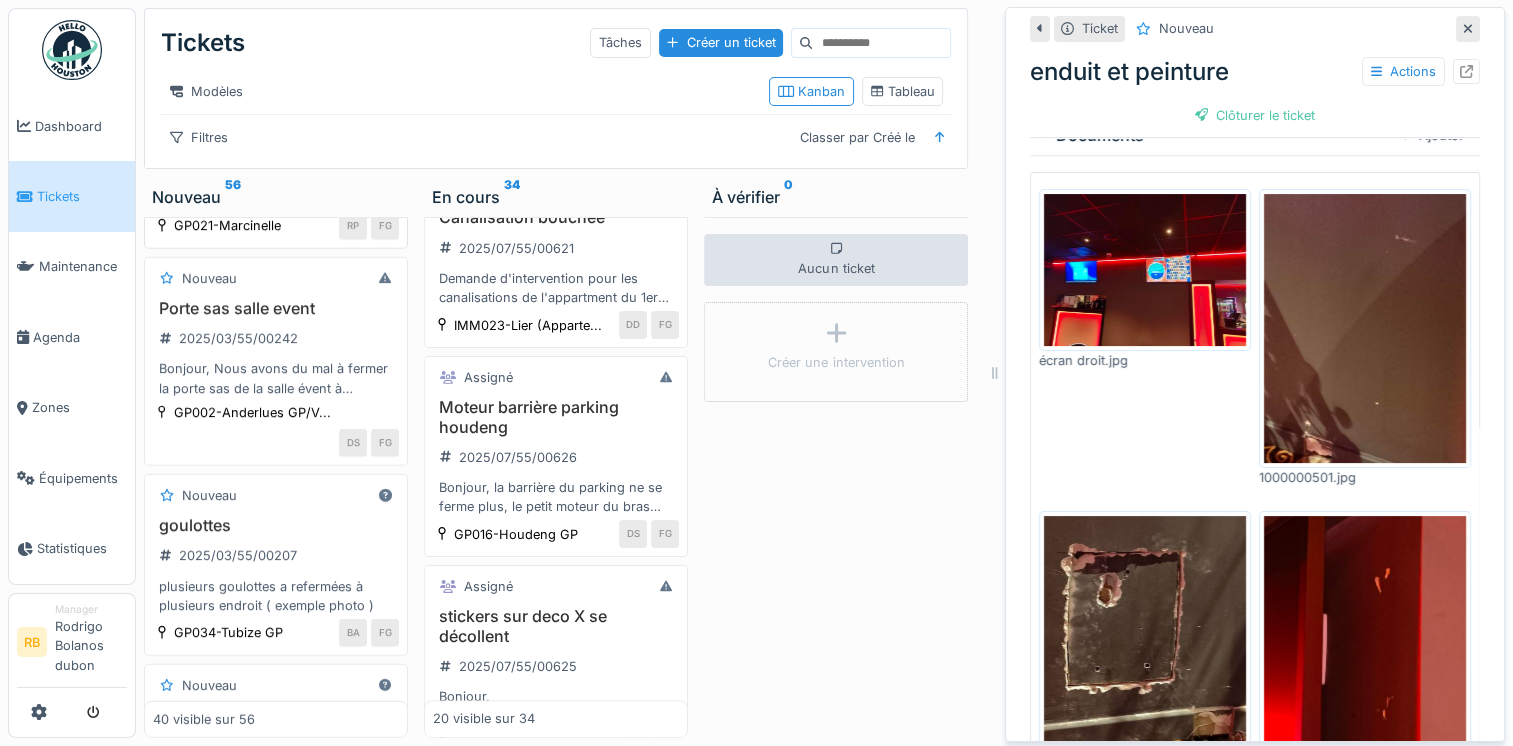 click on "Quand on terminera la décoration/réparation du fumoir ?
Voir photos" at bounding box center (276, 188) 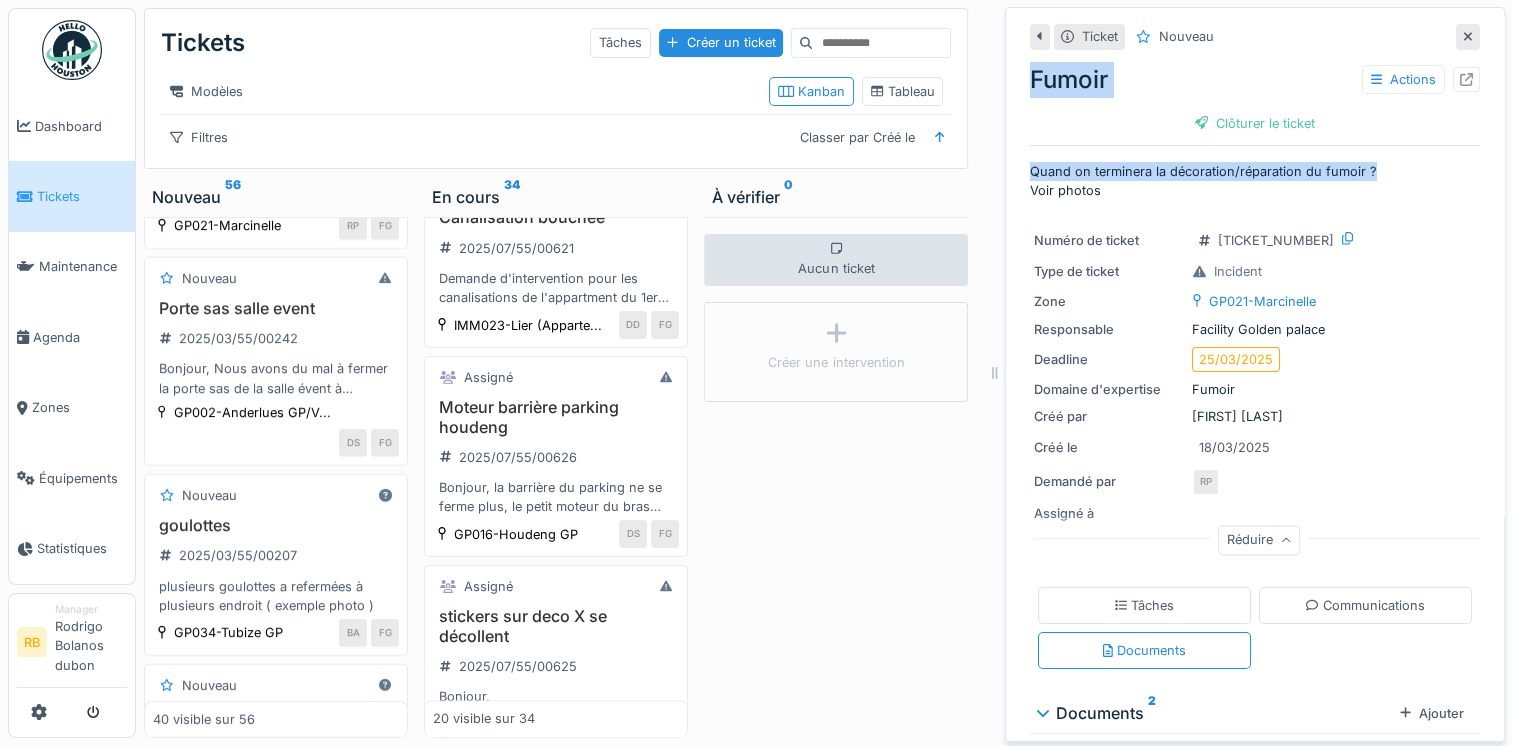 drag, startPoint x: 1362, startPoint y: 159, endPoint x: 992, endPoint y: 45, distance: 387.16406 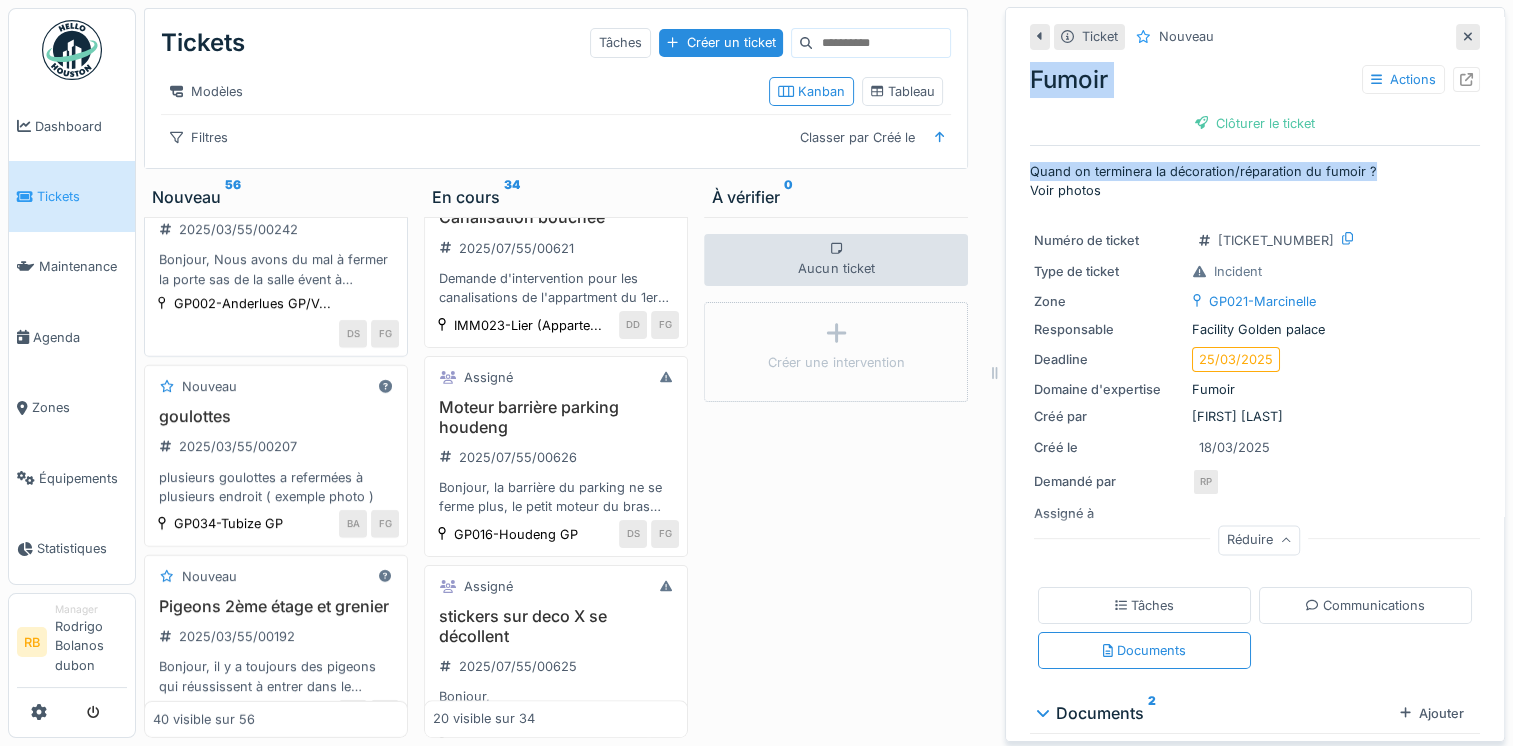 scroll, scrollTop: 5848, scrollLeft: 0, axis: vertical 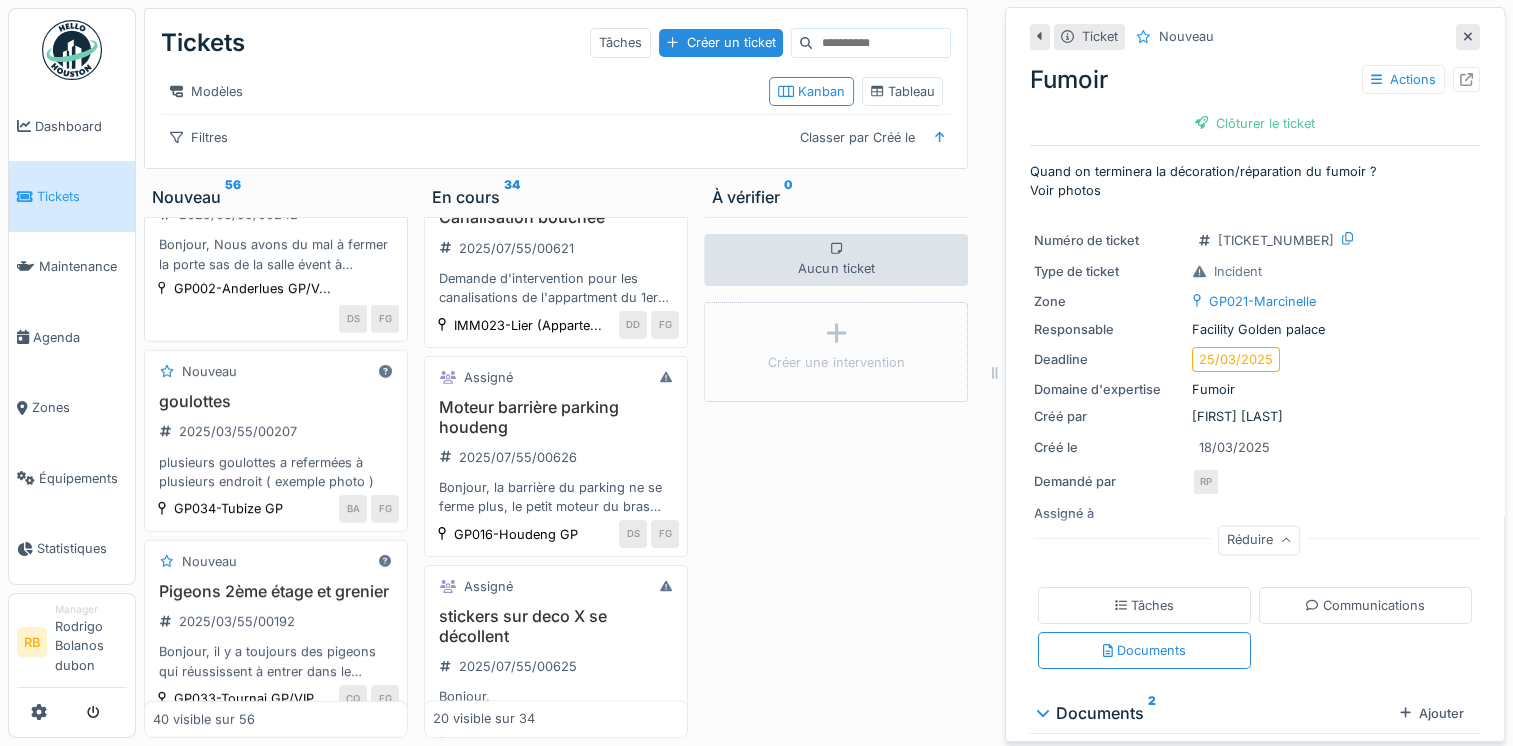click on "Bonjour, Nous avons du mal à fermer la porte sas de la salle évent à doubles tours" at bounding box center (276, 254) 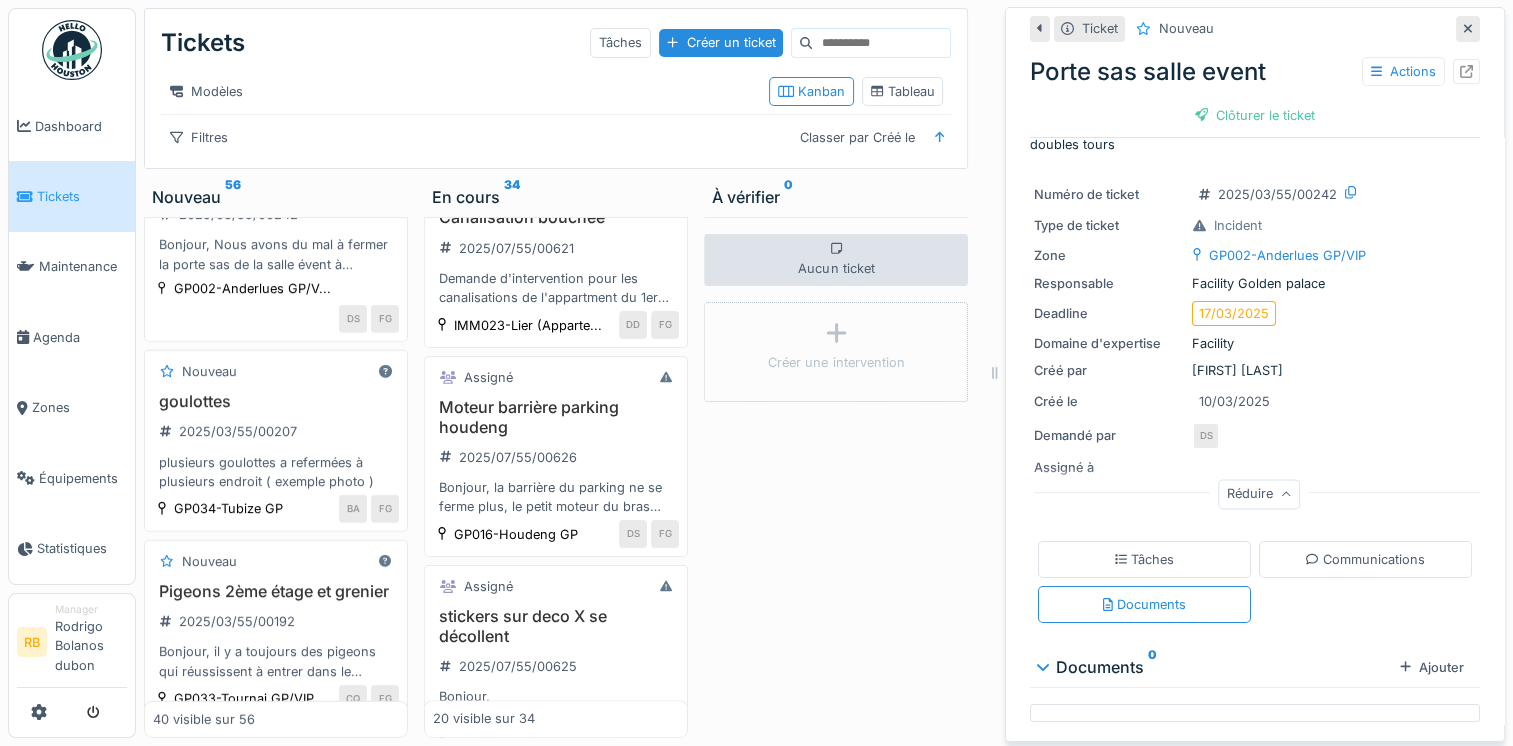 scroll, scrollTop: 0, scrollLeft: 0, axis: both 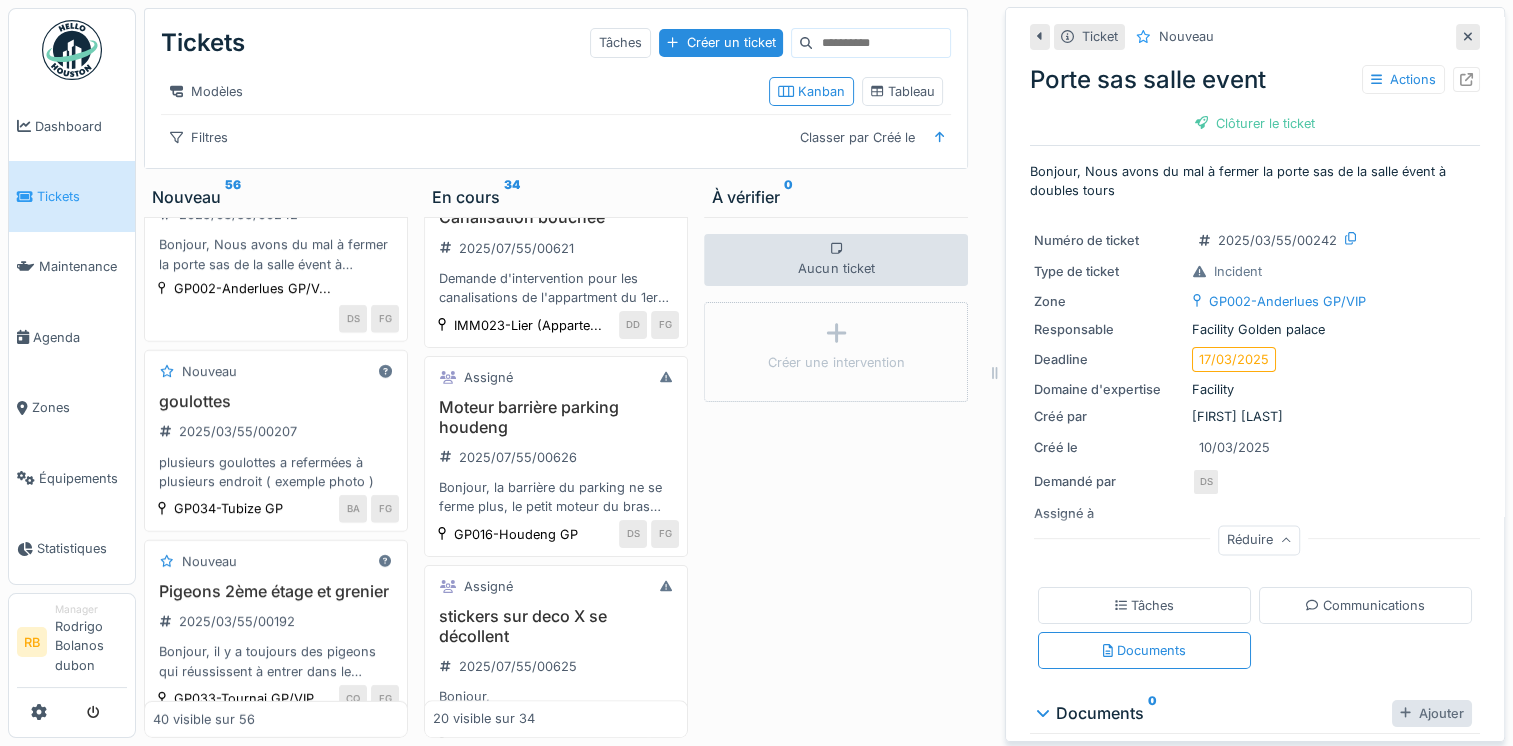 click on "Ajouter" at bounding box center (1432, 713) 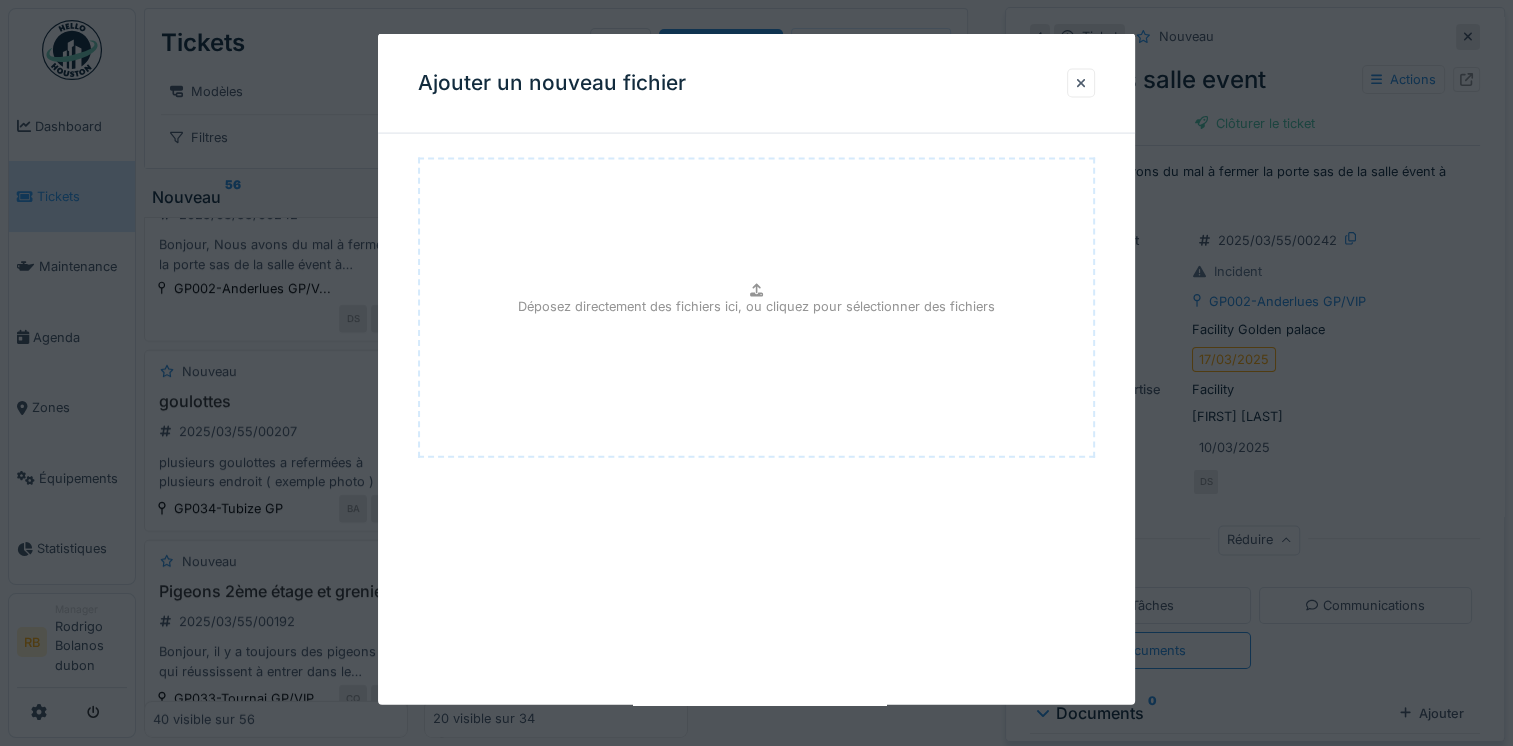 click at bounding box center (756, 373) 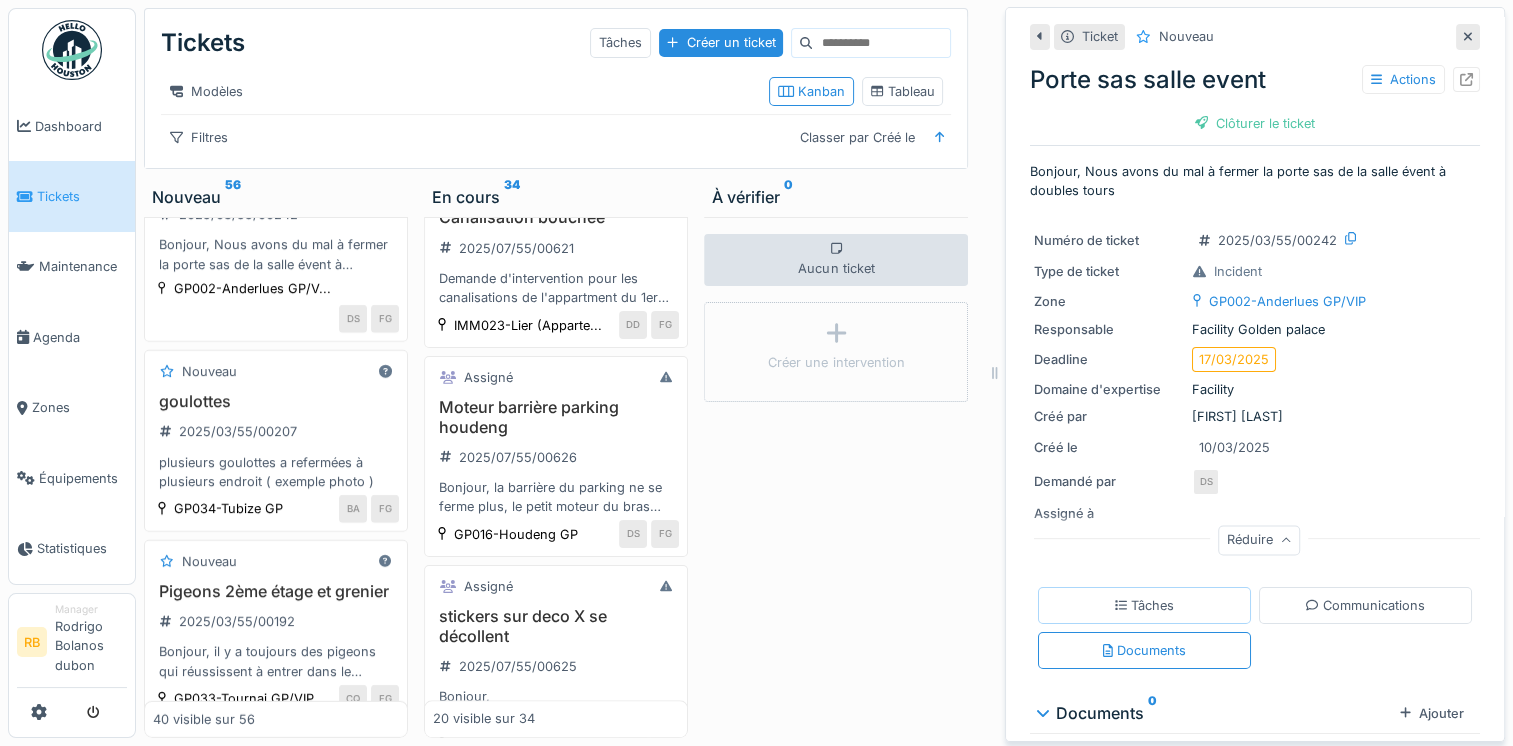 click on "Tâches" at bounding box center (1145, 605) 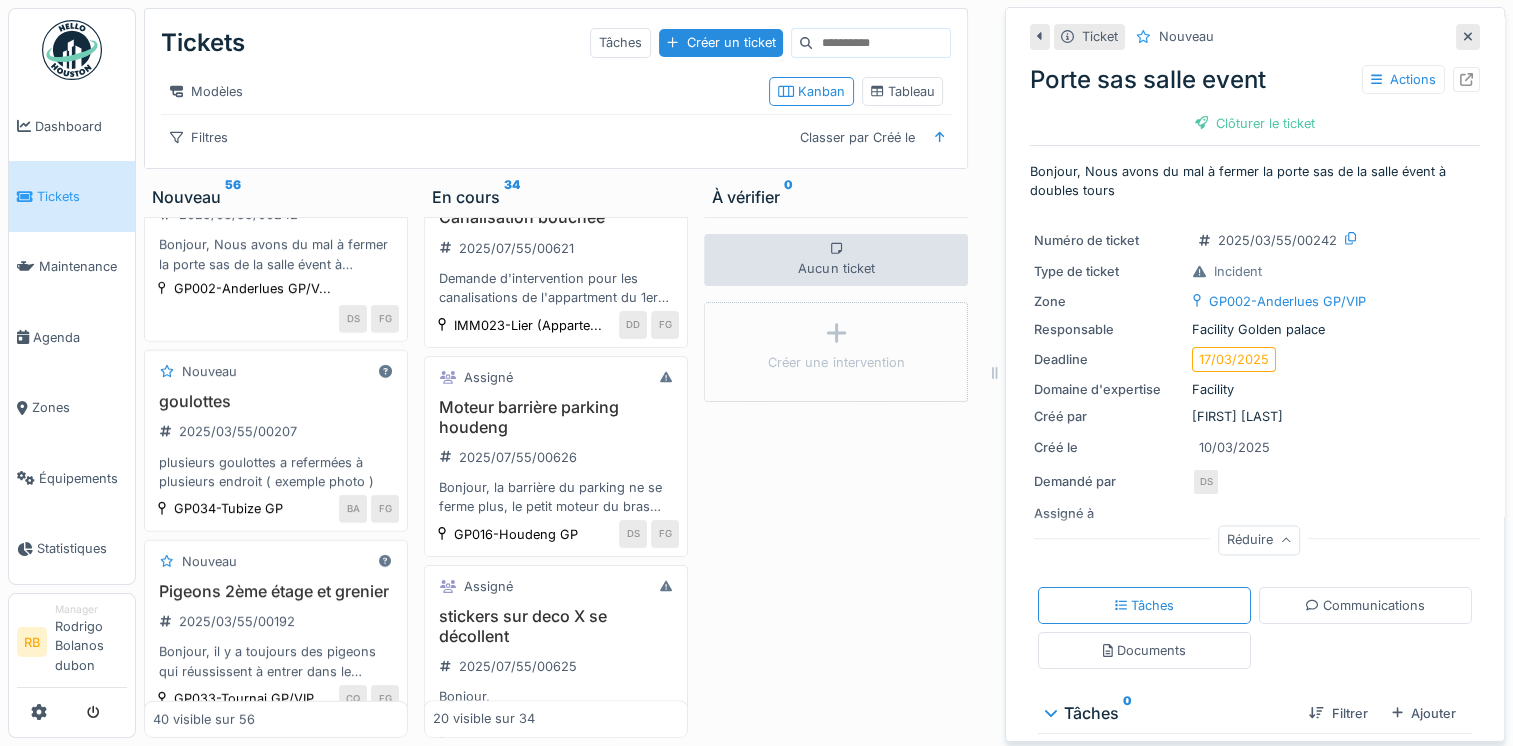scroll, scrollTop: 46, scrollLeft: 0, axis: vertical 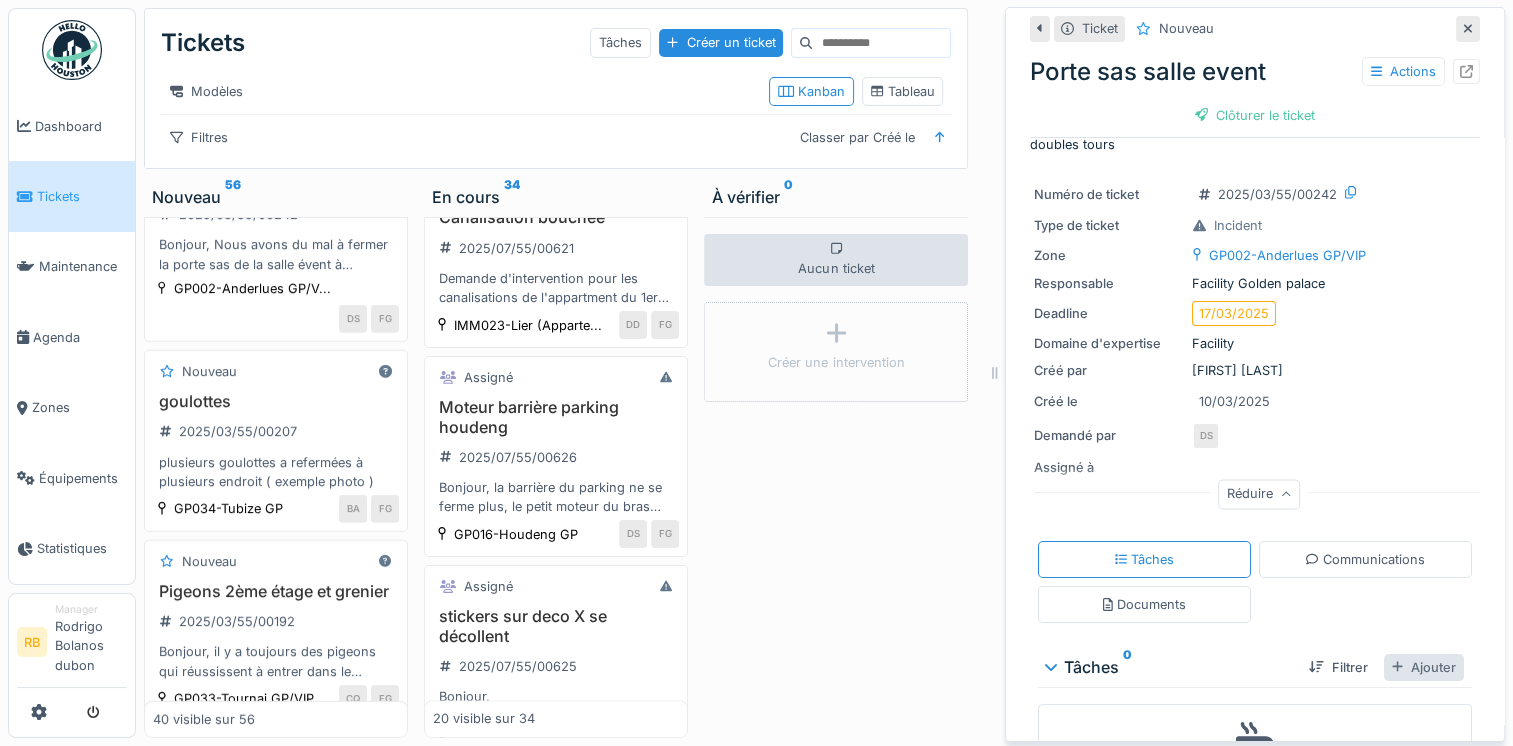 click on "Ajouter" at bounding box center (1424, 667) 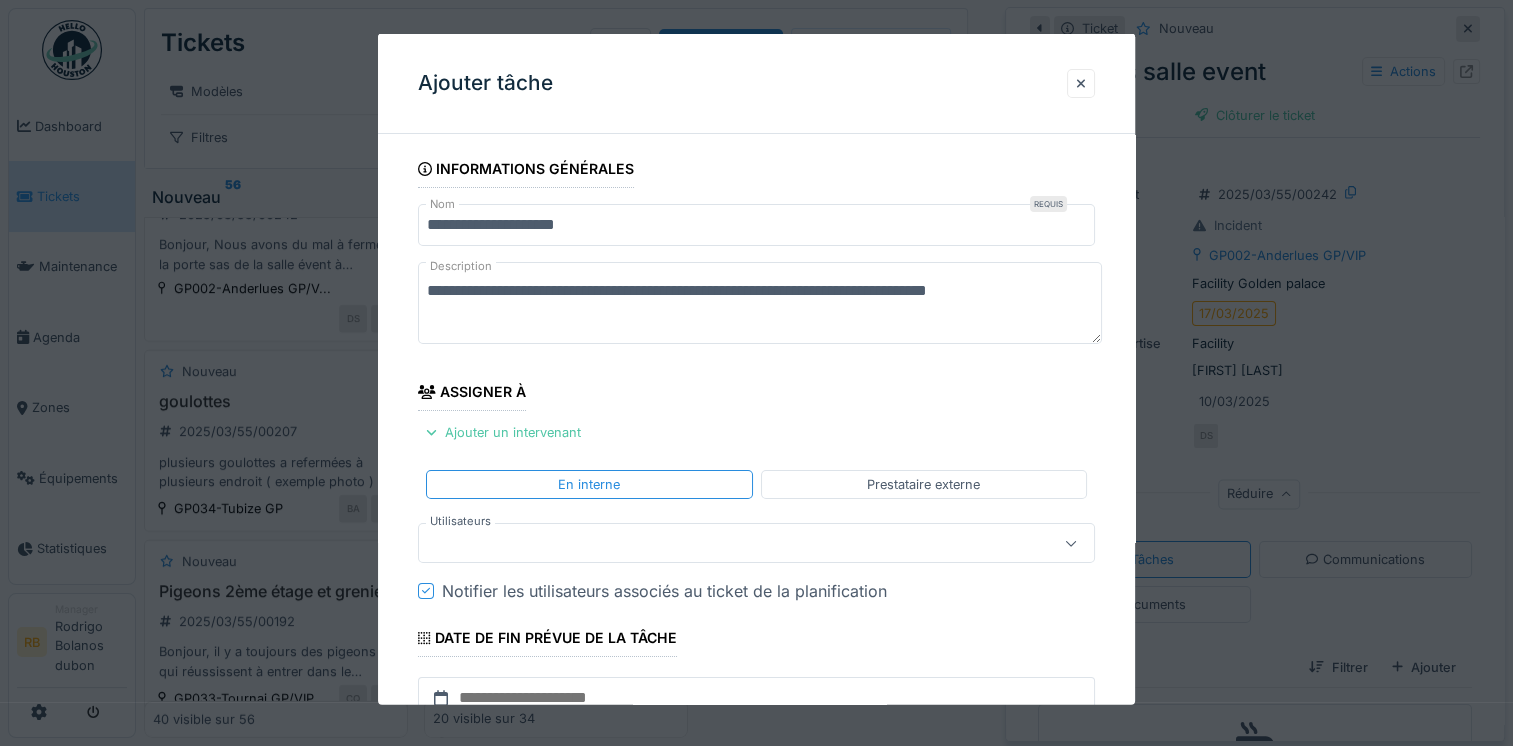 click at bounding box center (722, 543) 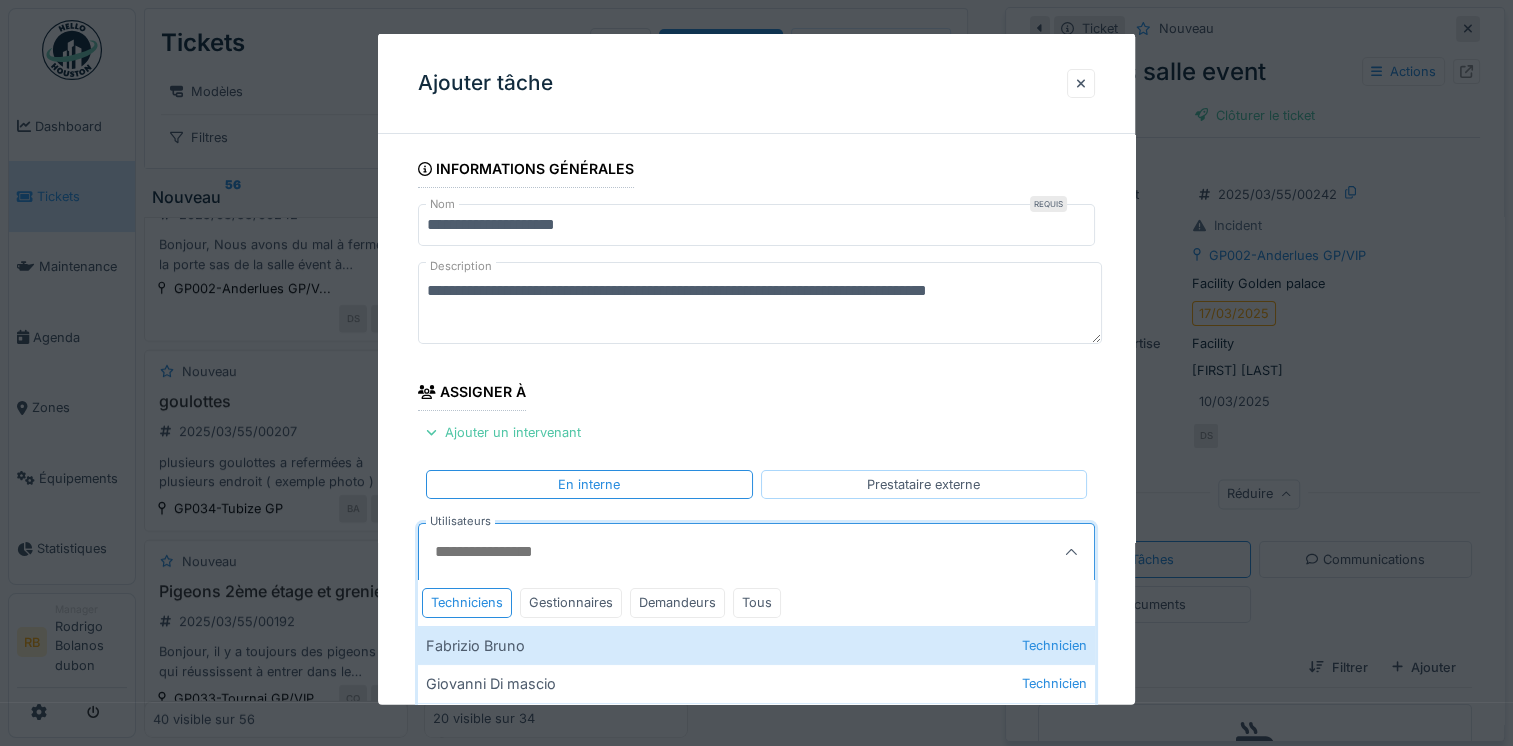 click on "Prestataire externe" at bounding box center [924, 484] 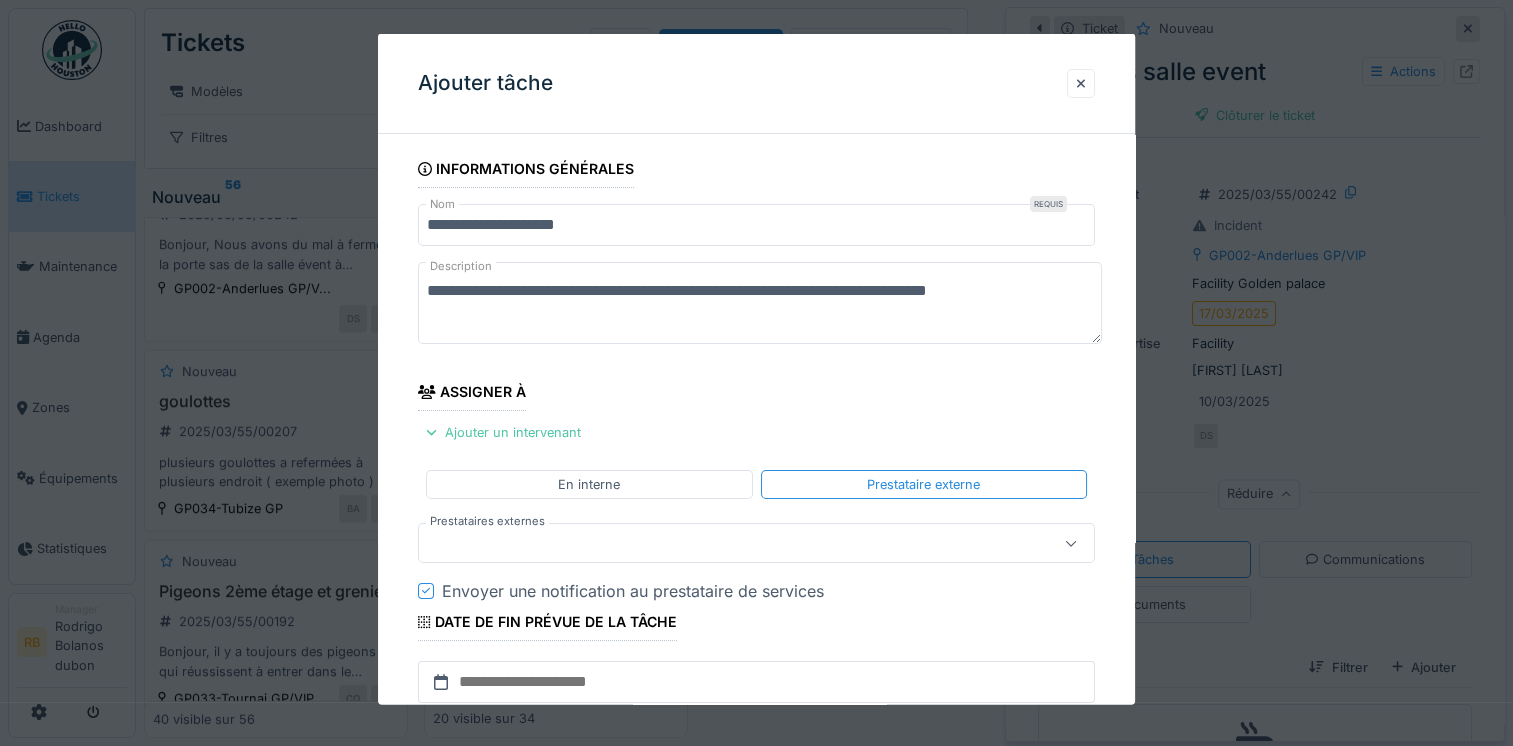 click on "**********" at bounding box center (756, 521) 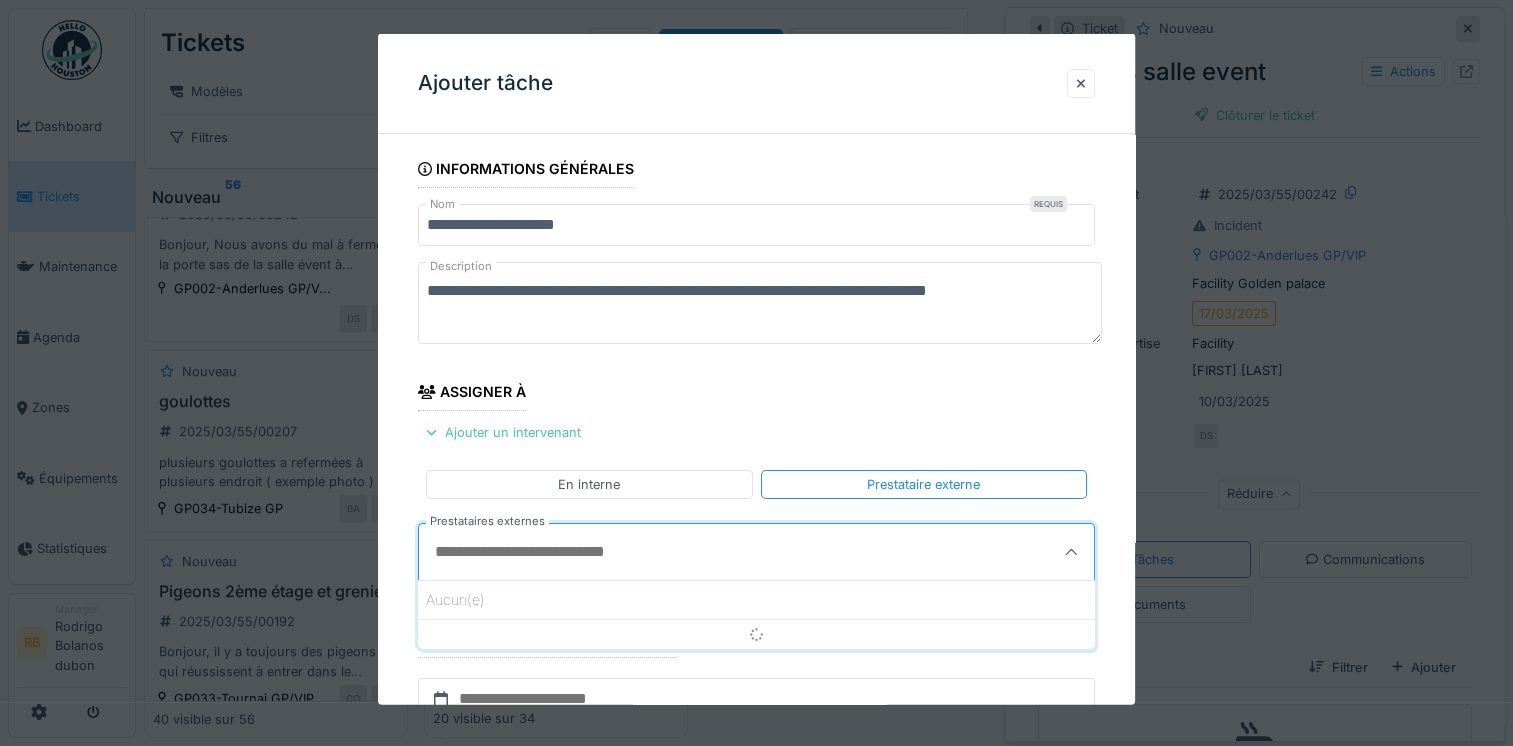 click on "Prestataires externes" at bounding box center (710, 552) 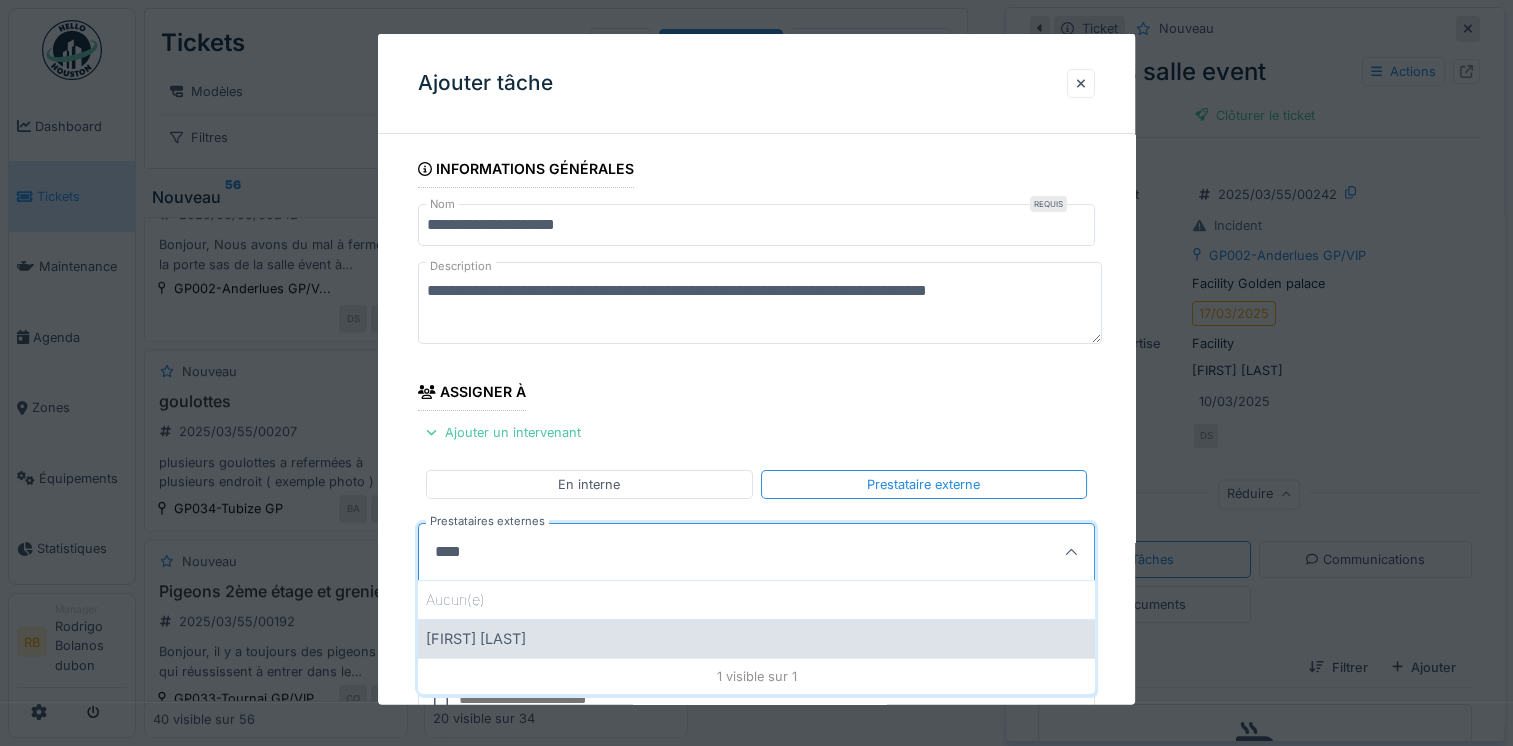 type on "****" 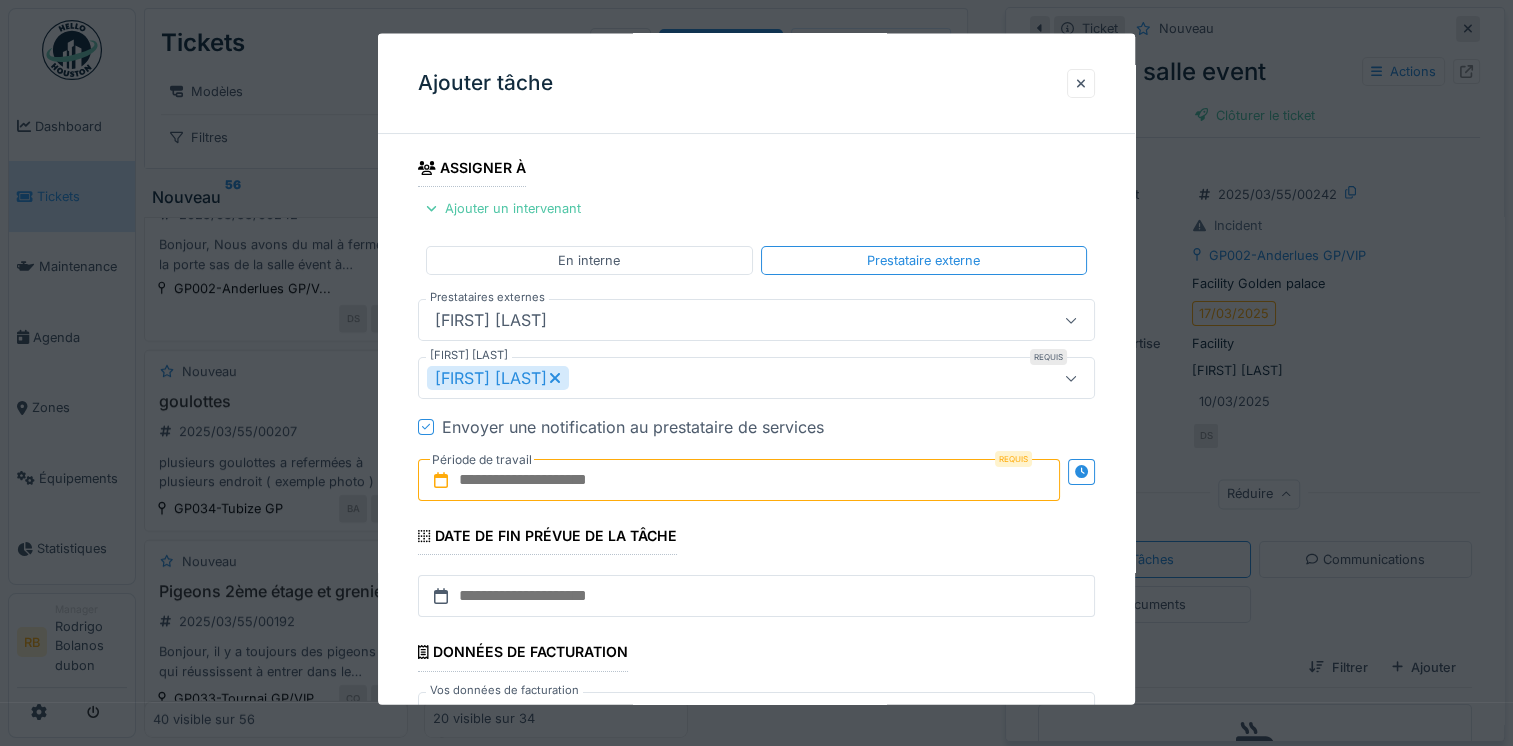 scroll, scrollTop: 224, scrollLeft: 0, axis: vertical 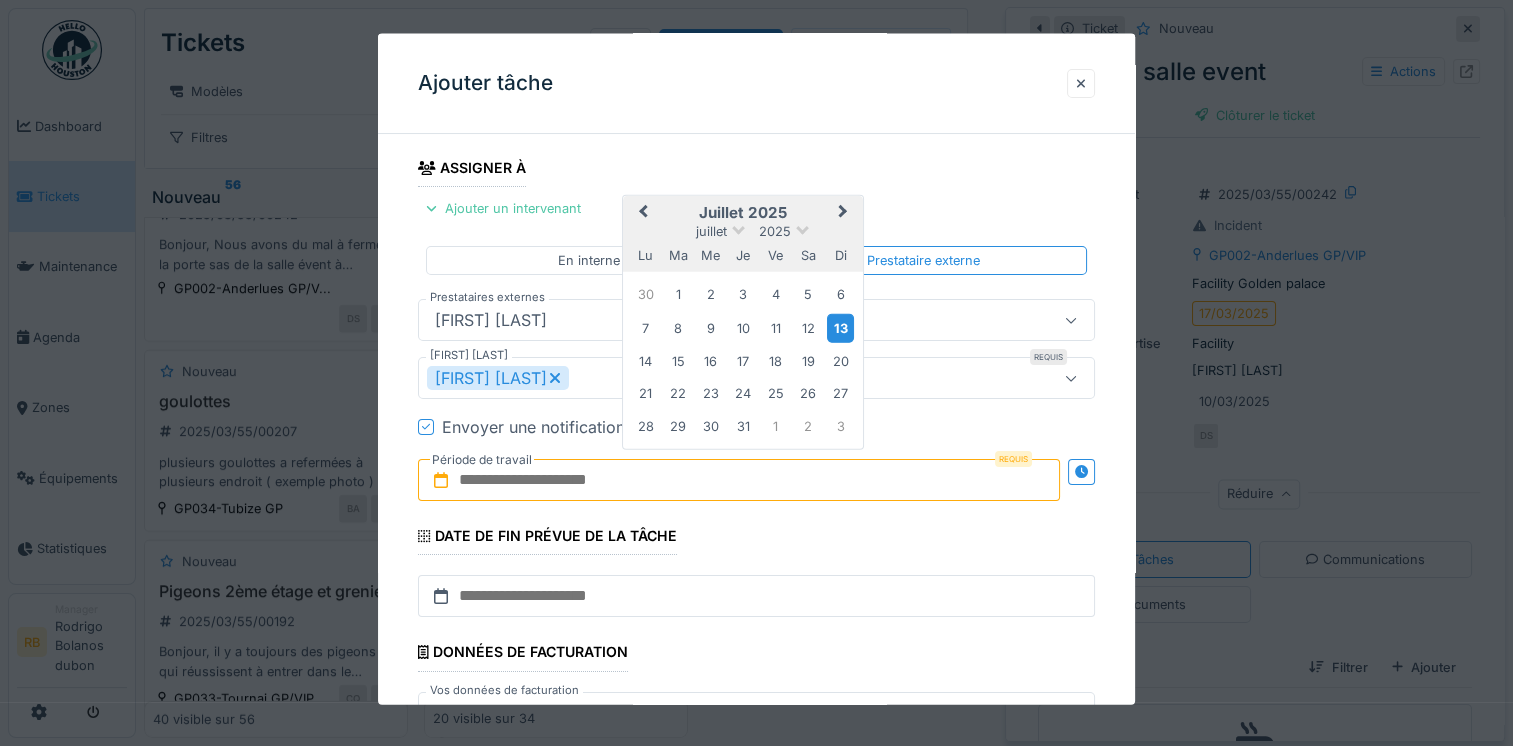 click on "13" at bounding box center (840, 327) 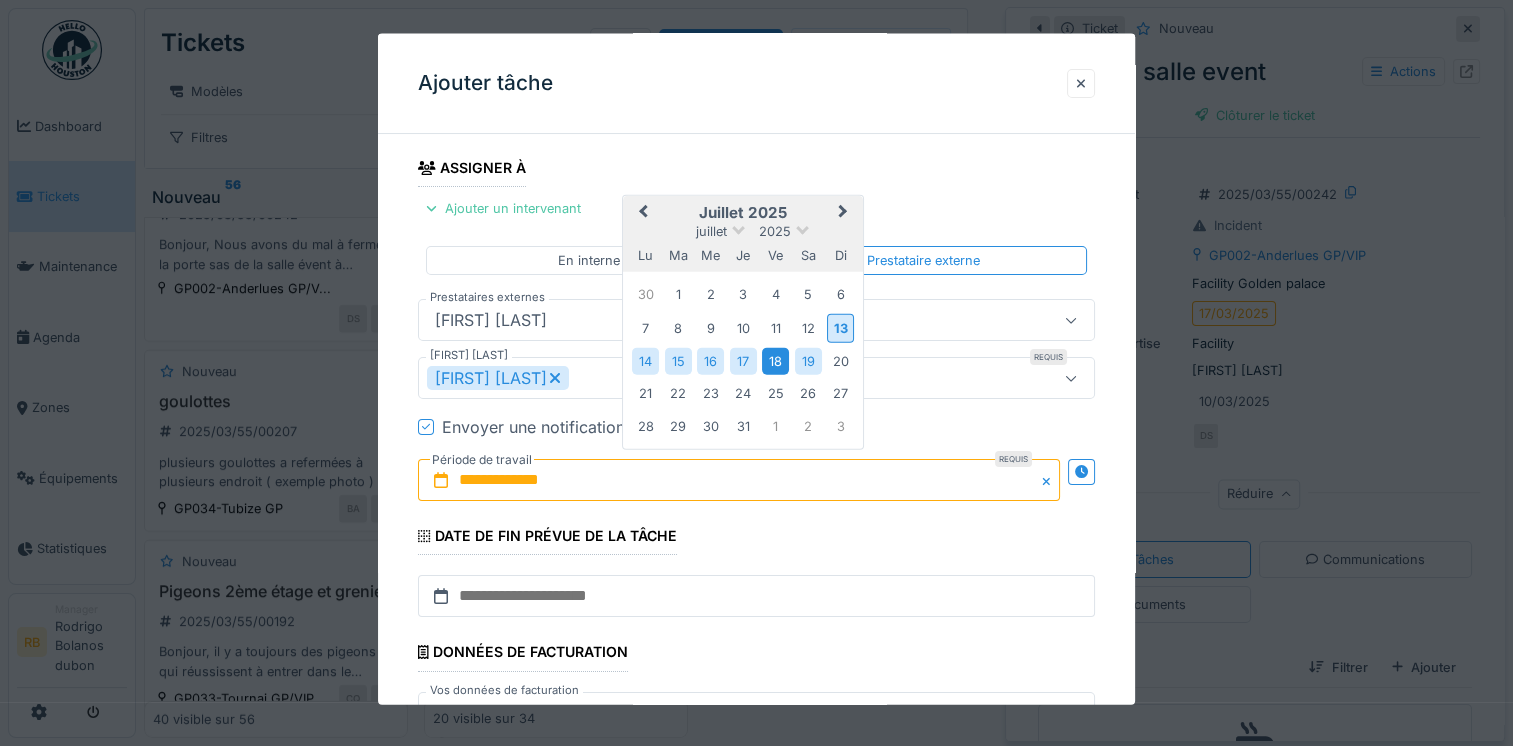 click on "18" at bounding box center [775, 360] 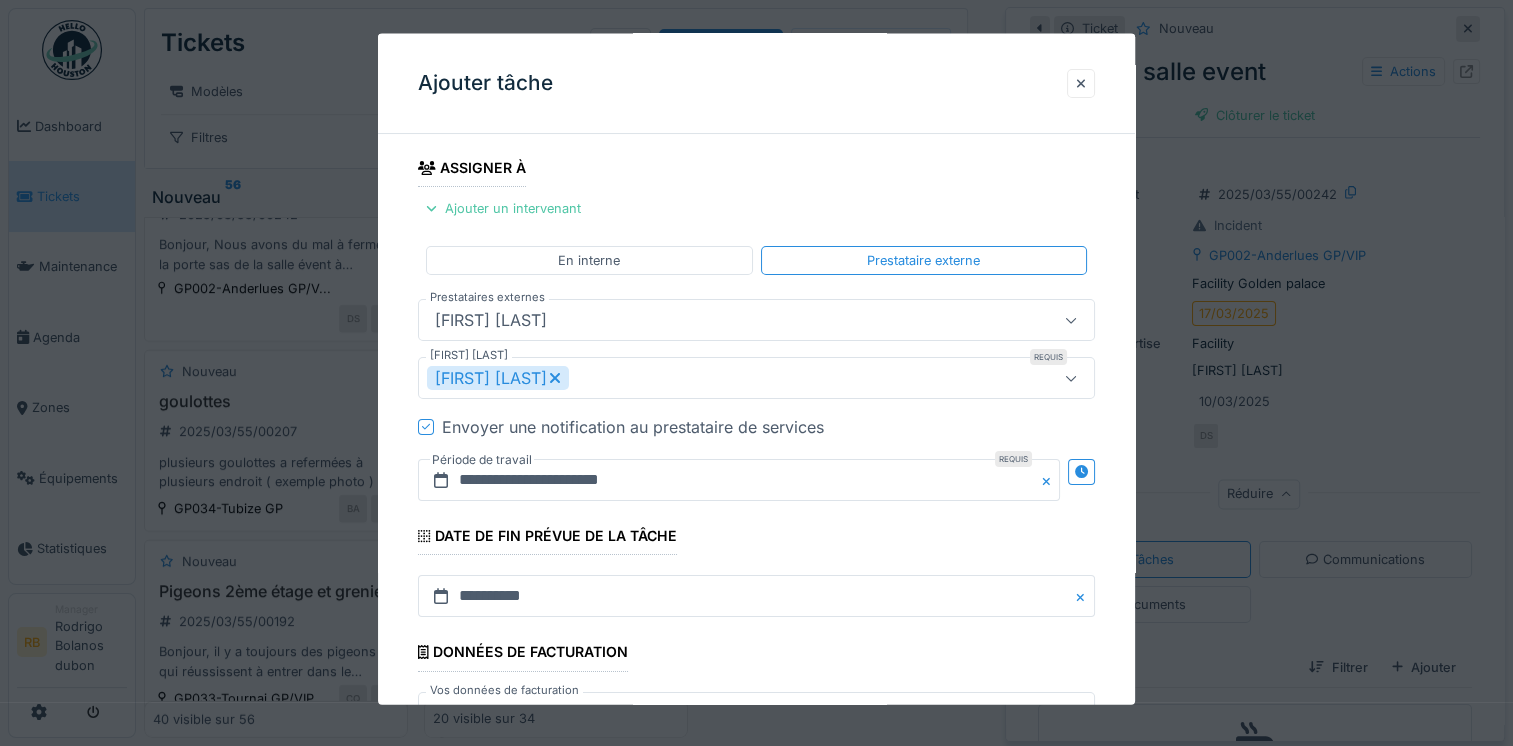 scroll, scrollTop: 360, scrollLeft: 0, axis: vertical 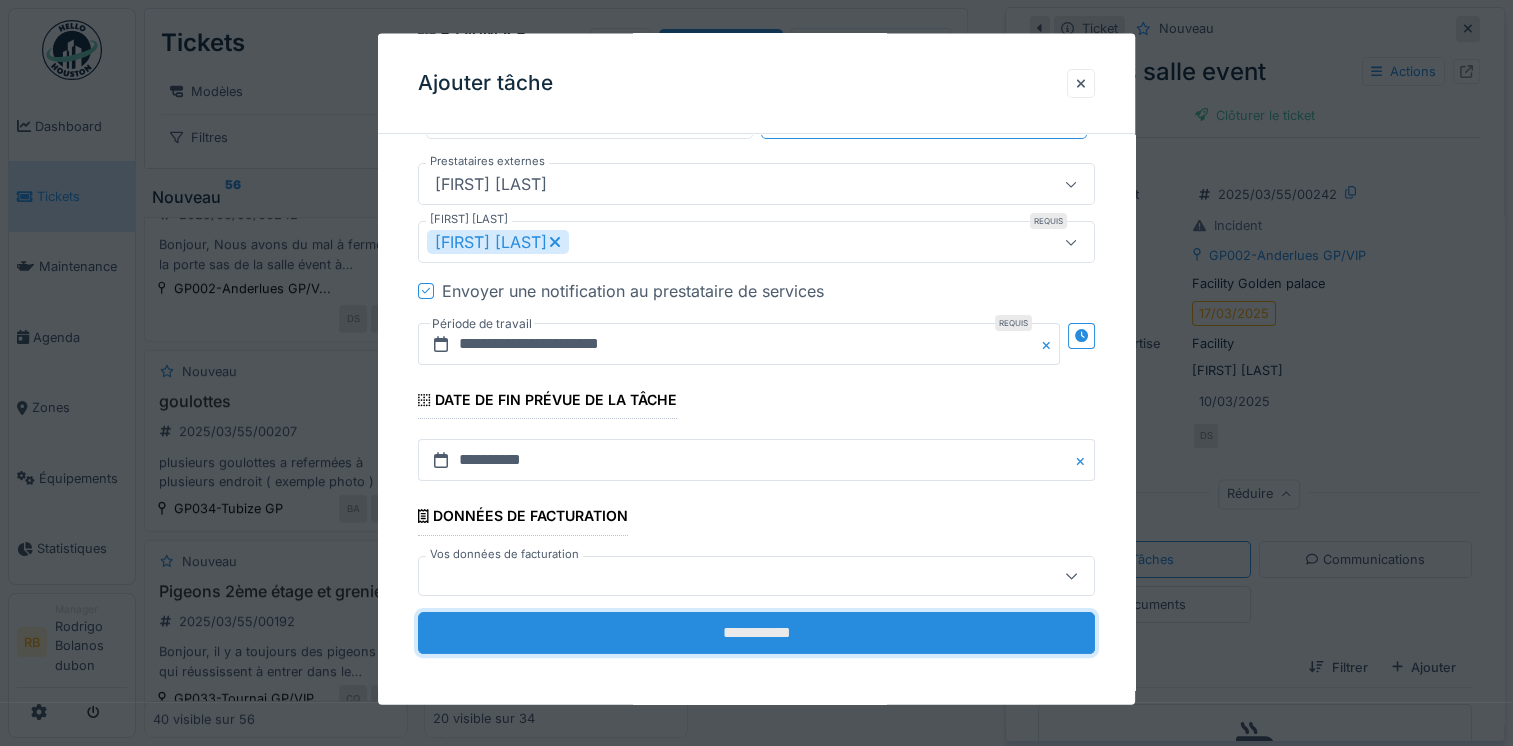 click on "**********" at bounding box center (756, 632) 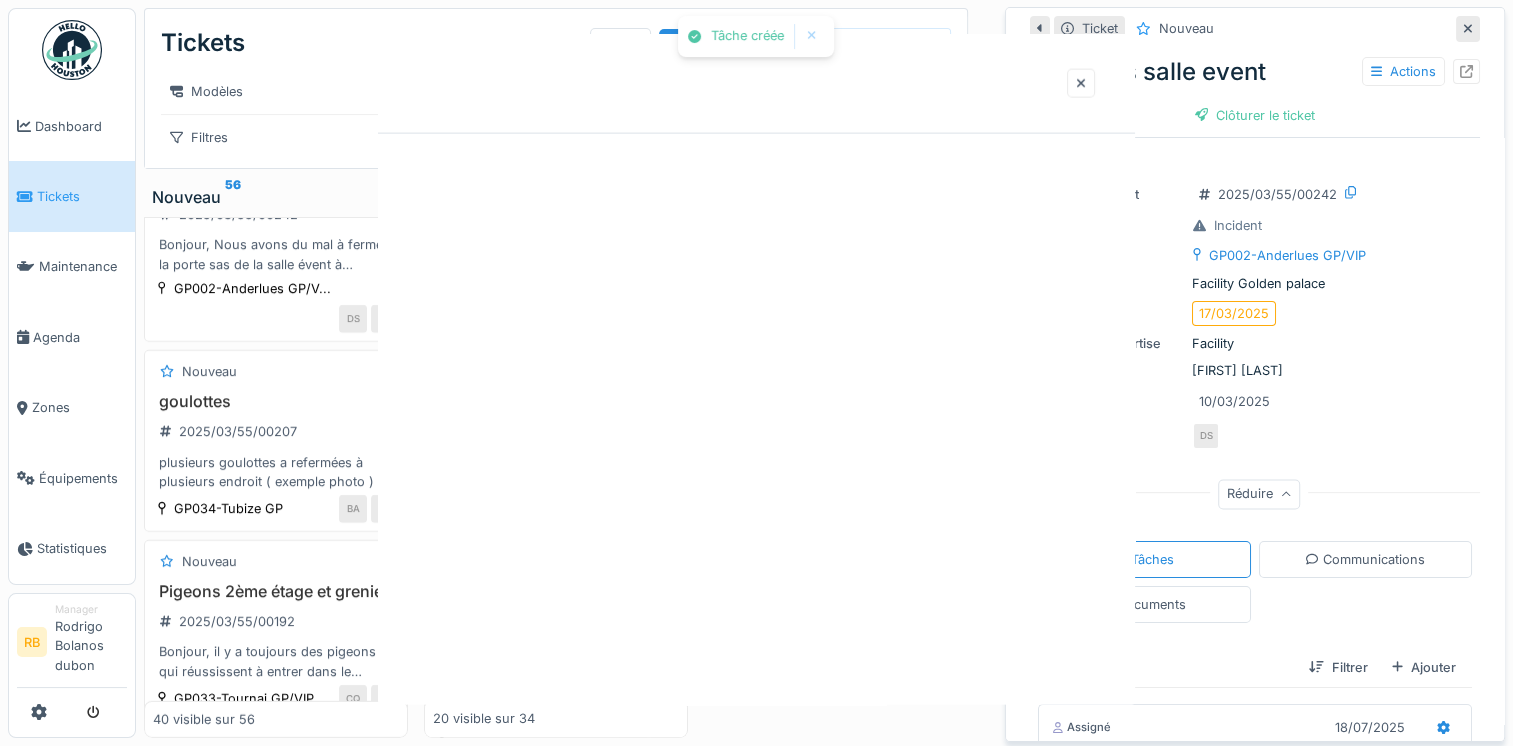scroll, scrollTop: 0, scrollLeft: 0, axis: both 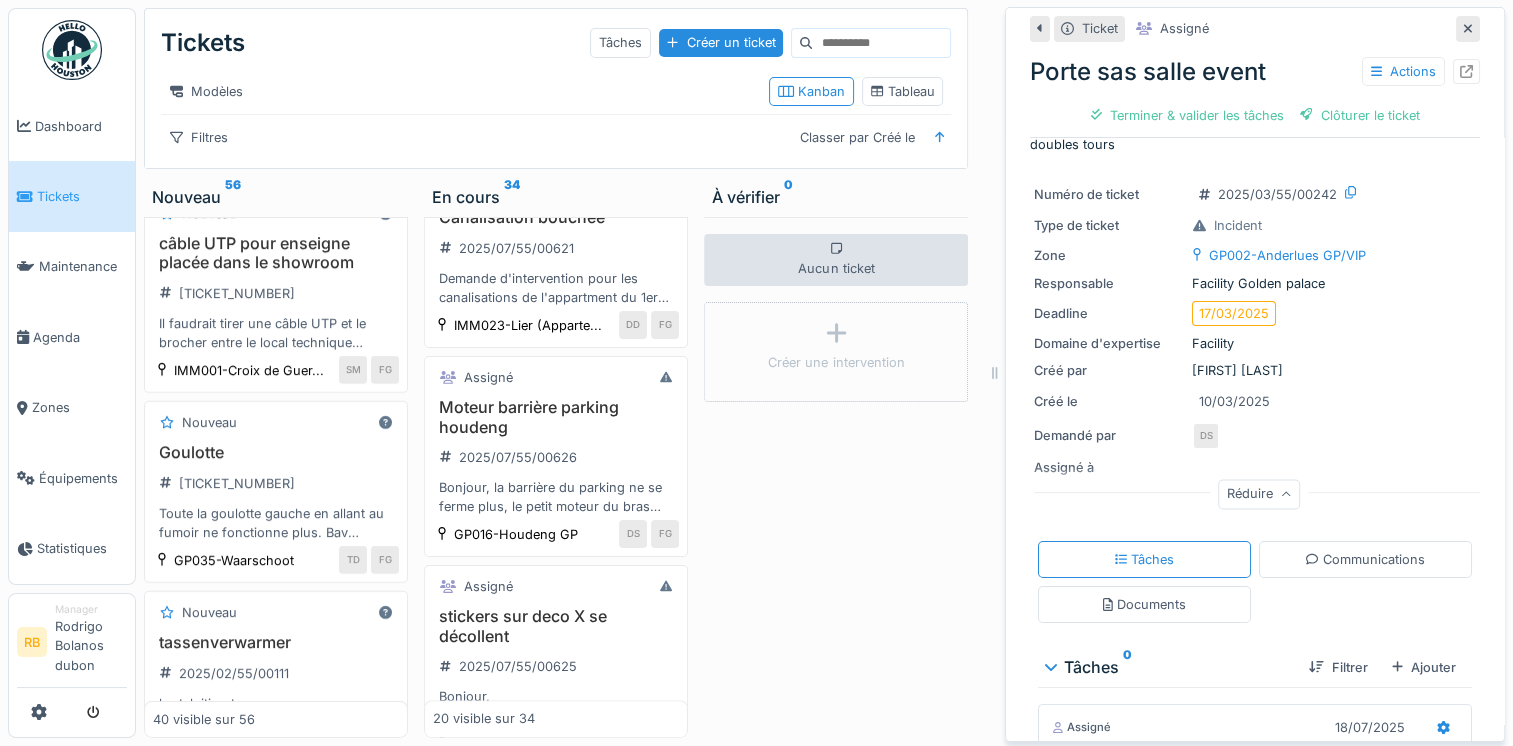 click on "A l'arret de la licence VIP
on va placer une roulette jackpot entre les 2 colonnes => fixer 2 ecrans 65''
il faudra déplacer les cables de la goulotte en vert sur le plan le long du mur
prévoir affichage du jackpot sur plusieurs écrans de la salle ( 2 TV a déplacer)
terrasse : voir si possible de supprimer goulotte au sol
@abdel a faire revalider avant de commencer" at bounding box center [276, -85] 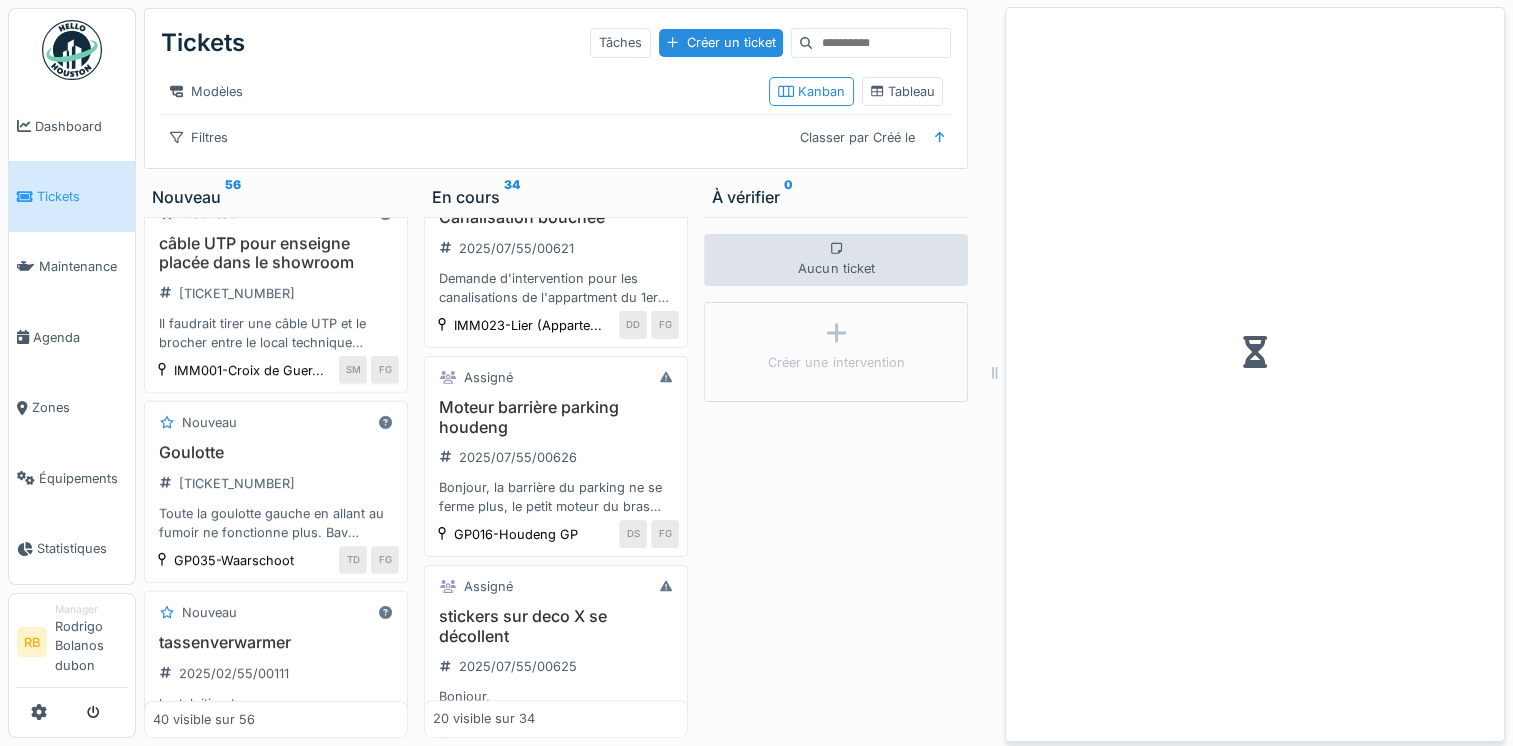 scroll, scrollTop: 0, scrollLeft: 0, axis: both 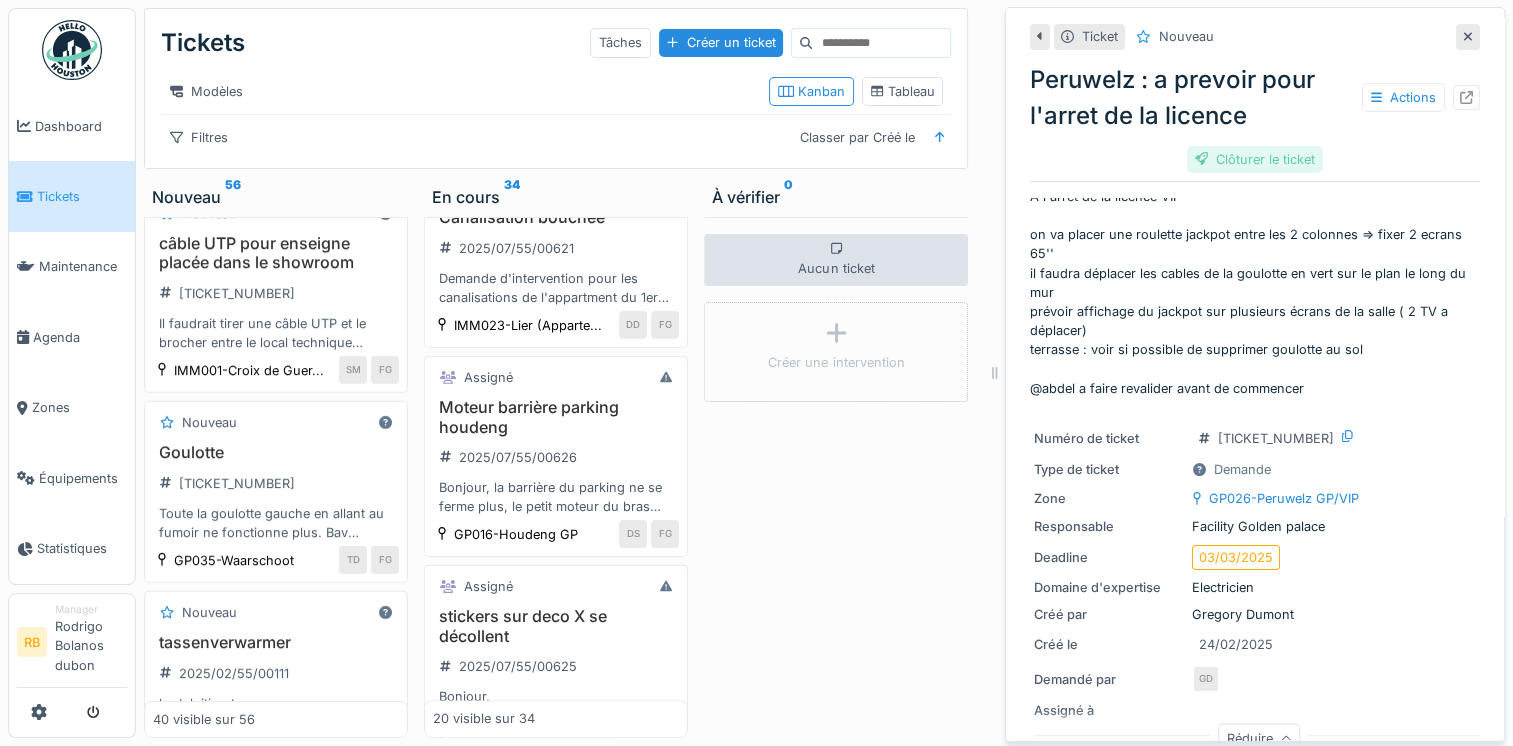 click on "Clôturer le ticket" at bounding box center (1255, 159) 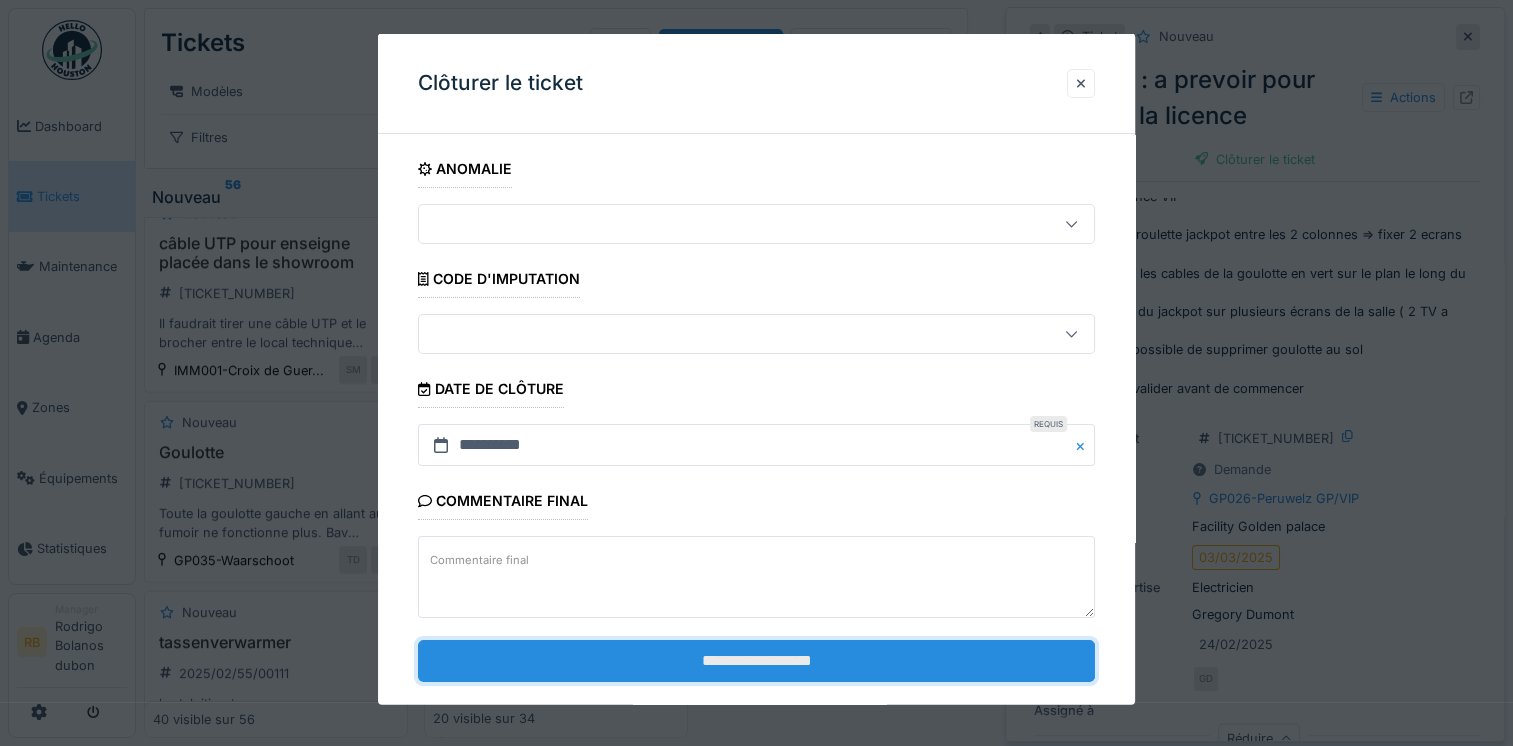 click on "**********" at bounding box center (756, 660) 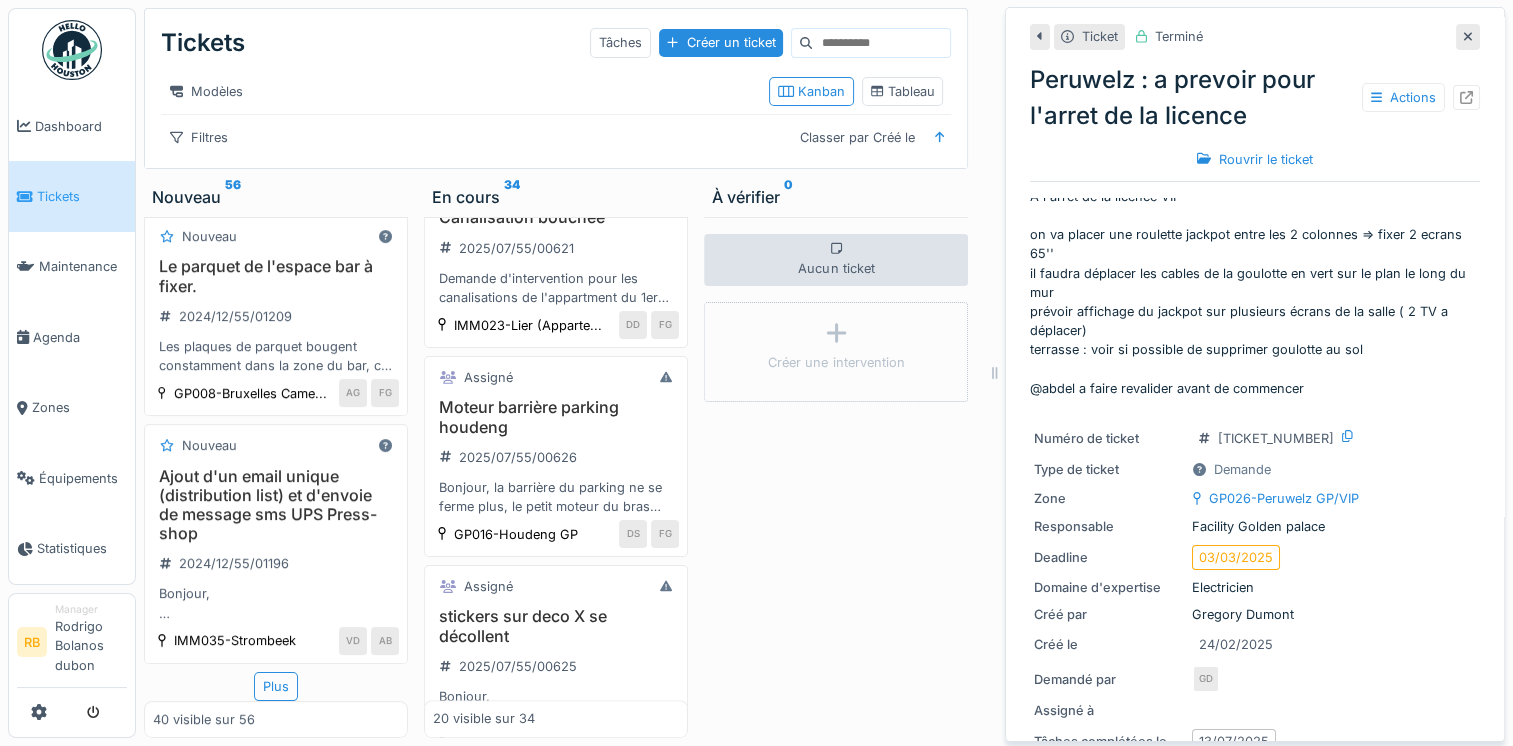 scroll, scrollTop: 7930, scrollLeft: 0, axis: vertical 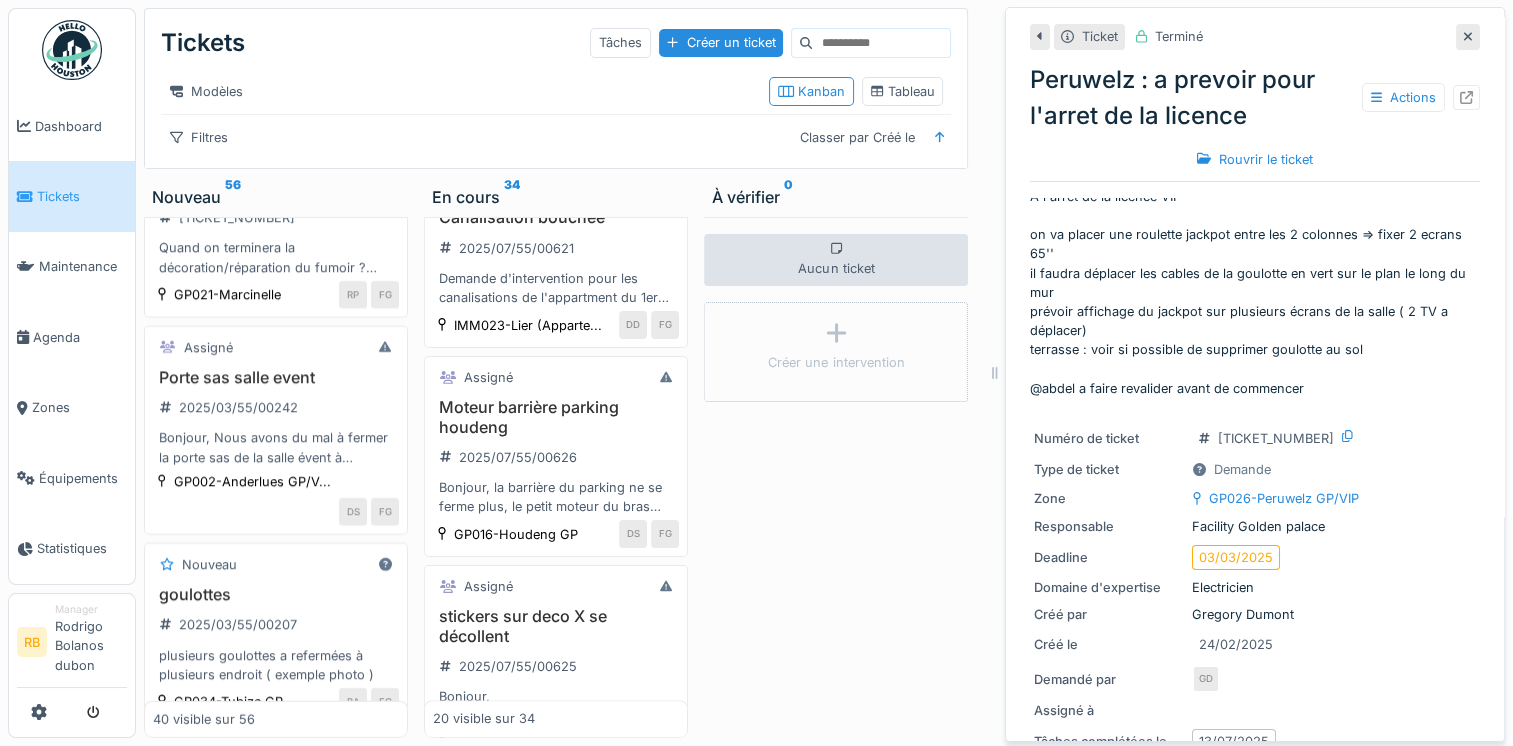click on "de nouveau problème fermeture porte interne coté VIP" at bounding box center (276, -21) 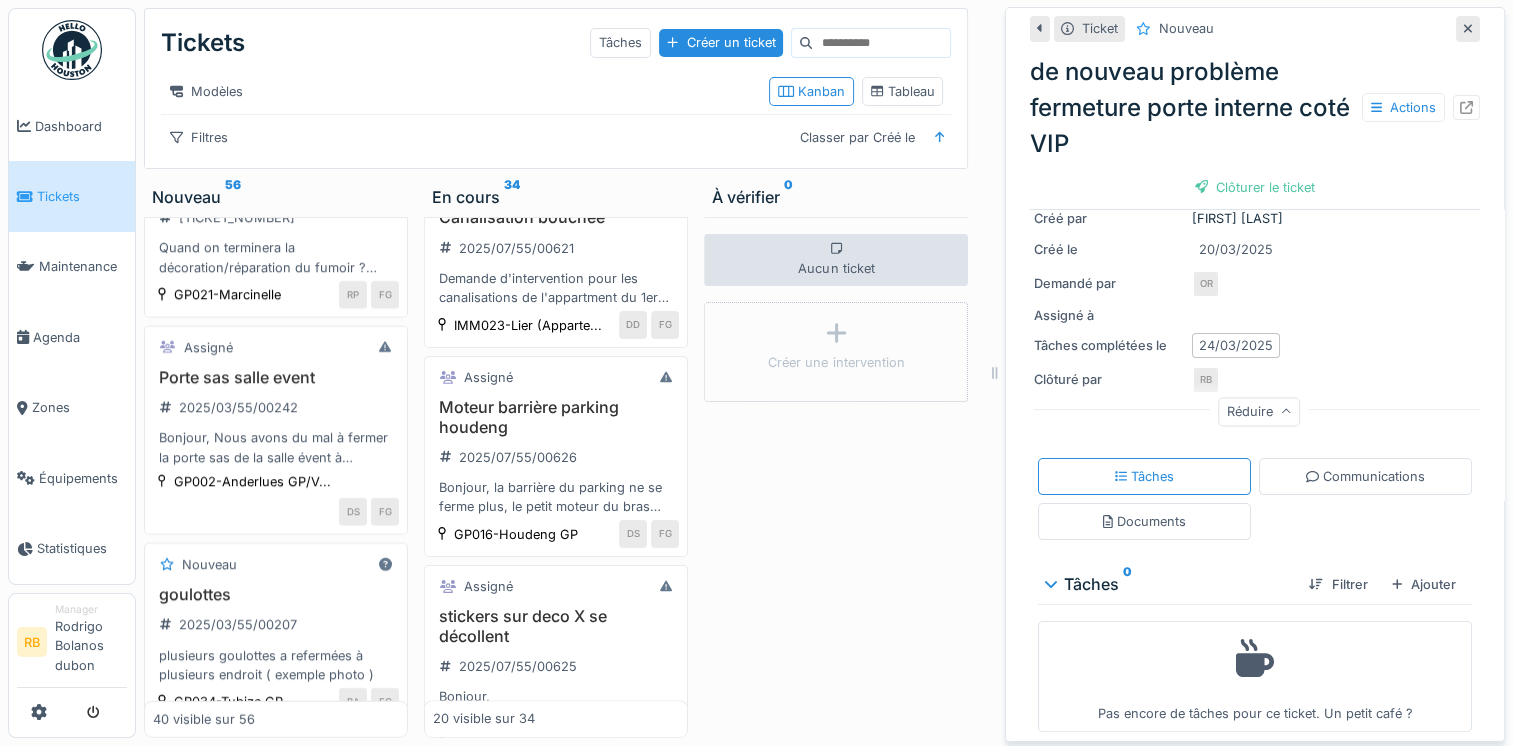 scroll, scrollTop: 0, scrollLeft: 0, axis: both 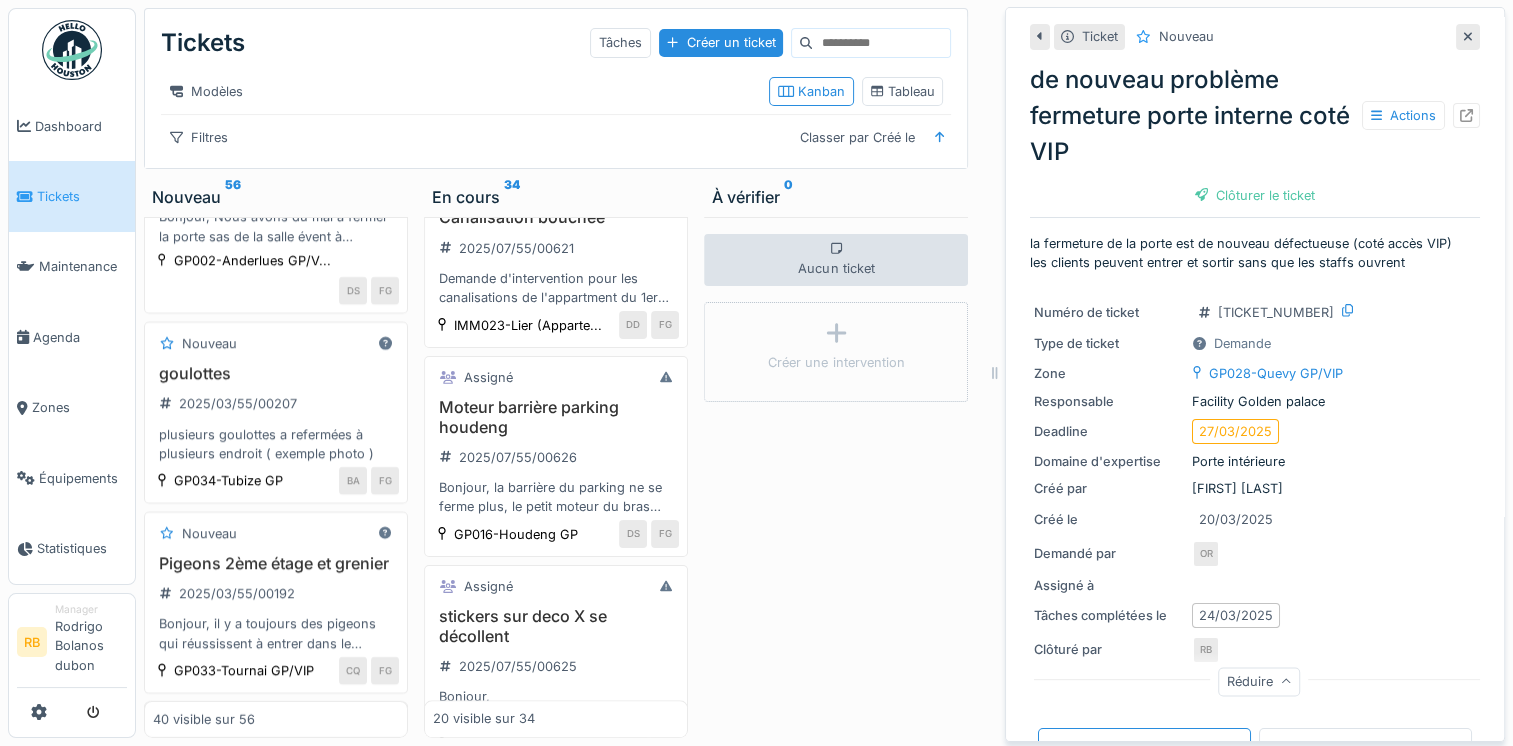 click on "Fumoir  [TICKET_NUMBER] Quand on terminera la décoration/réparation du fumoir ?
Voir photos" at bounding box center (276, 6) 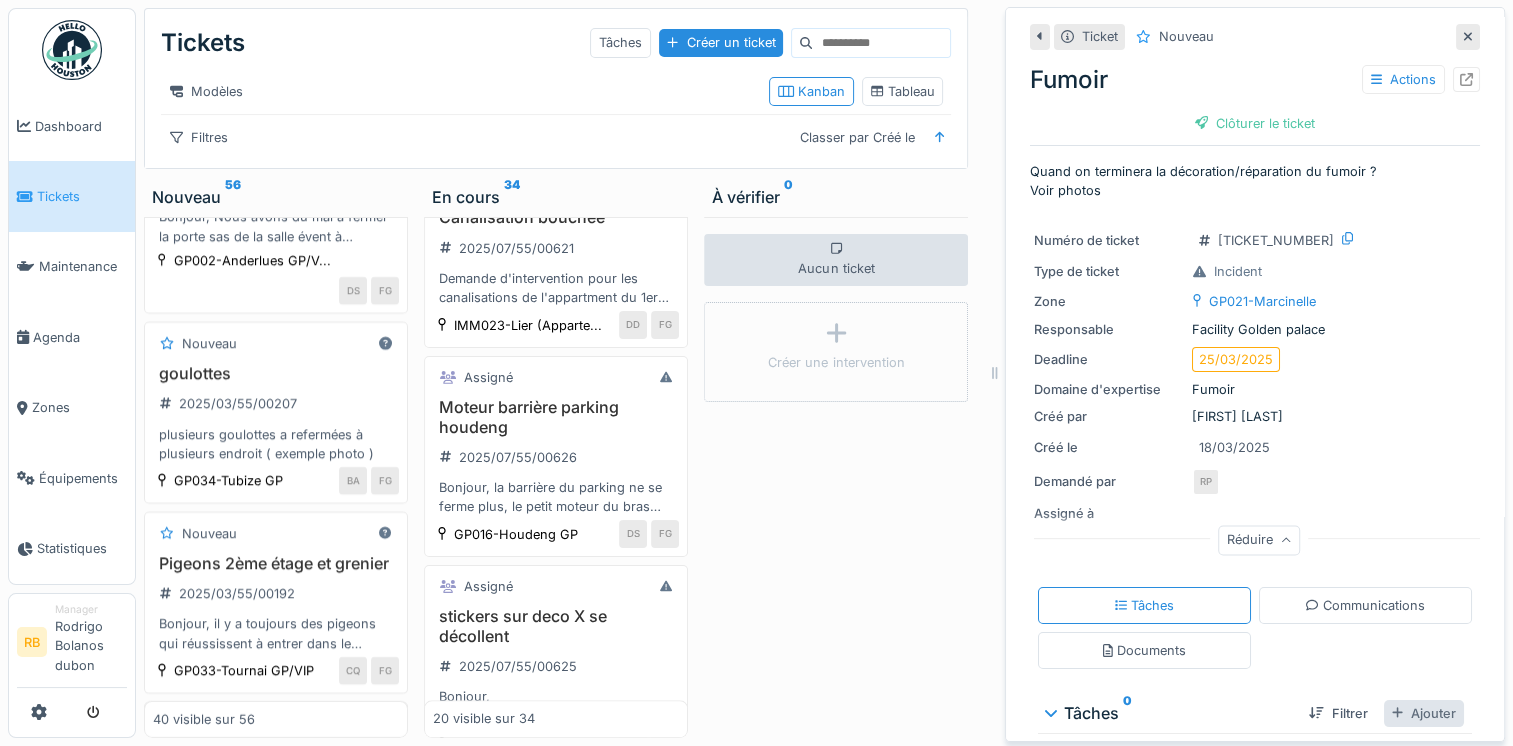 click on "Ajouter" at bounding box center (1424, 713) 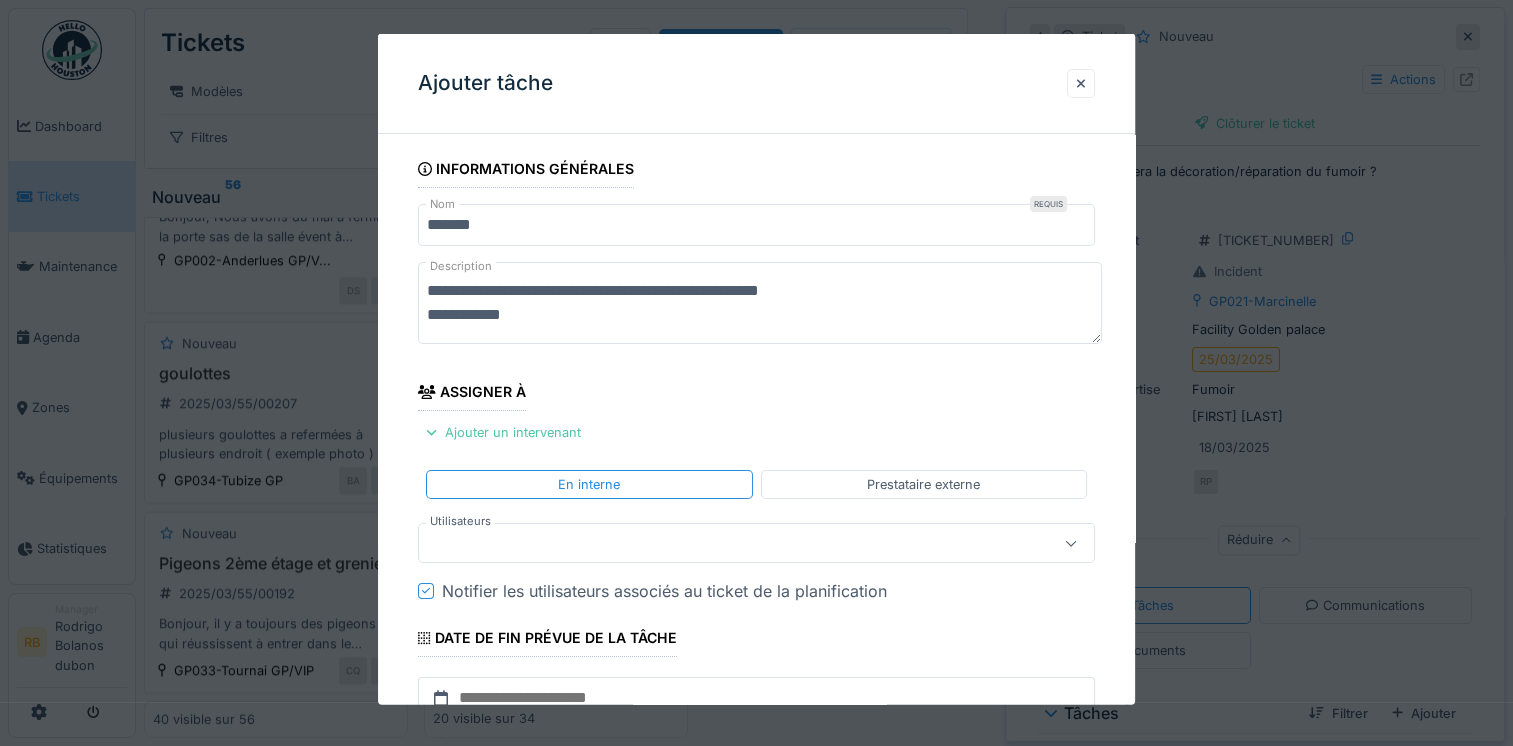 click at bounding box center (756, 543) 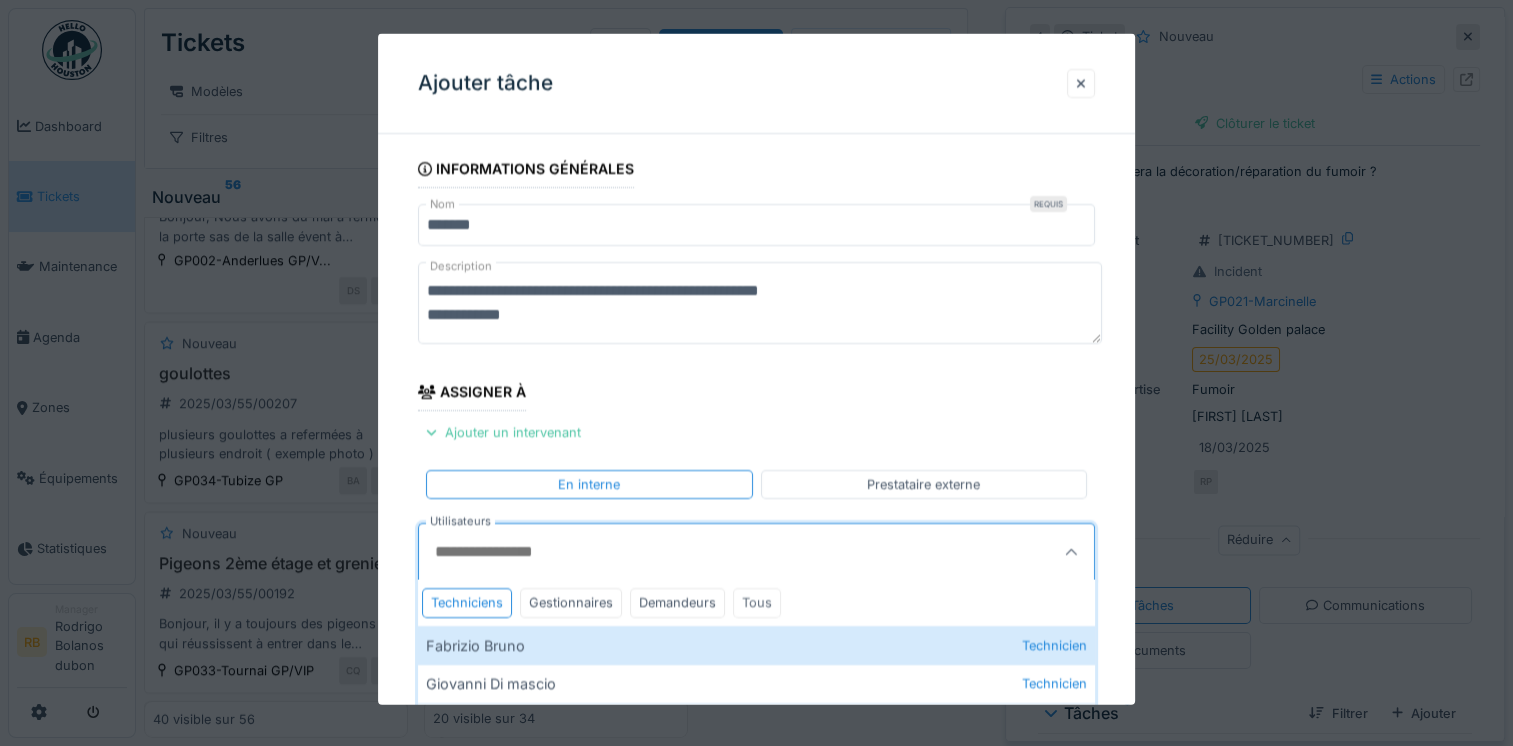 click on "Tous" at bounding box center [757, 602] 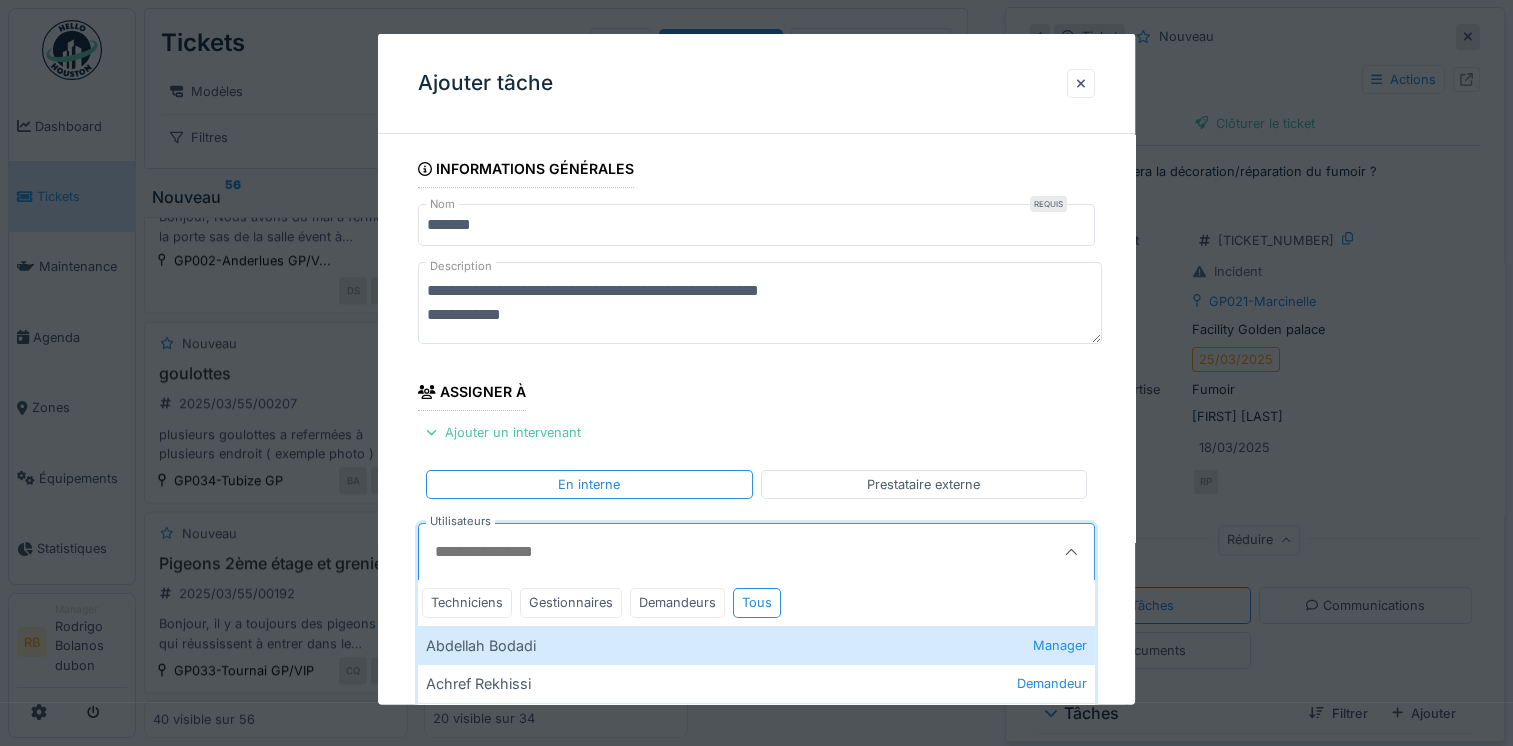 click on "Utilisateurs" at bounding box center [710, 552] 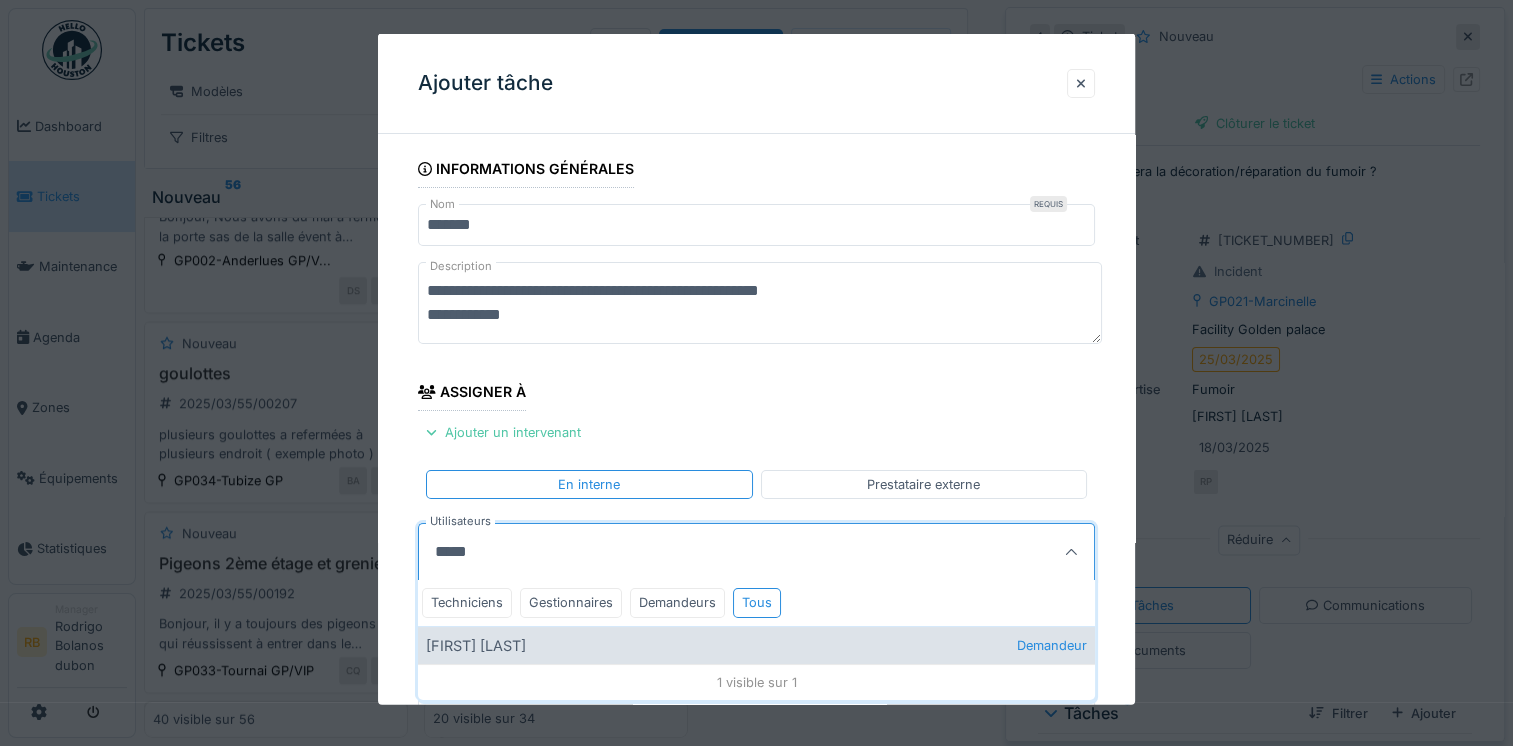 type on "*****" 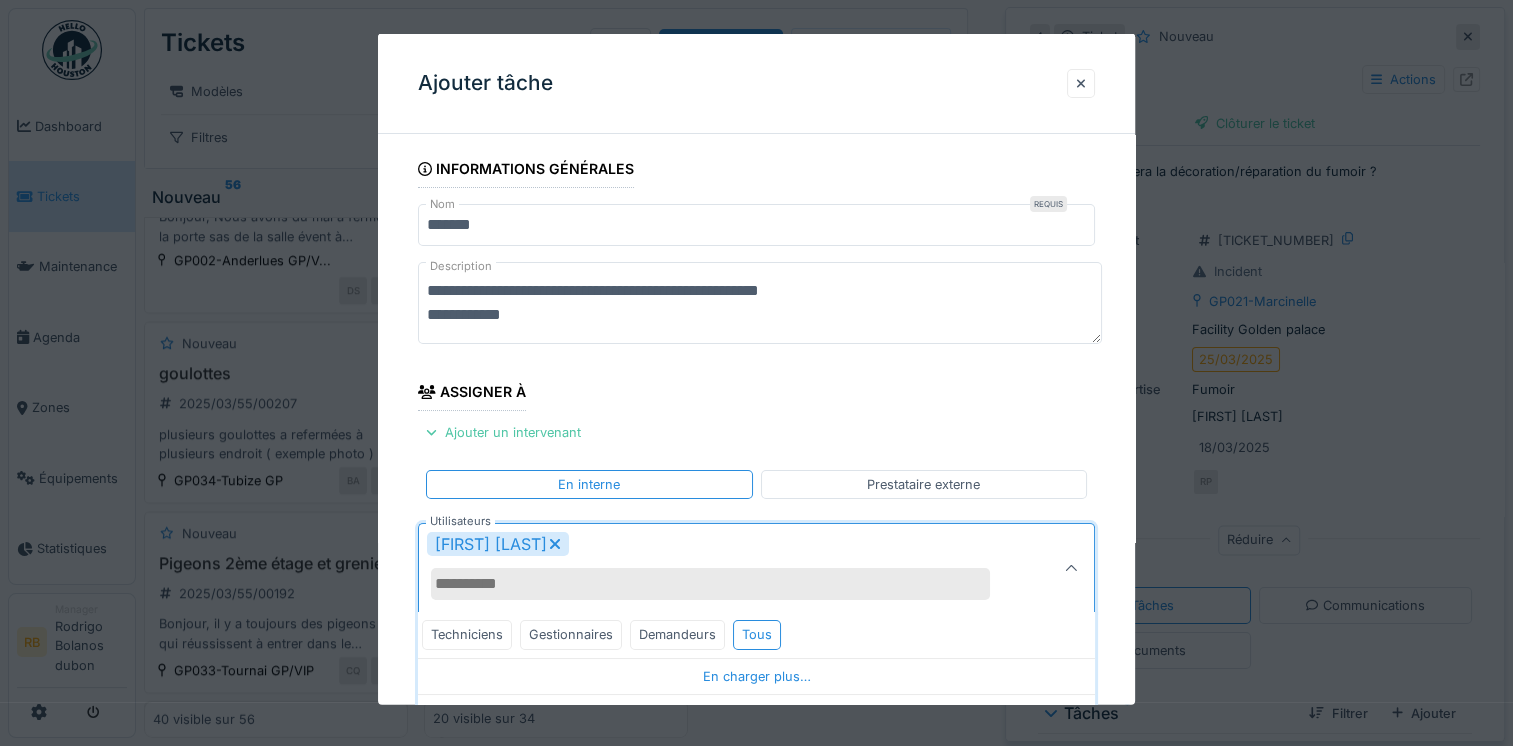 click on "**********" at bounding box center (760, 303) 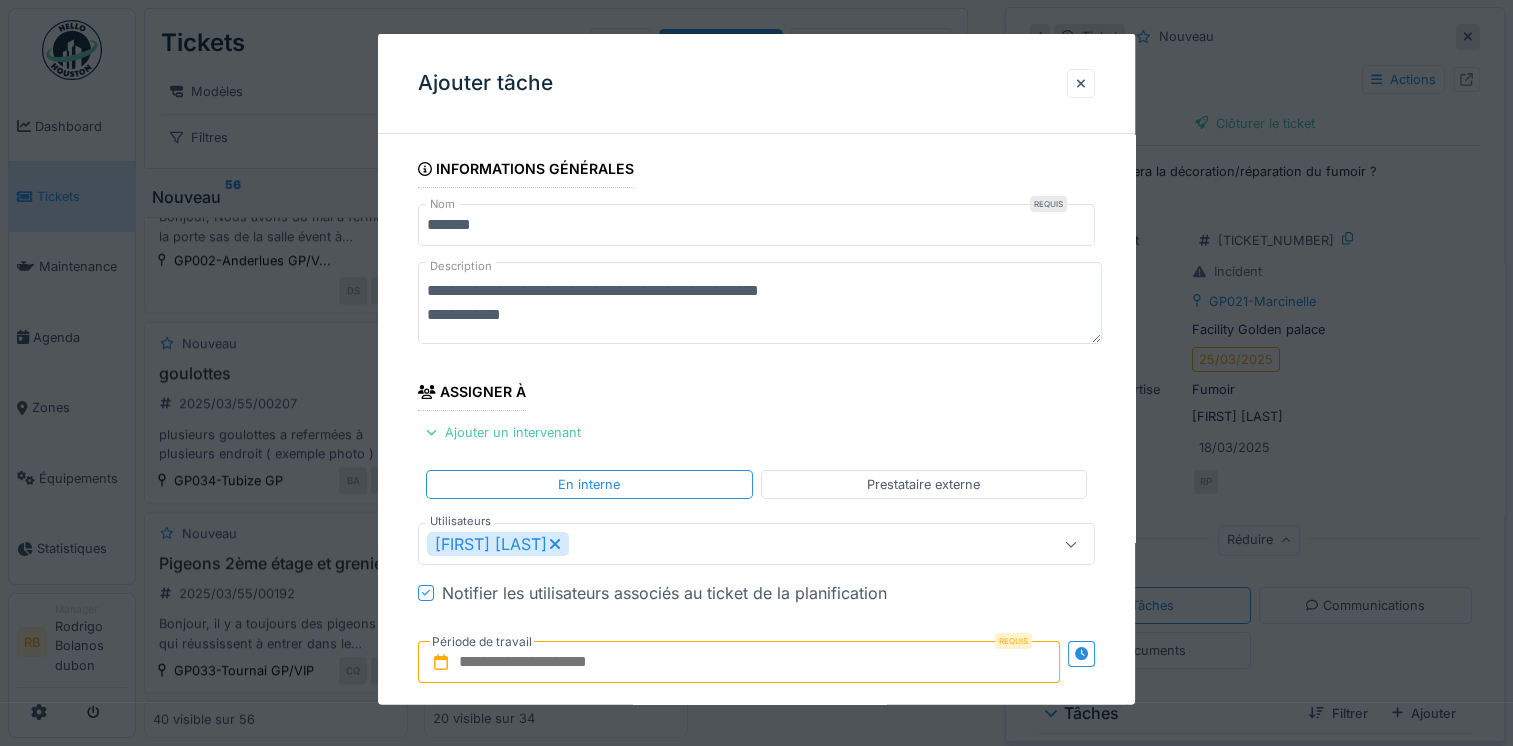 scroll, scrollTop: 318, scrollLeft: 0, axis: vertical 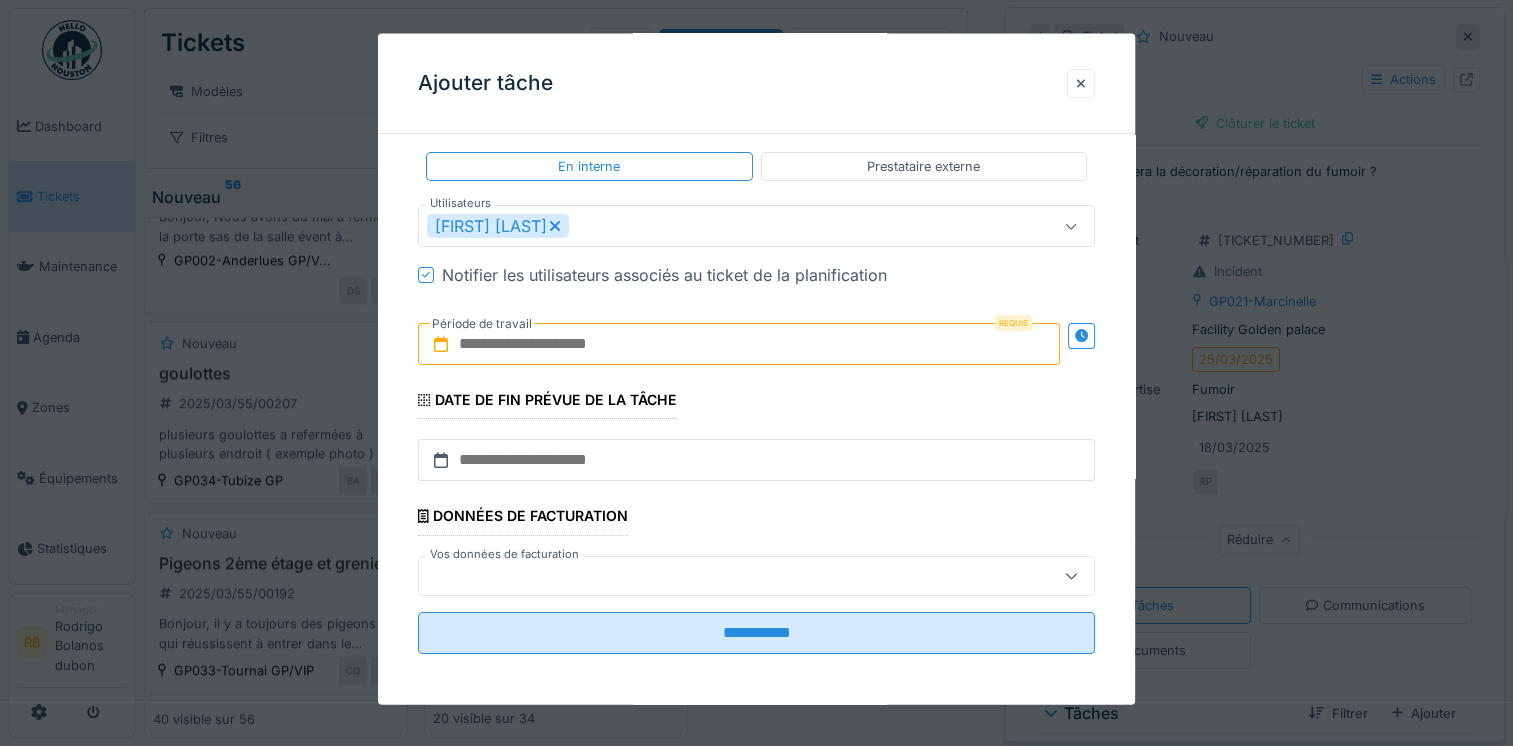click on "Requis Période de travail" at bounding box center (756, 344) 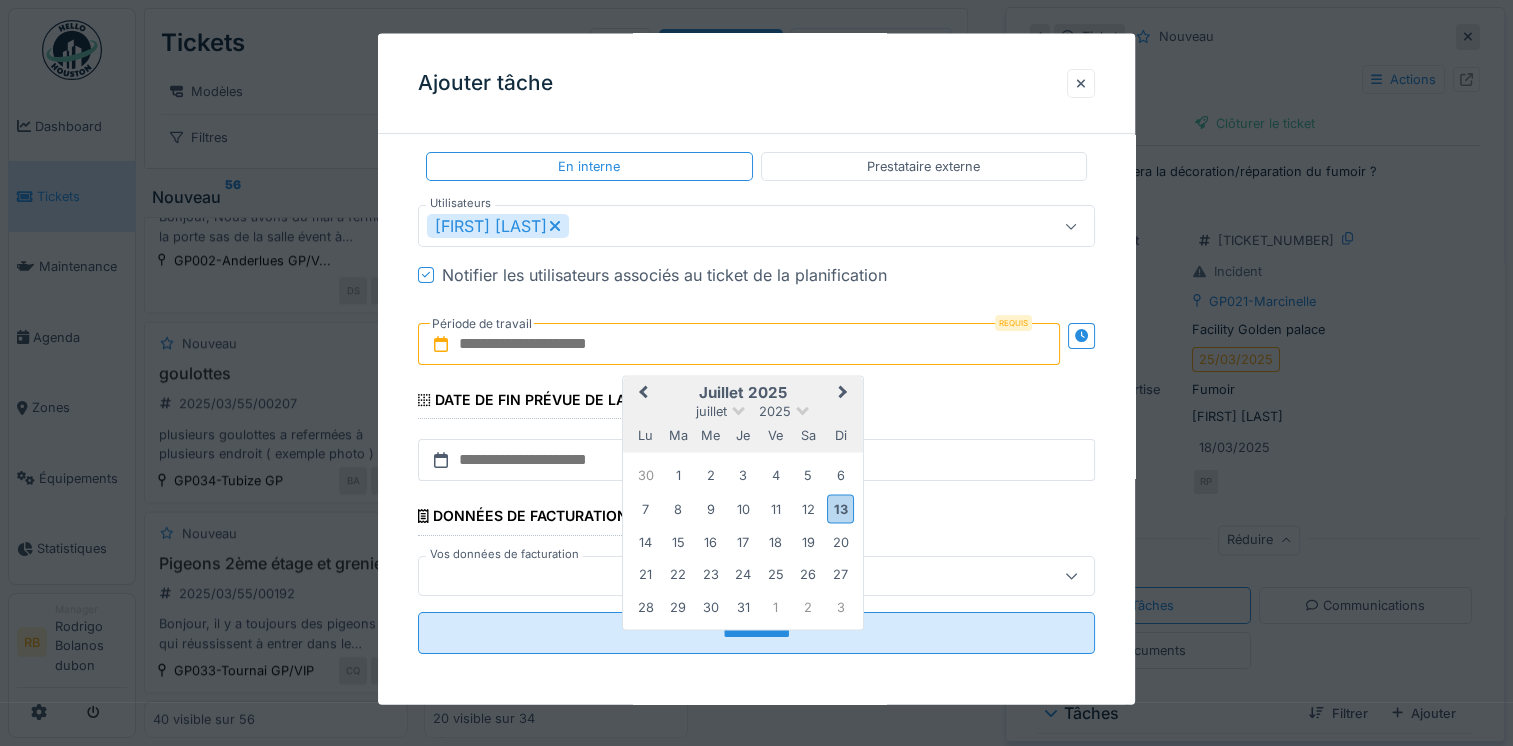 type on "**********" 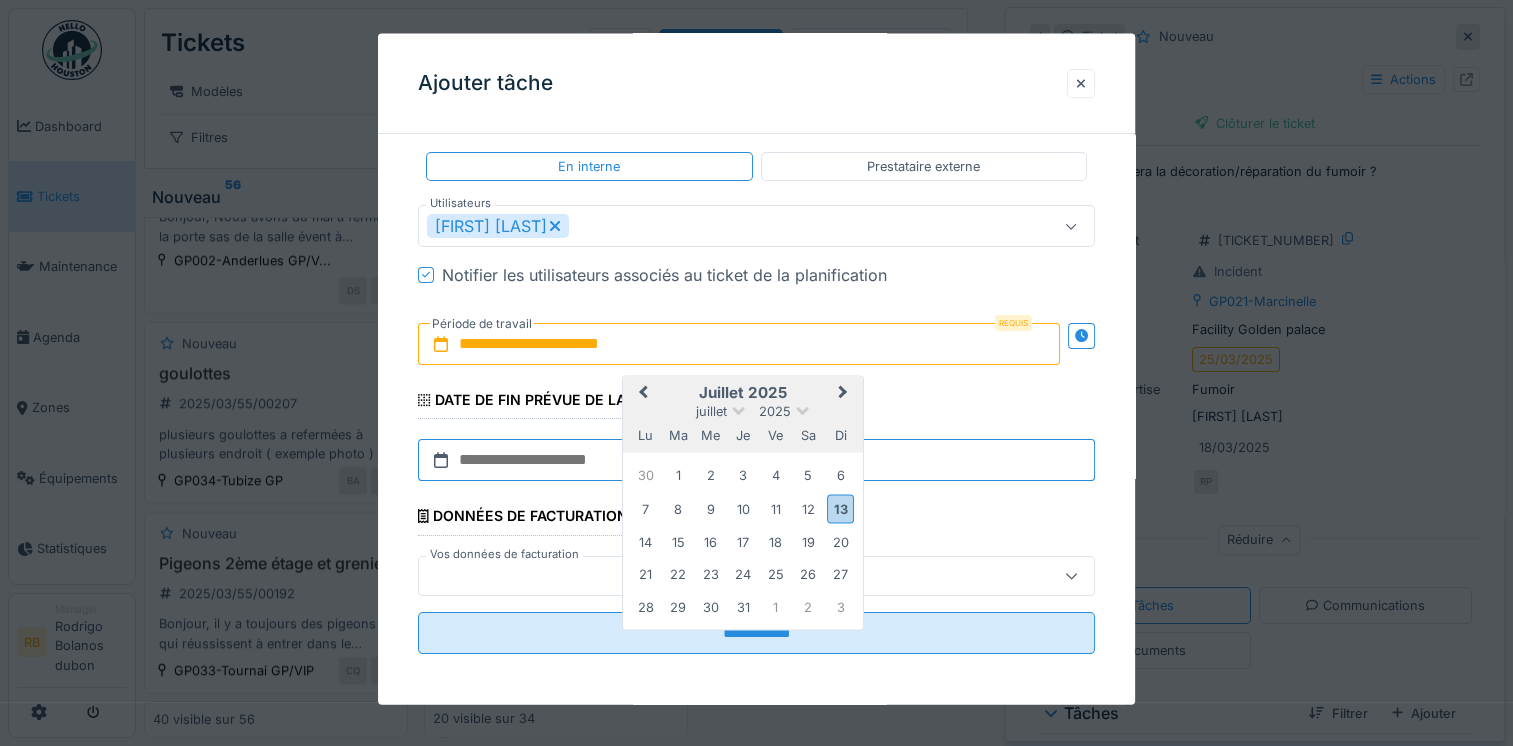 type on "**********" 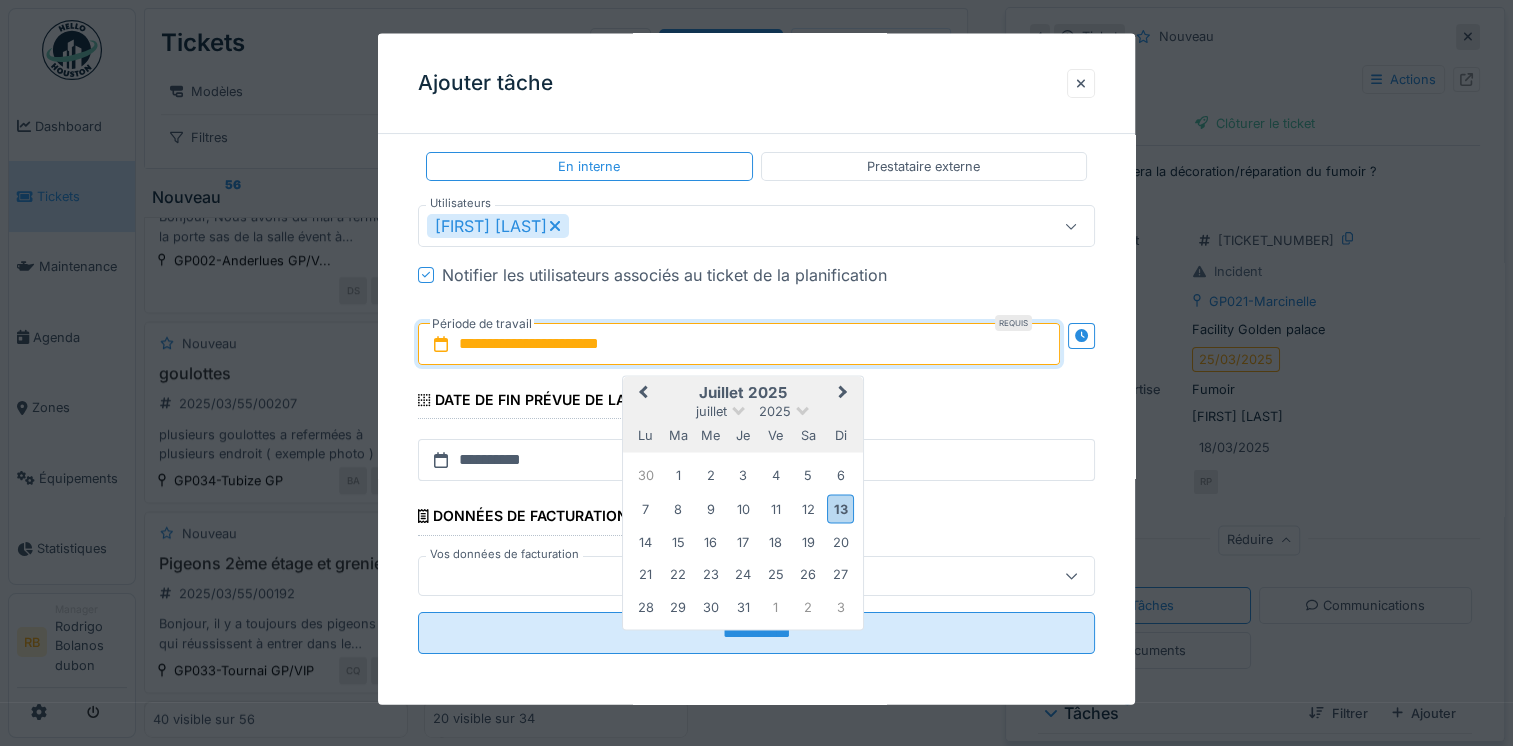 click on "**********" at bounding box center [756, 344] 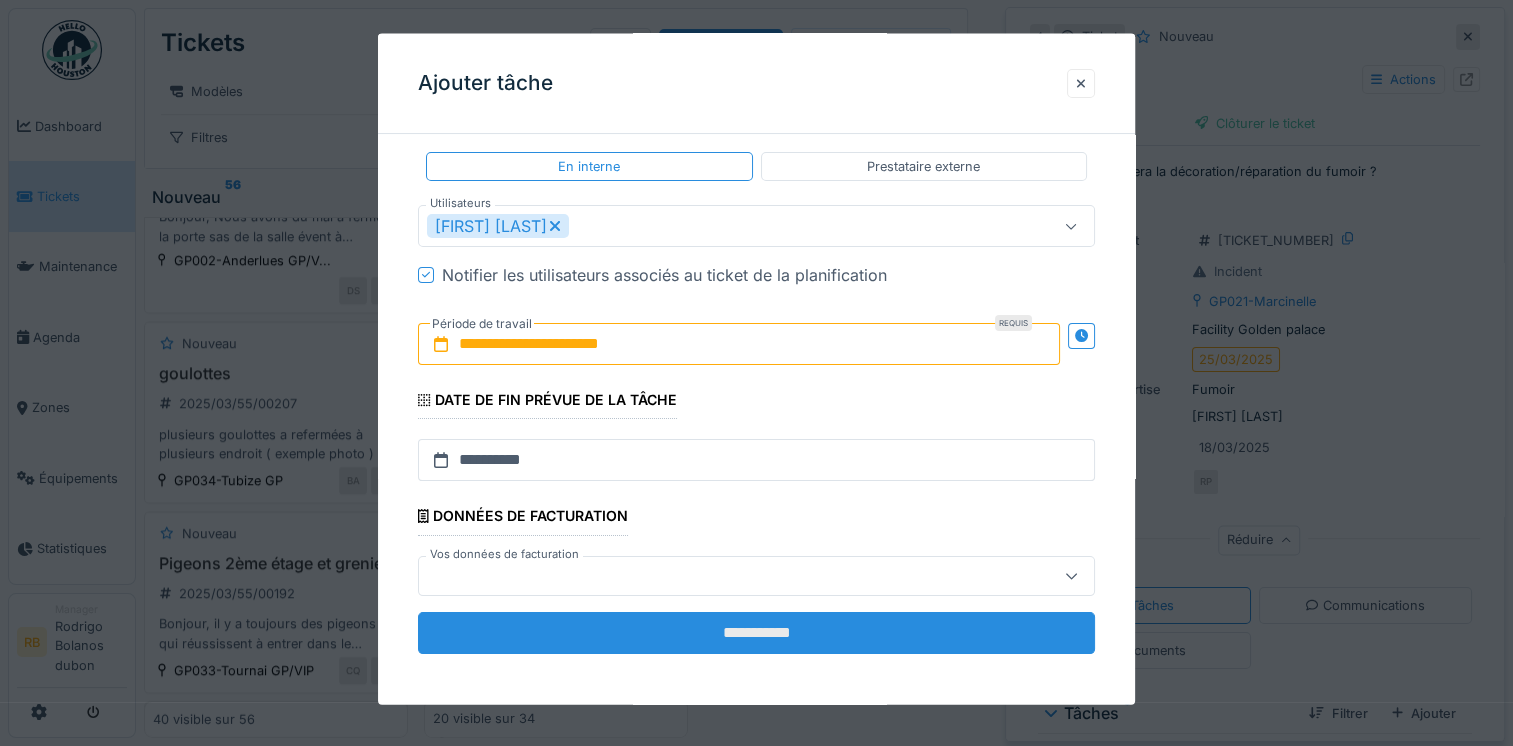 click on "**********" at bounding box center (756, 632) 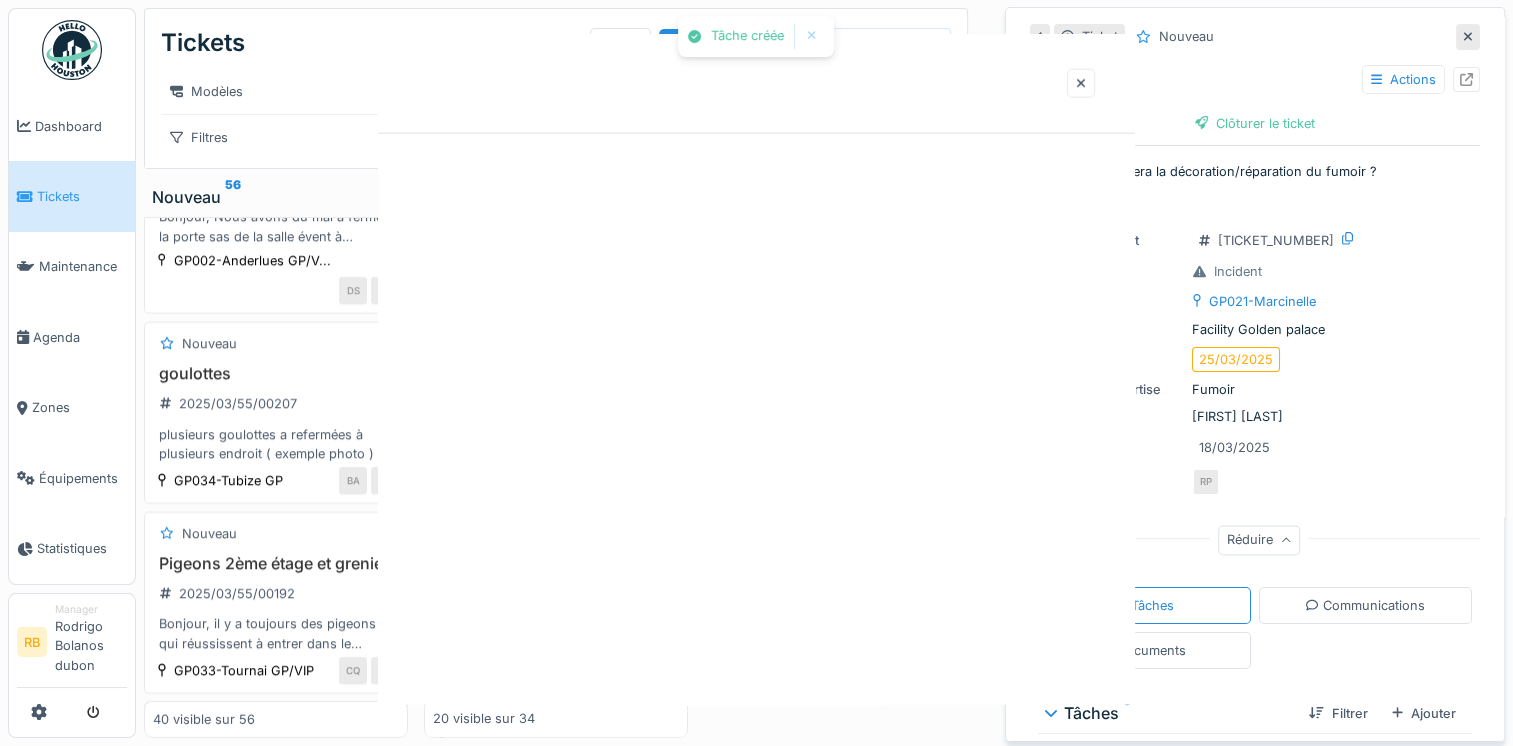 scroll, scrollTop: 0, scrollLeft: 0, axis: both 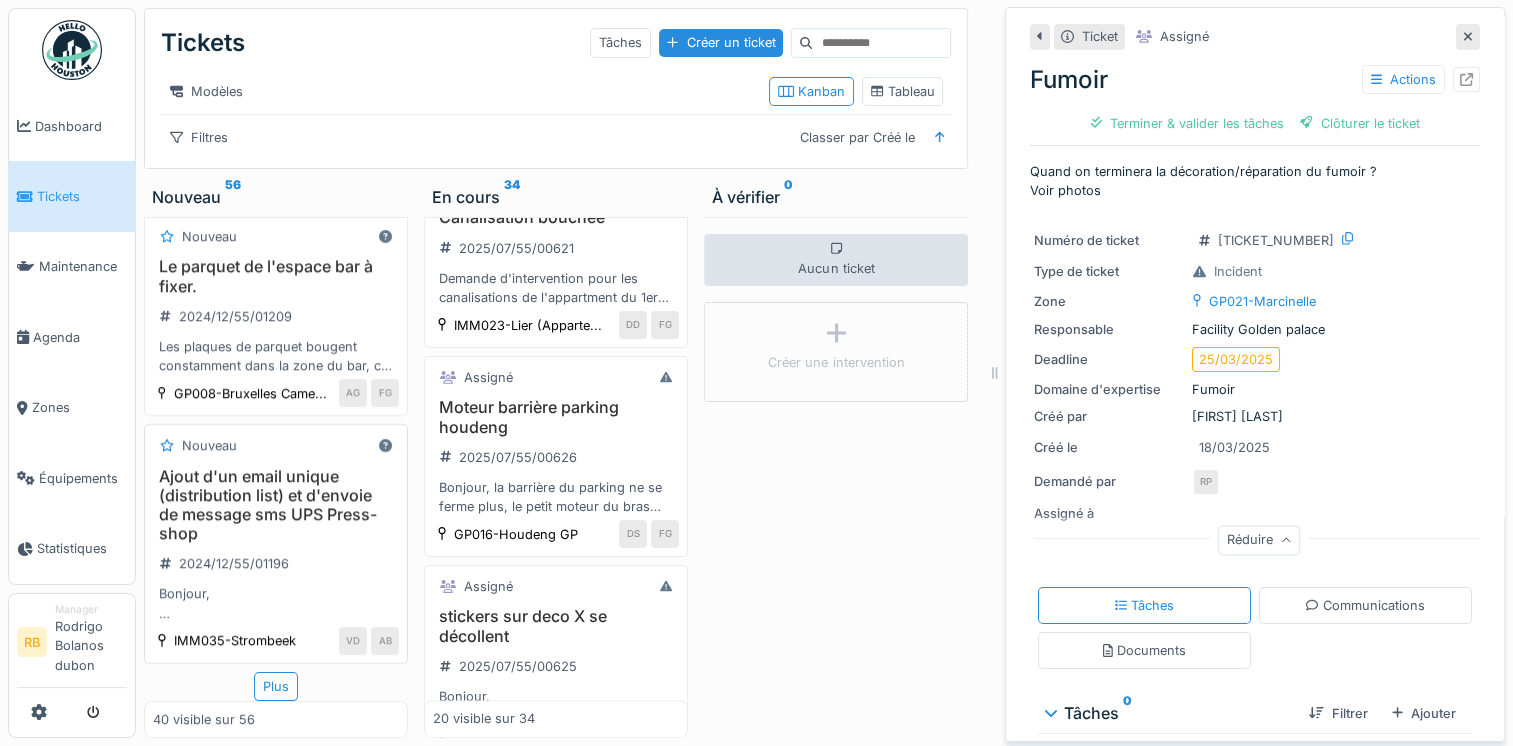click on "Ajout d'un email unique (distribution list) et d'envoie de message sms UPS Press-shop [TICKET_NUMBER] Bonjour,
Je me permets de vous contacter via ce ticket pour vous demander s'il serait possible de configurer l'installation UPS de Press Shop de la même manière que celle de Golden Palace.
Actuellement, lorsque l'UPS de Golden Palace se déclenche, une série de personnes reçoit un SMS, et un email est également envoyé à une liste de distribution spécifique. J'aimerais savoir s'il vous serait possible de mettre en place un système similaire pour l'UPS de Press Shop.
Merci d'avance pour votre aide. N'hésitez pas à me faire savoir si vous avez besoin de plus d'informations.
Bien à vous,
[FIRST]
pourriez-vous ajouter [FIRST] [LAST] à ce ticket?" at bounding box center [276, 545] 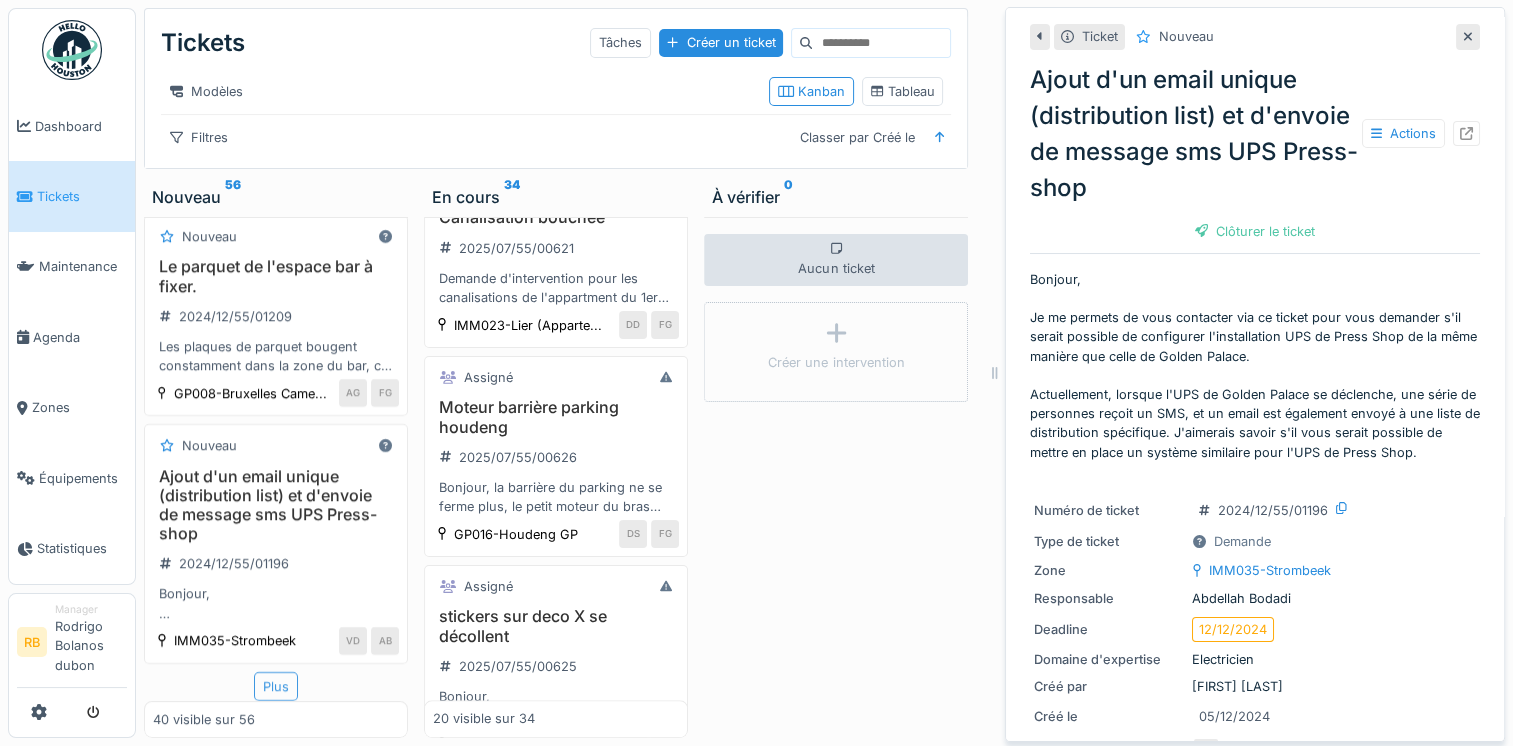 click on "Plus" at bounding box center [276, 686] 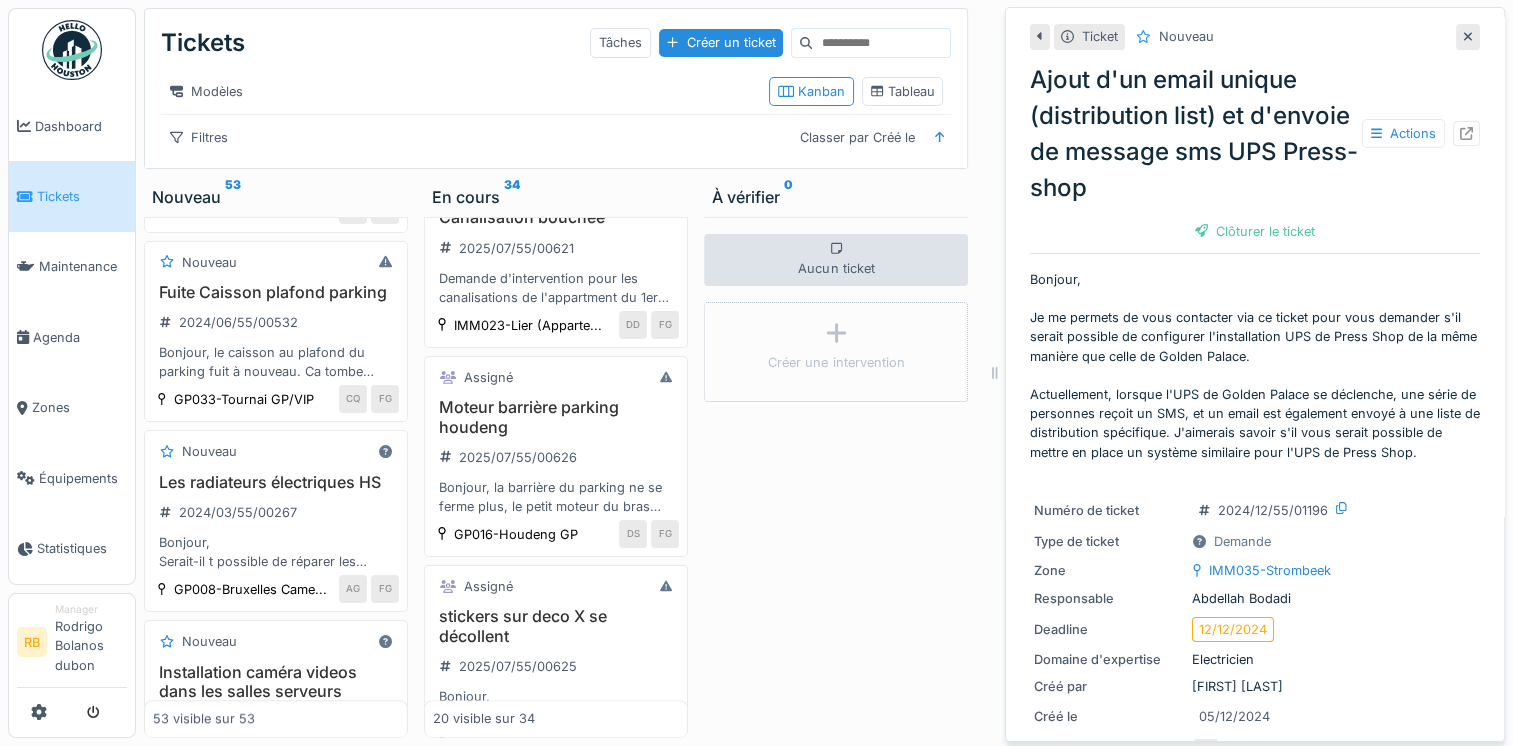 scroll, scrollTop: 8952, scrollLeft: 0, axis: vertical 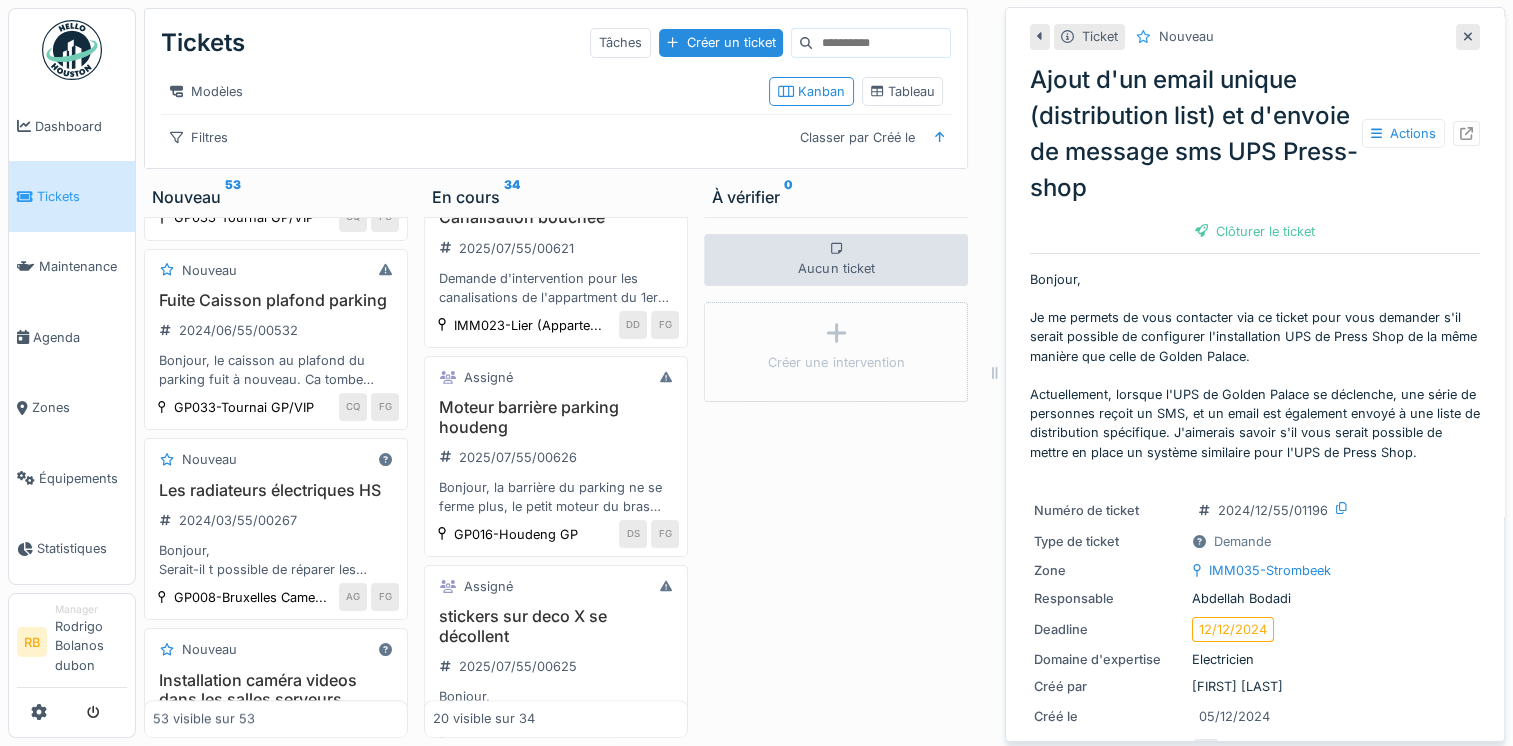 click on "Déco entrée" at bounding box center [276, -270] 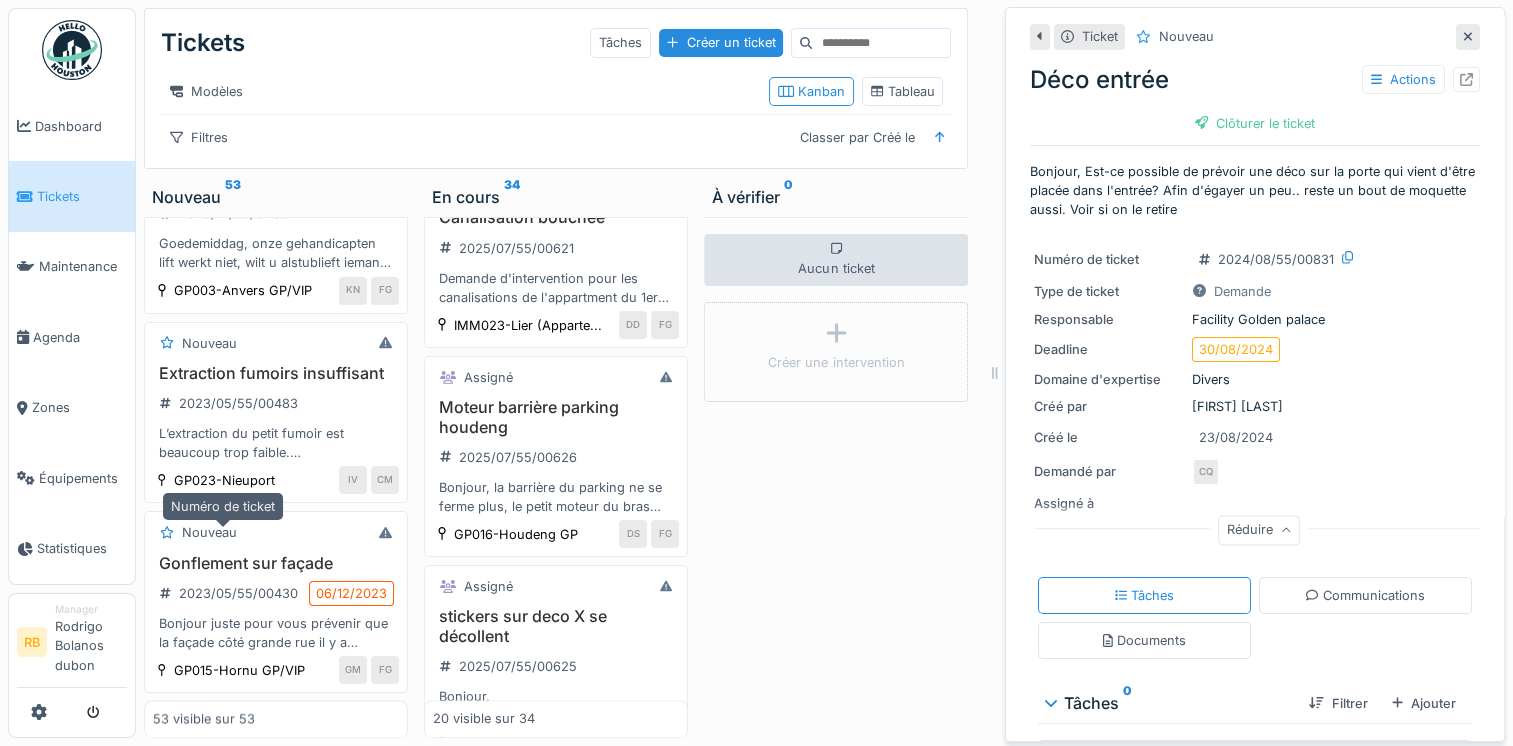 scroll, scrollTop: 10412, scrollLeft: 0, axis: vertical 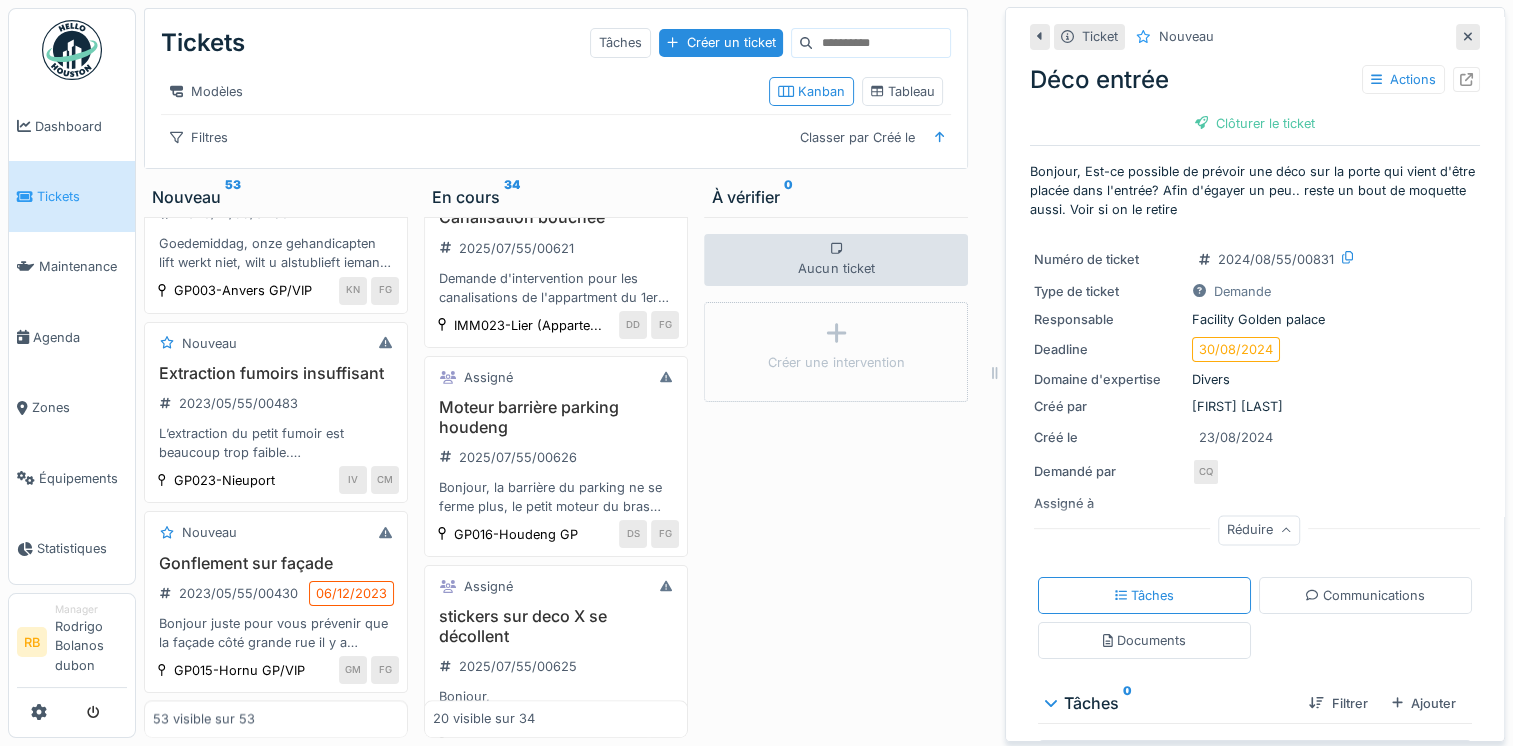 click on "Péruwelz Astrid - humidité -appartement" at bounding box center [276, -16] 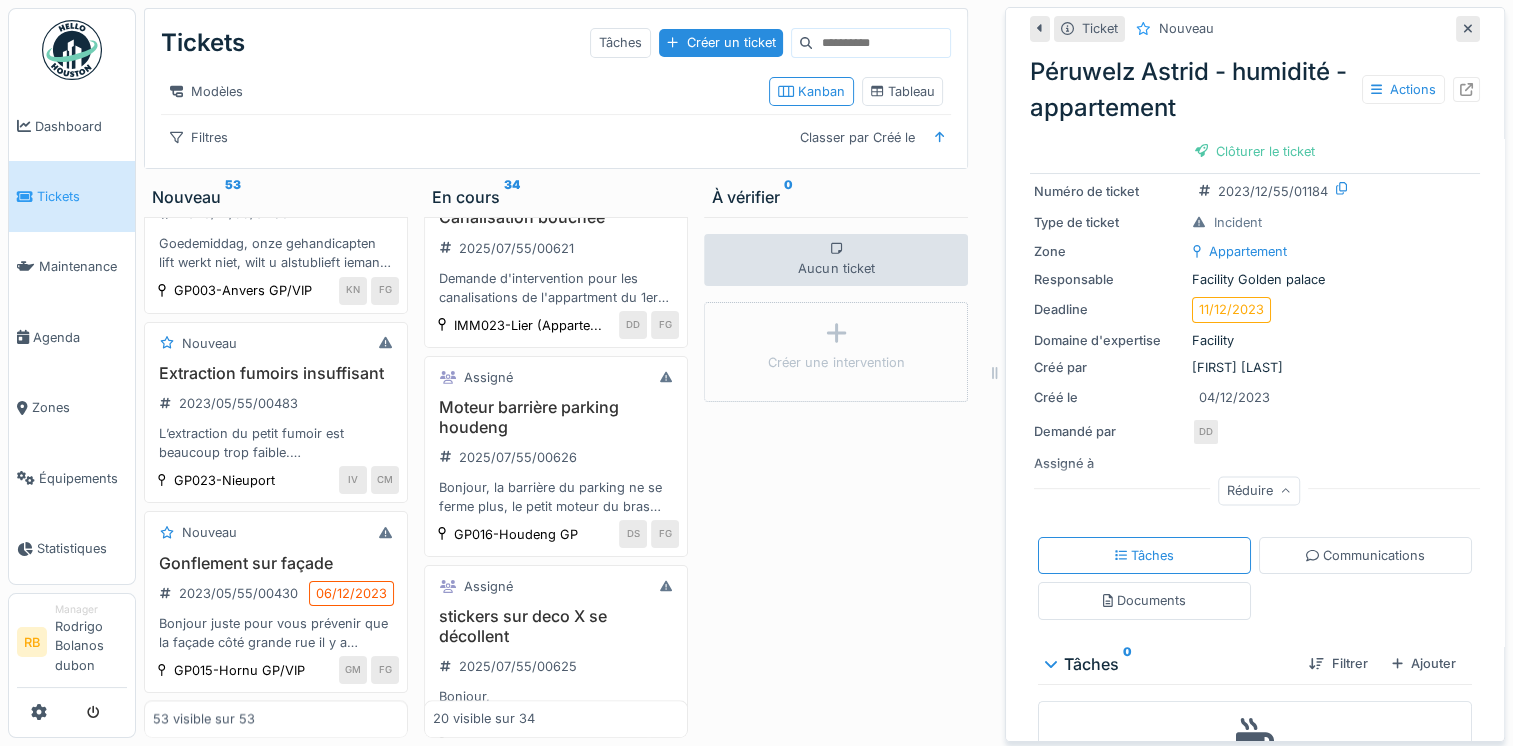scroll, scrollTop: 0, scrollLeft: 0, axis: both 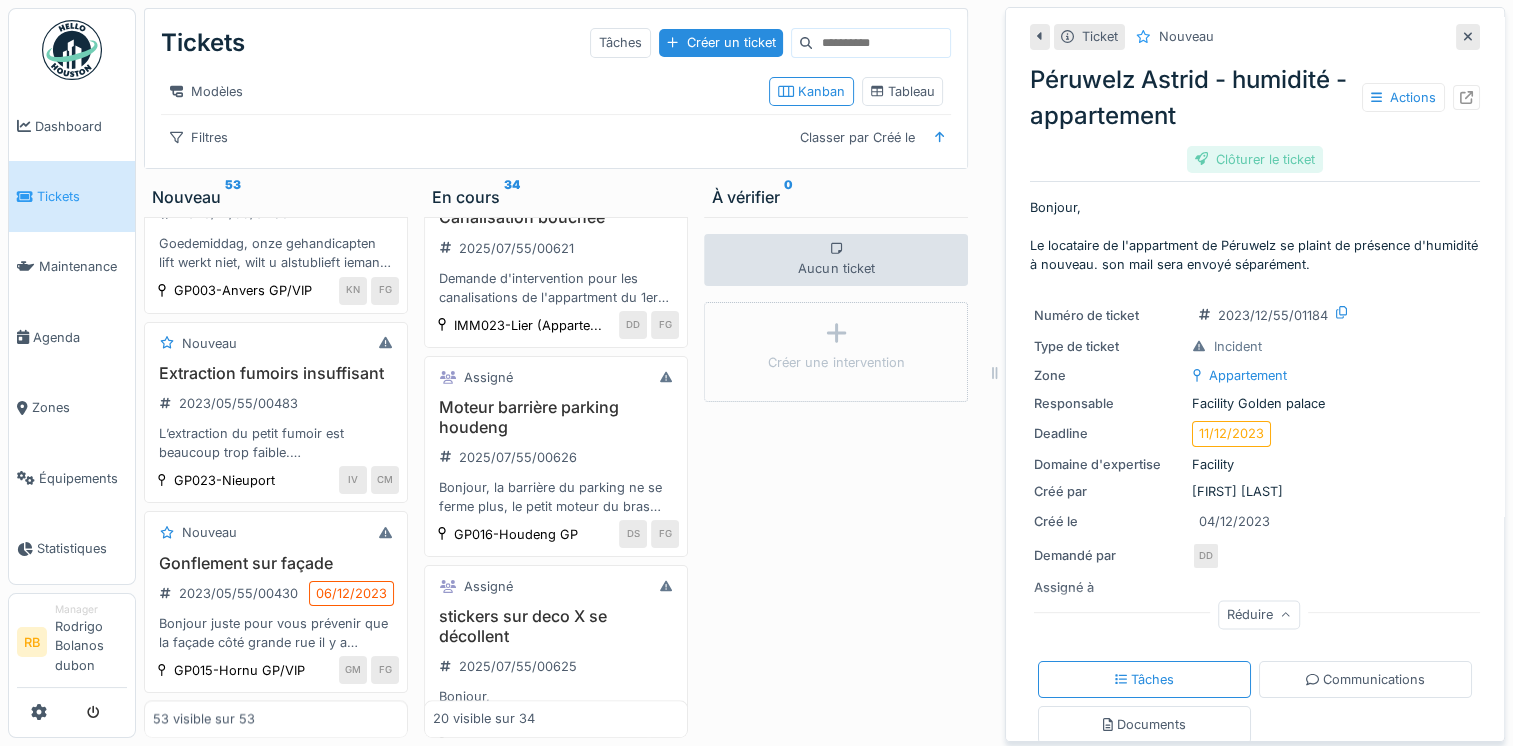 click on "Clôturer le ticket" at bounding box center (1255, 159) 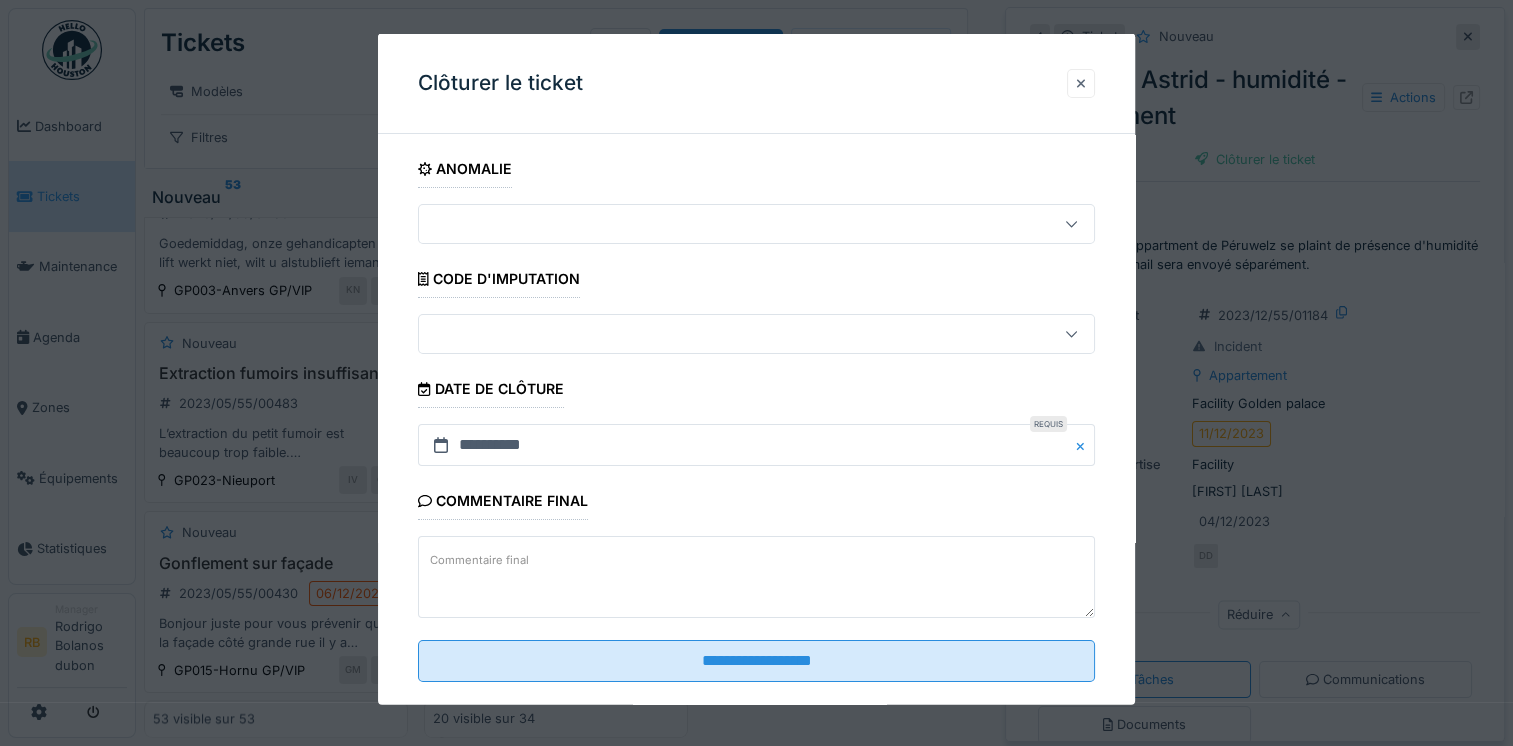 click at bounding box center (1081, 82) 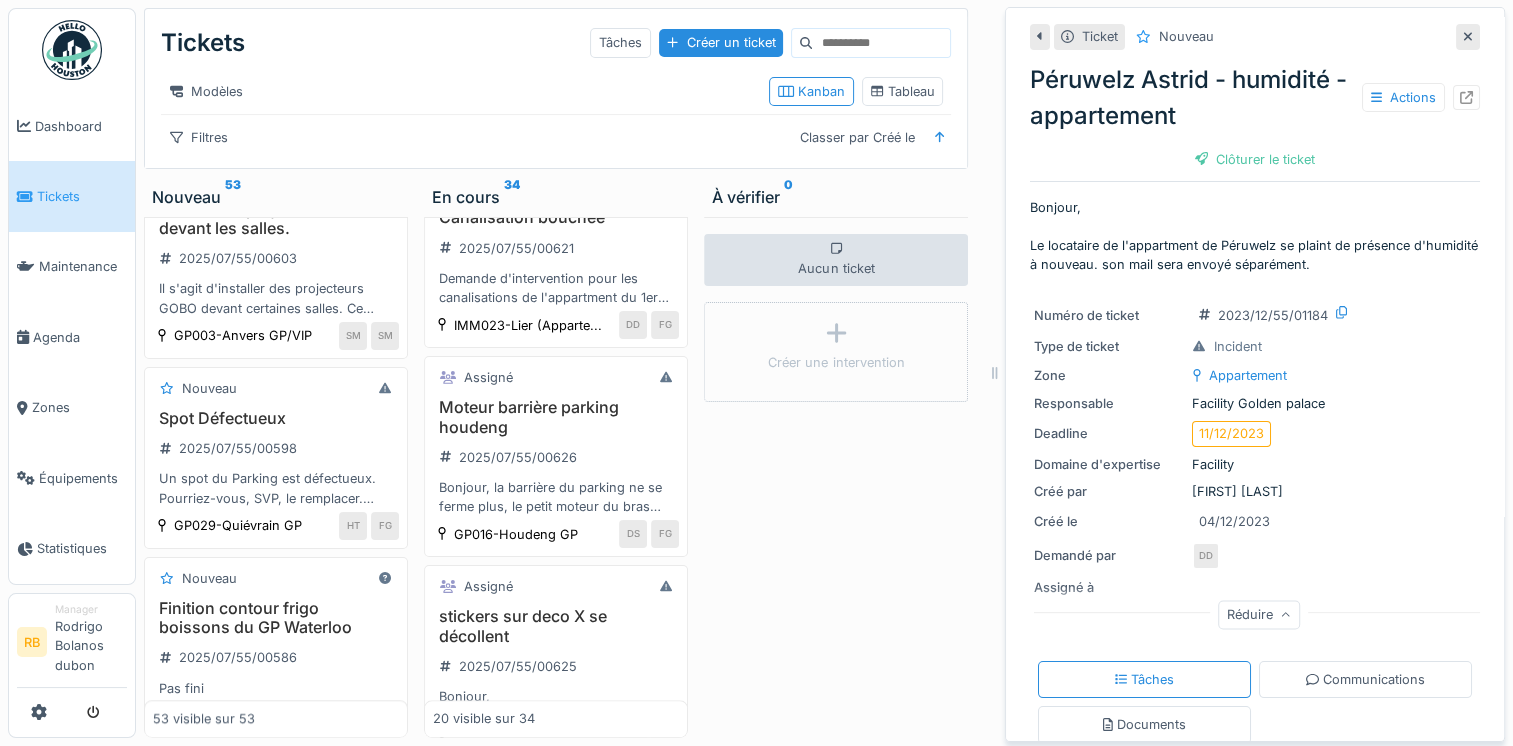 scroll, scrollTop: 0, scrollLeft: 0, axis: both 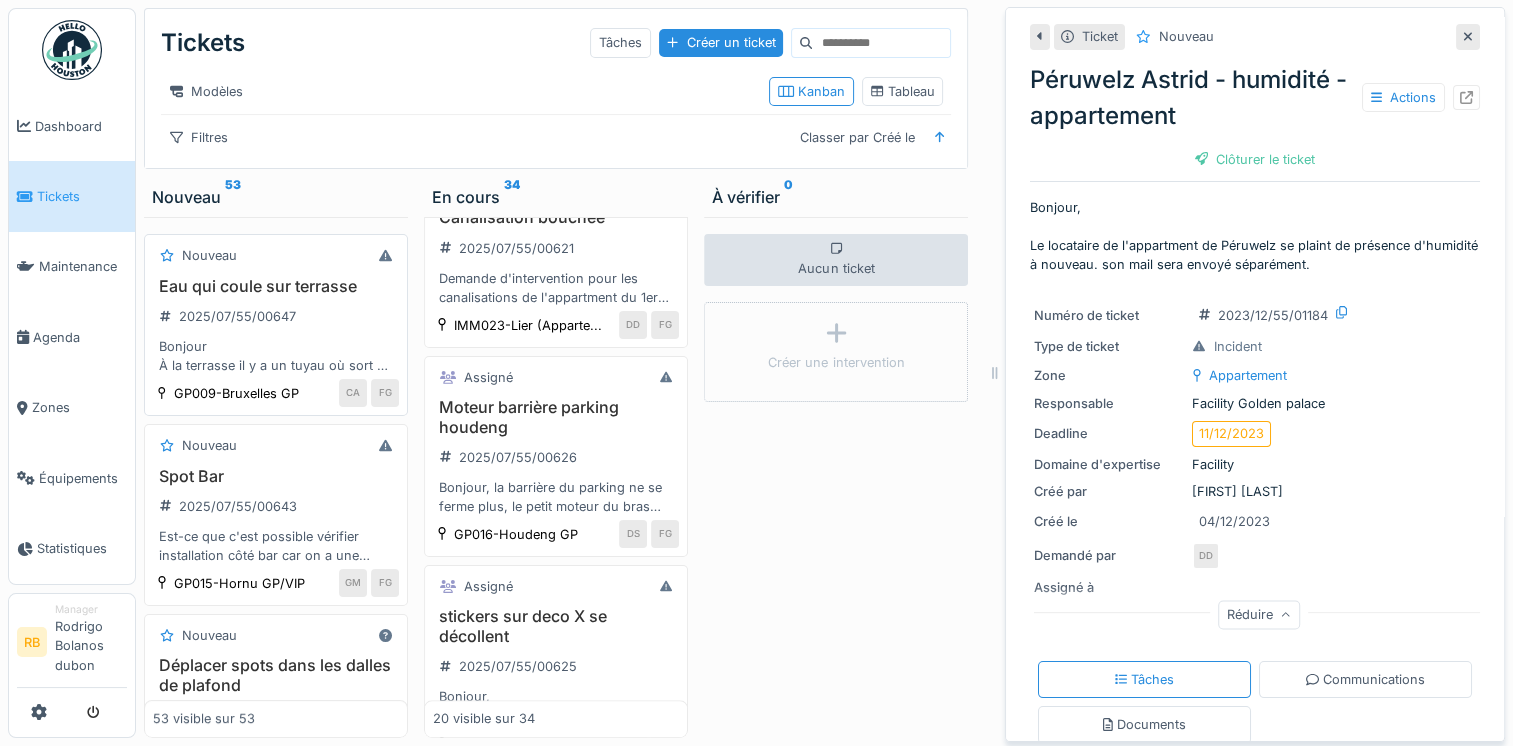 click on "Eau qui coule sur terrasse  [TICKET_NUMBER] Bonjour
À la terrasse il y a un tuyau où sort de l’eau. Celle-ci s’accumule sur la terrasse" at bounding box center [276, 326] 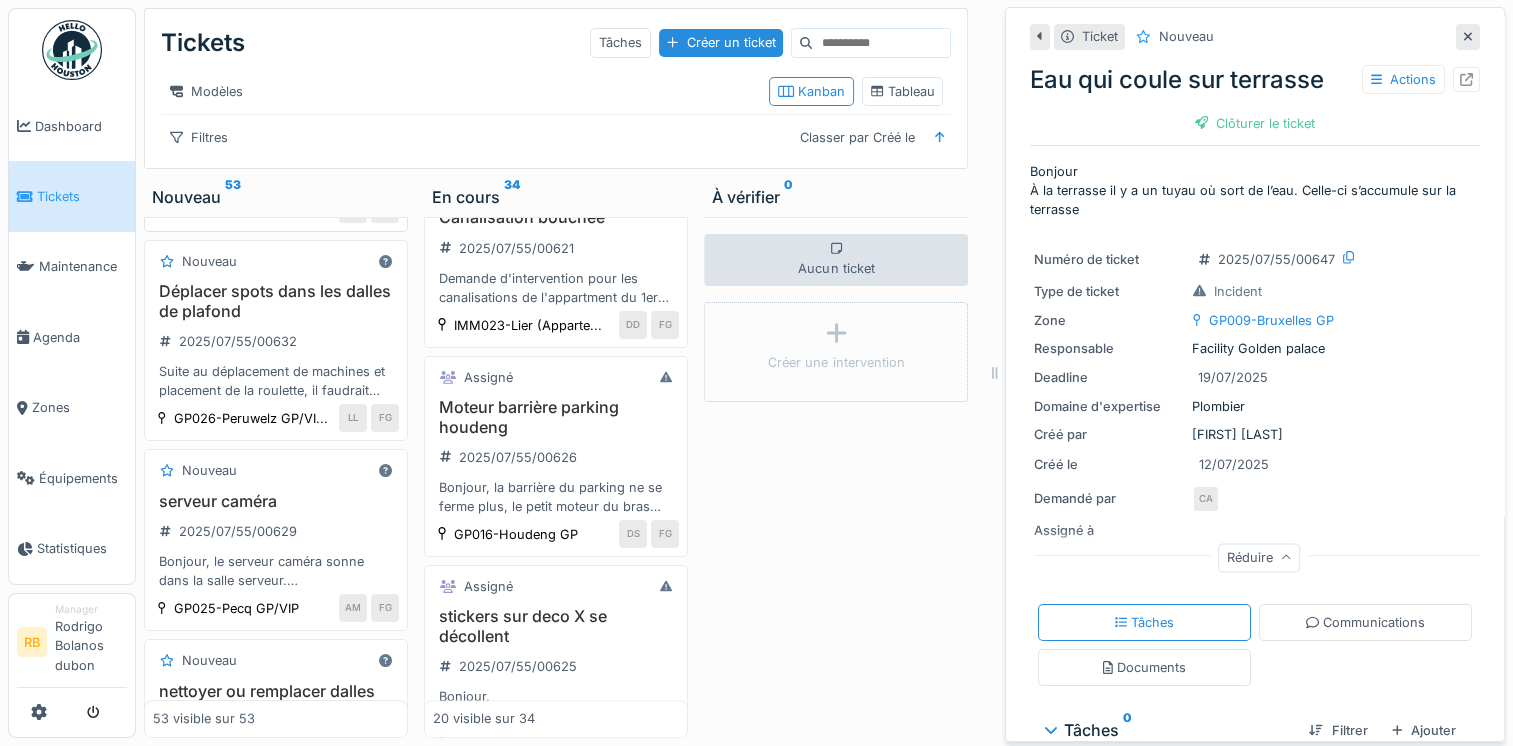 scroll, scrollTop: 375, scrollLeft: 0, axis: vertical 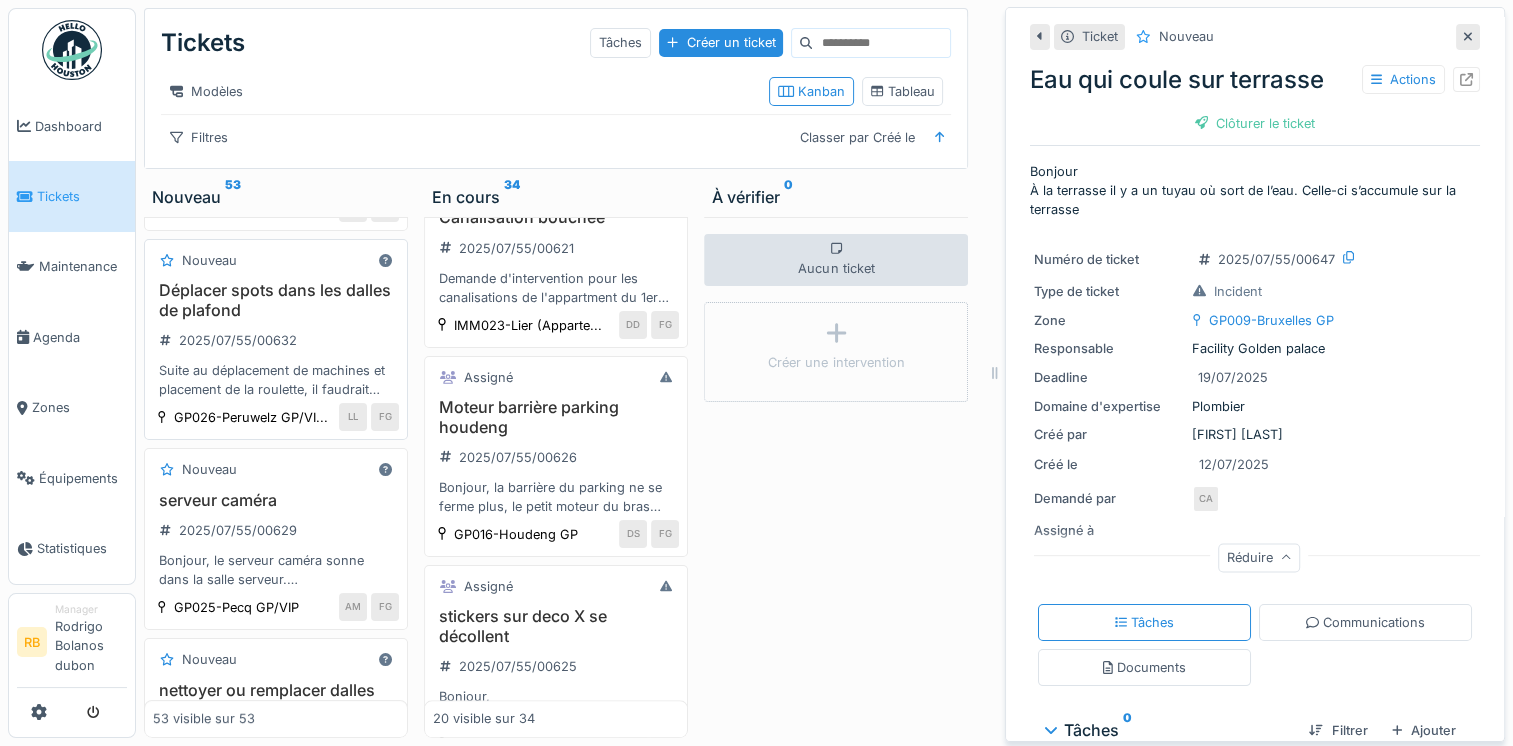 click on "Suite au déplacement de machines et placement de la roulette, il faudrait déplacer les dalles de faux plafond avec un spot de dans pour ne pas avoir de reflet dans les écrans.
Nous avons aussi un problème avec le led rouge qui fait des reflets, il faudrait trouver une solution." at bounding box center [276, 380] 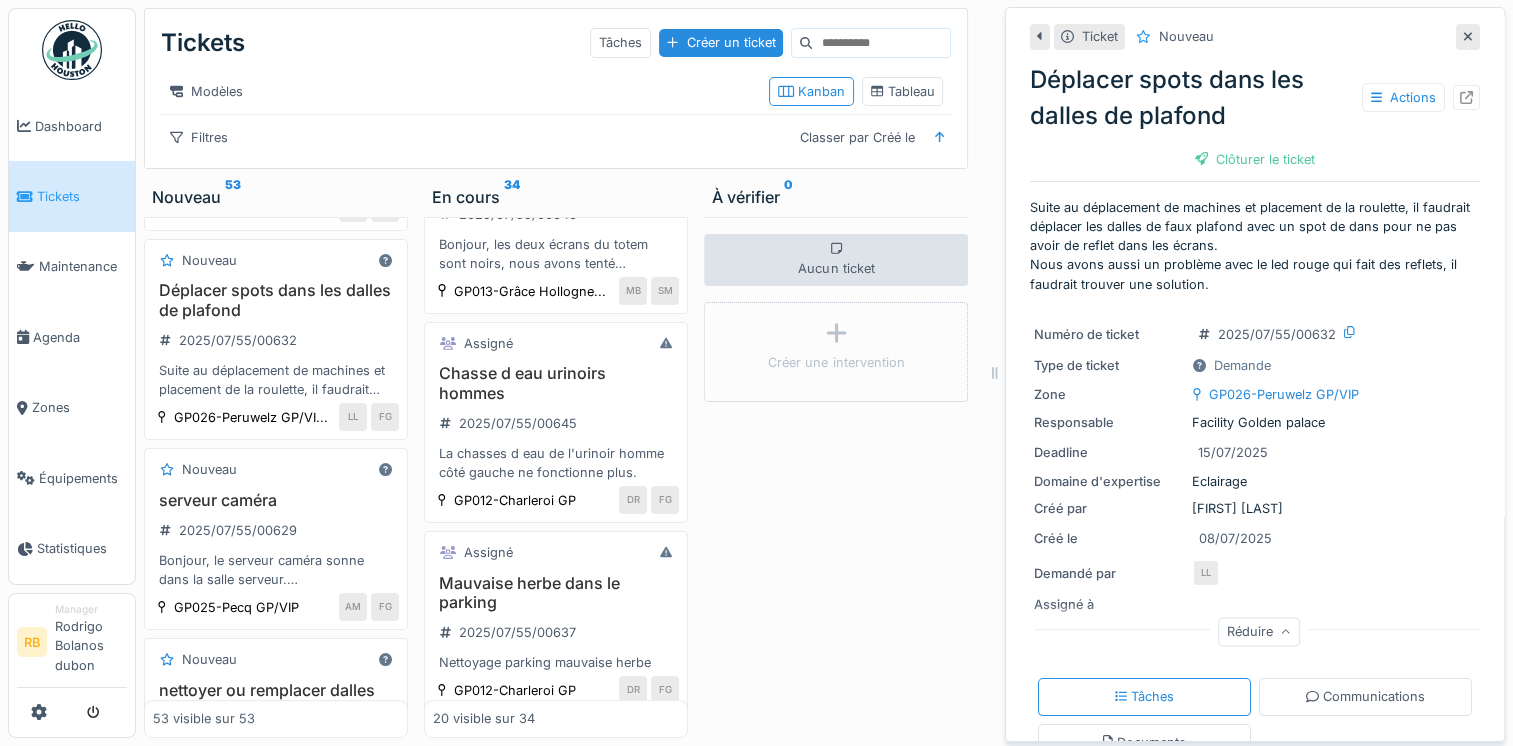 scroll, scrollTop: 0, scrollLeft: 0, axis: both 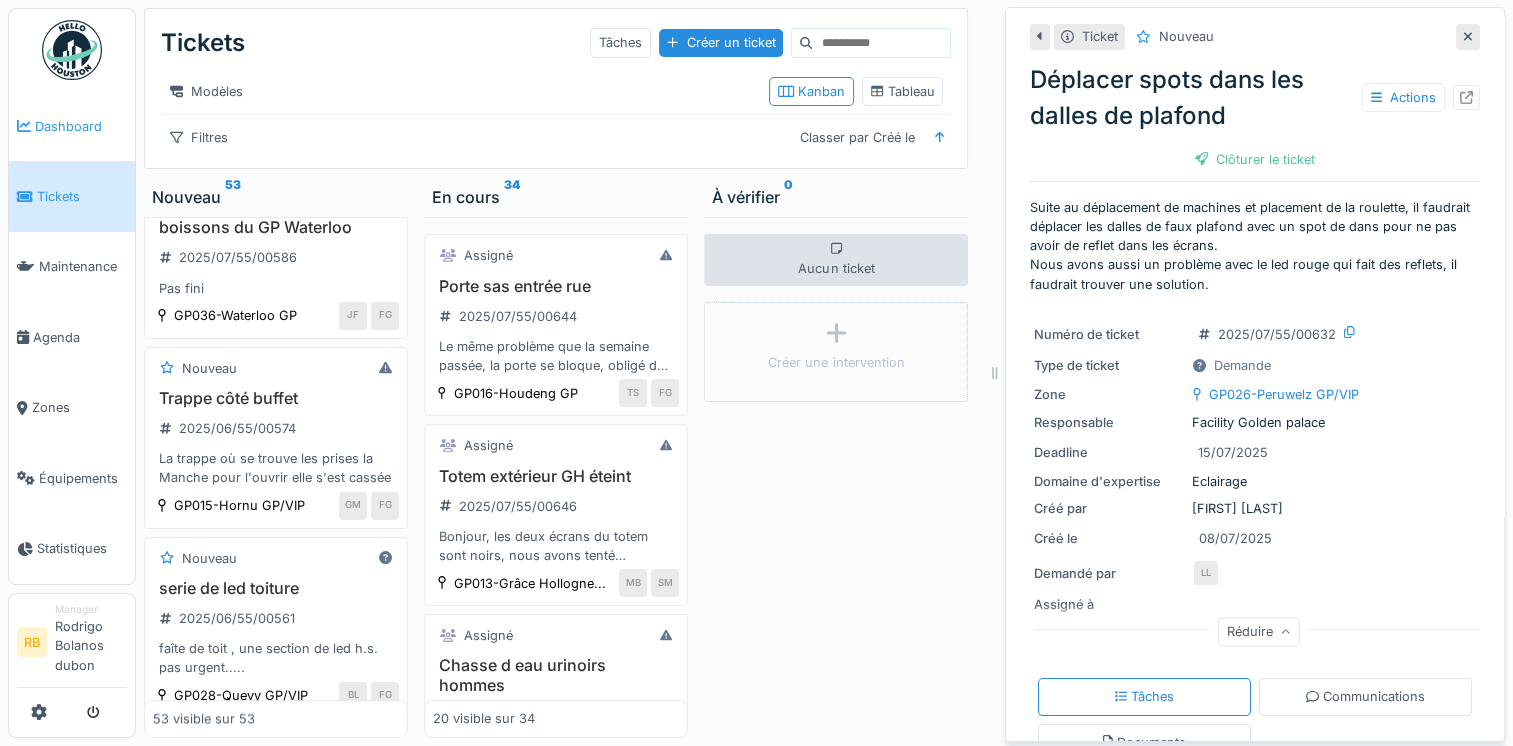 click on "Dashboard" at bounding box center (72, 126) 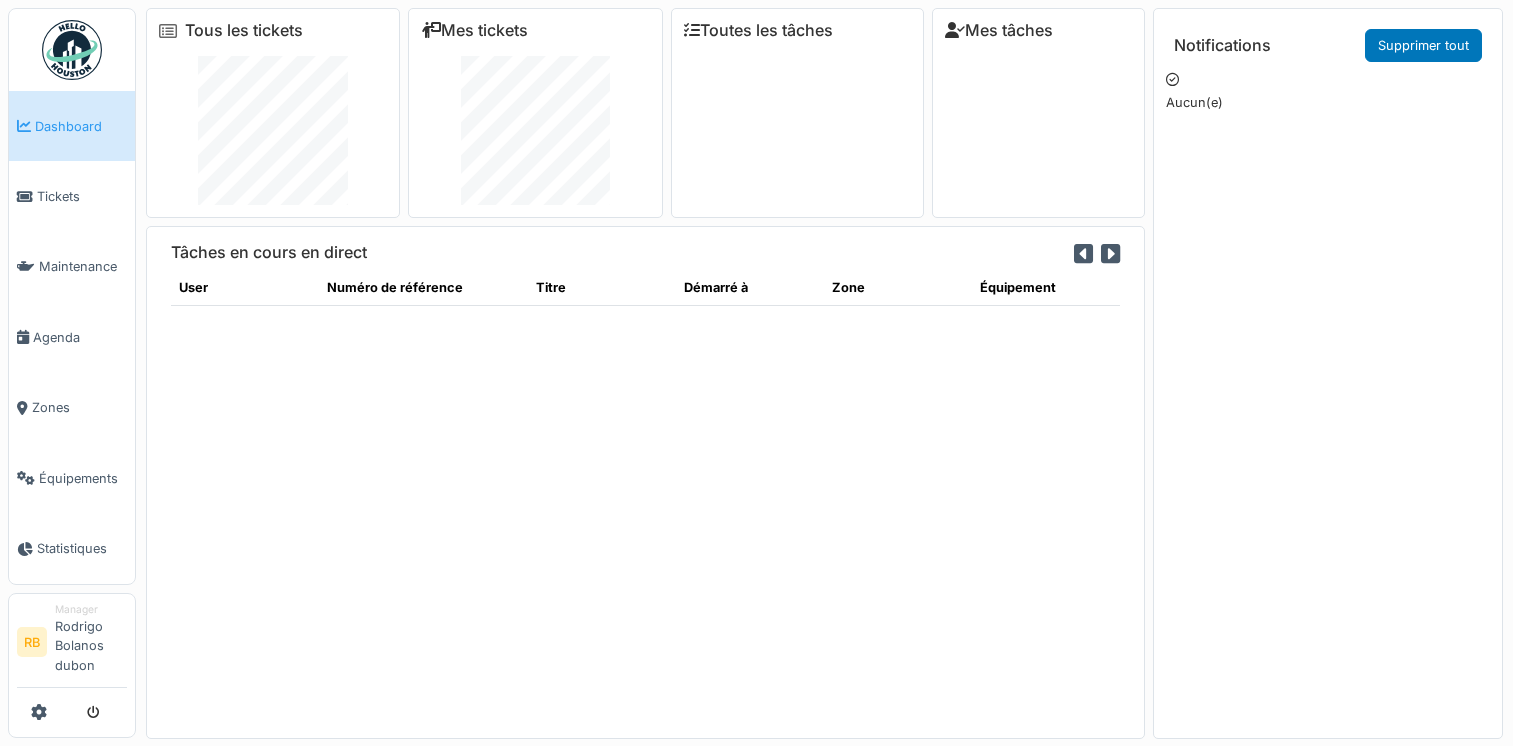 scroll, scrollTop: 0, scrollLeft: 0, axis: both 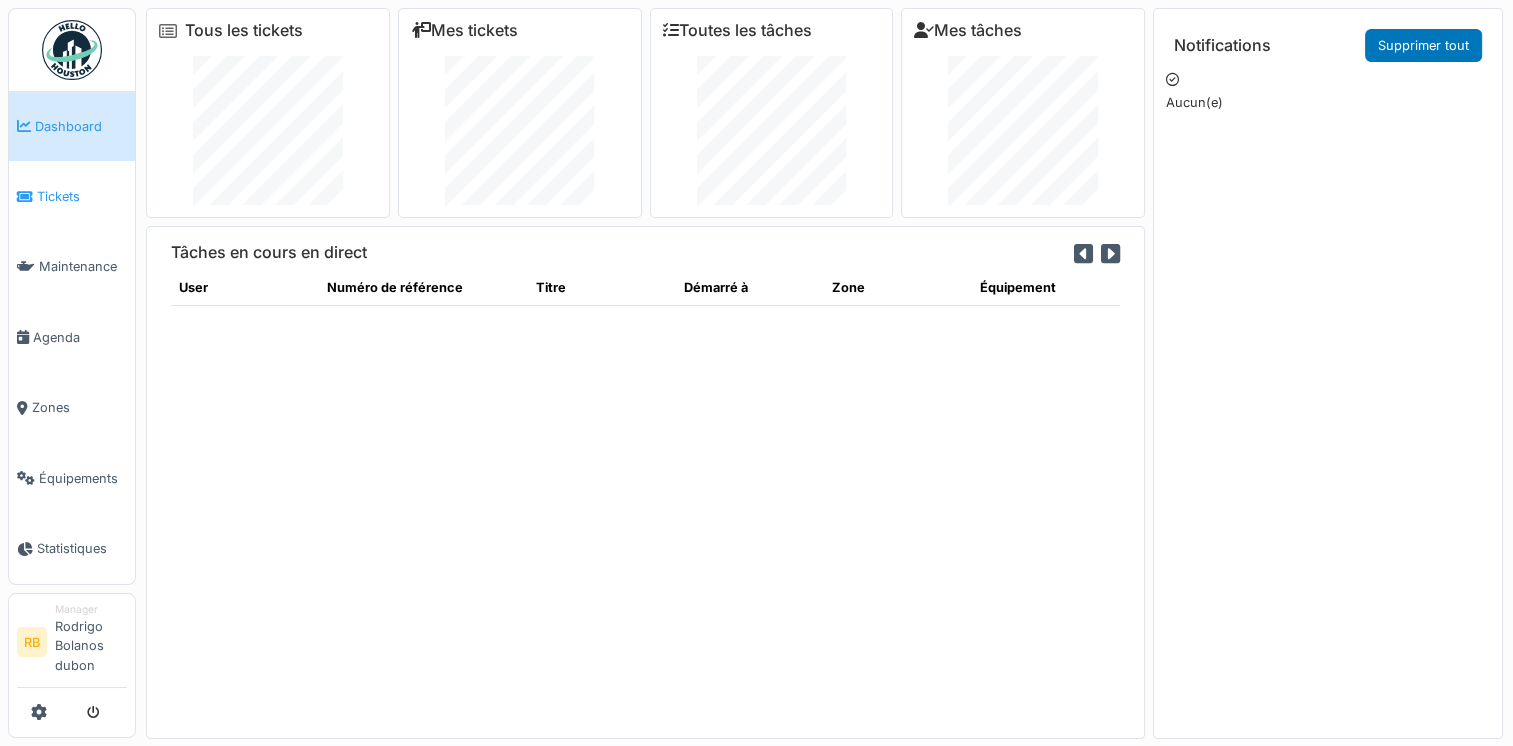 click on "Tickets" at bounding box center [82, 196] 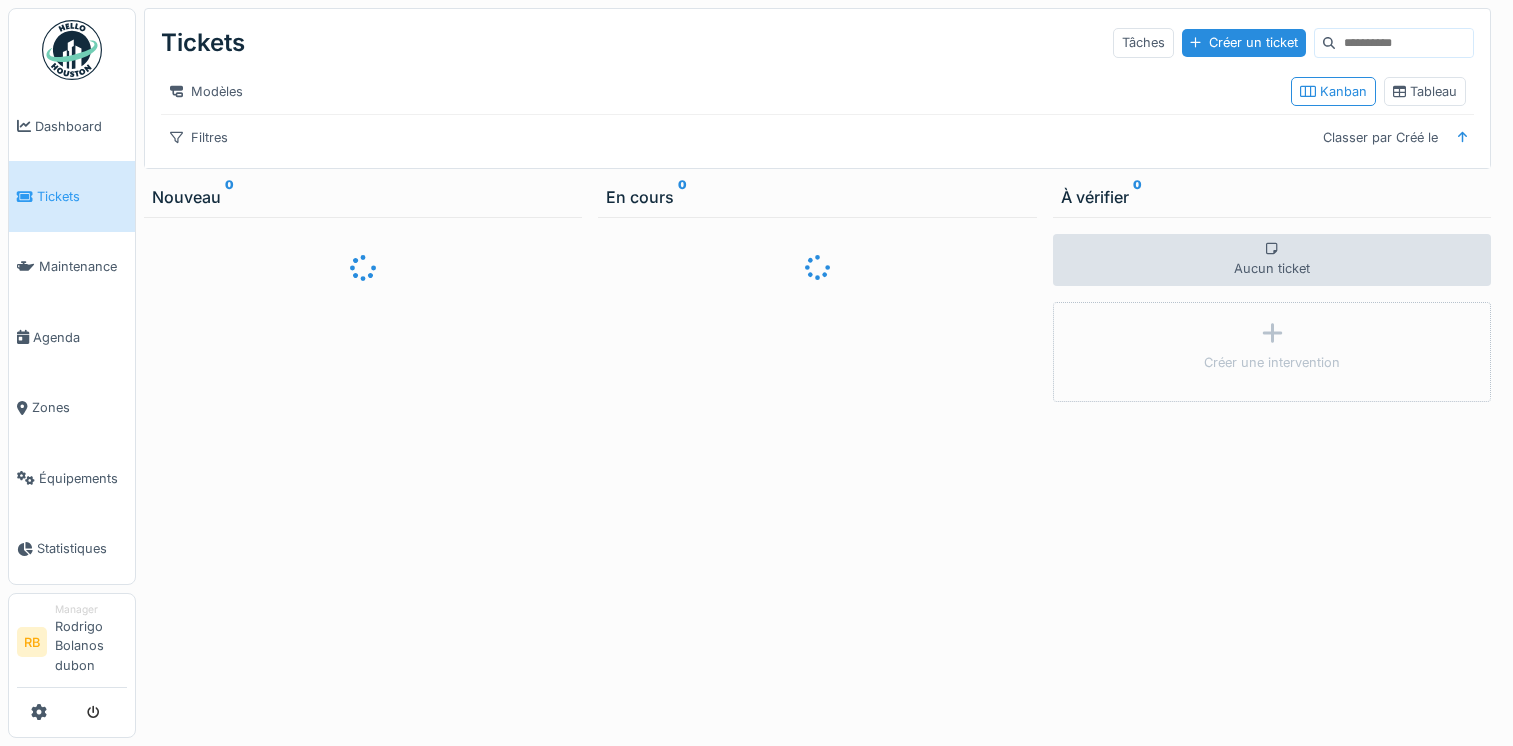 scroll, scrollTop: 0, scrollLeft: 0, axis: both 